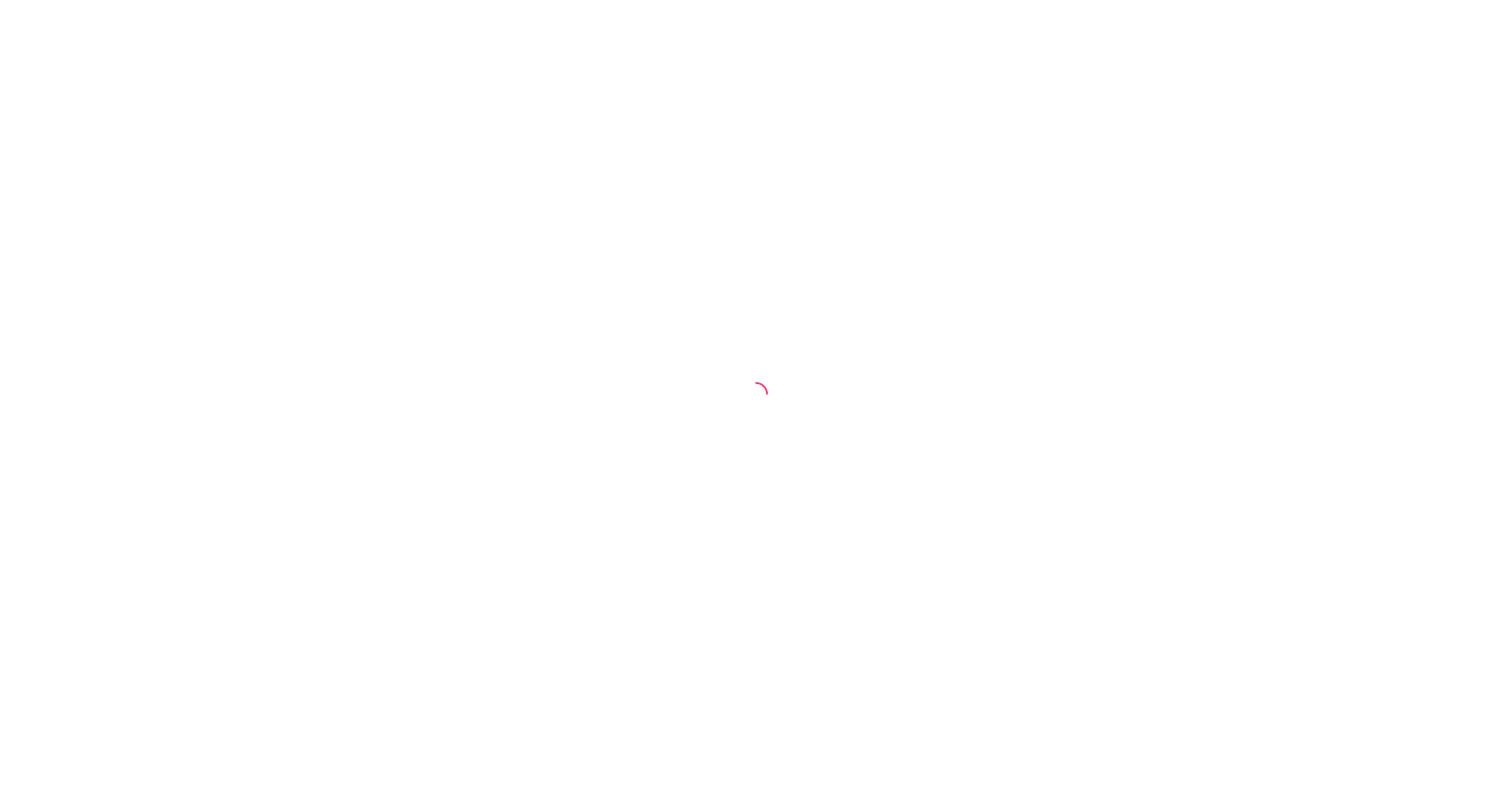 scroll, scrollTop: 0, scrollLeft: 0, axis: both 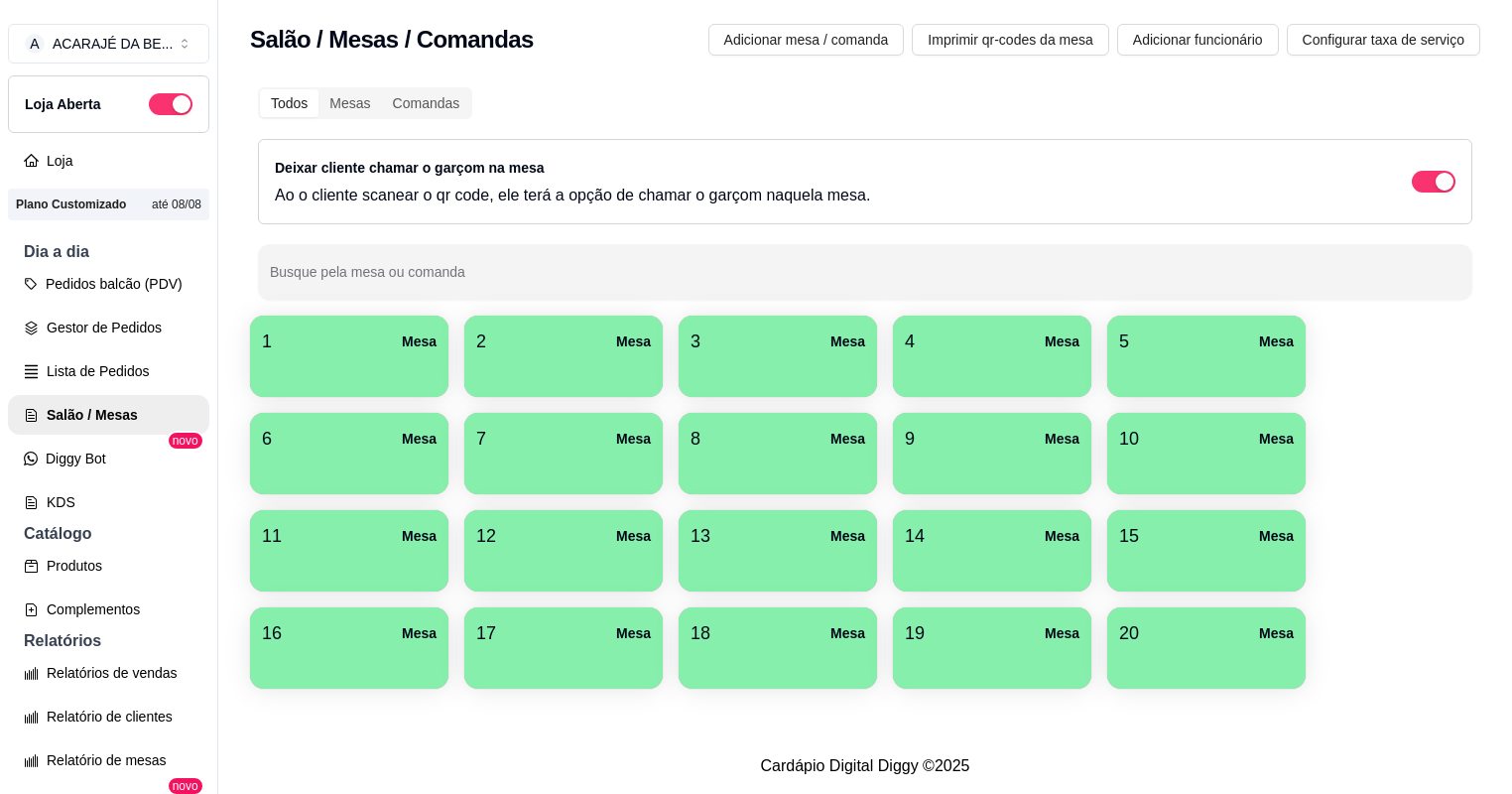 click on "5 Mesa" at bounding box center [1206, 341] 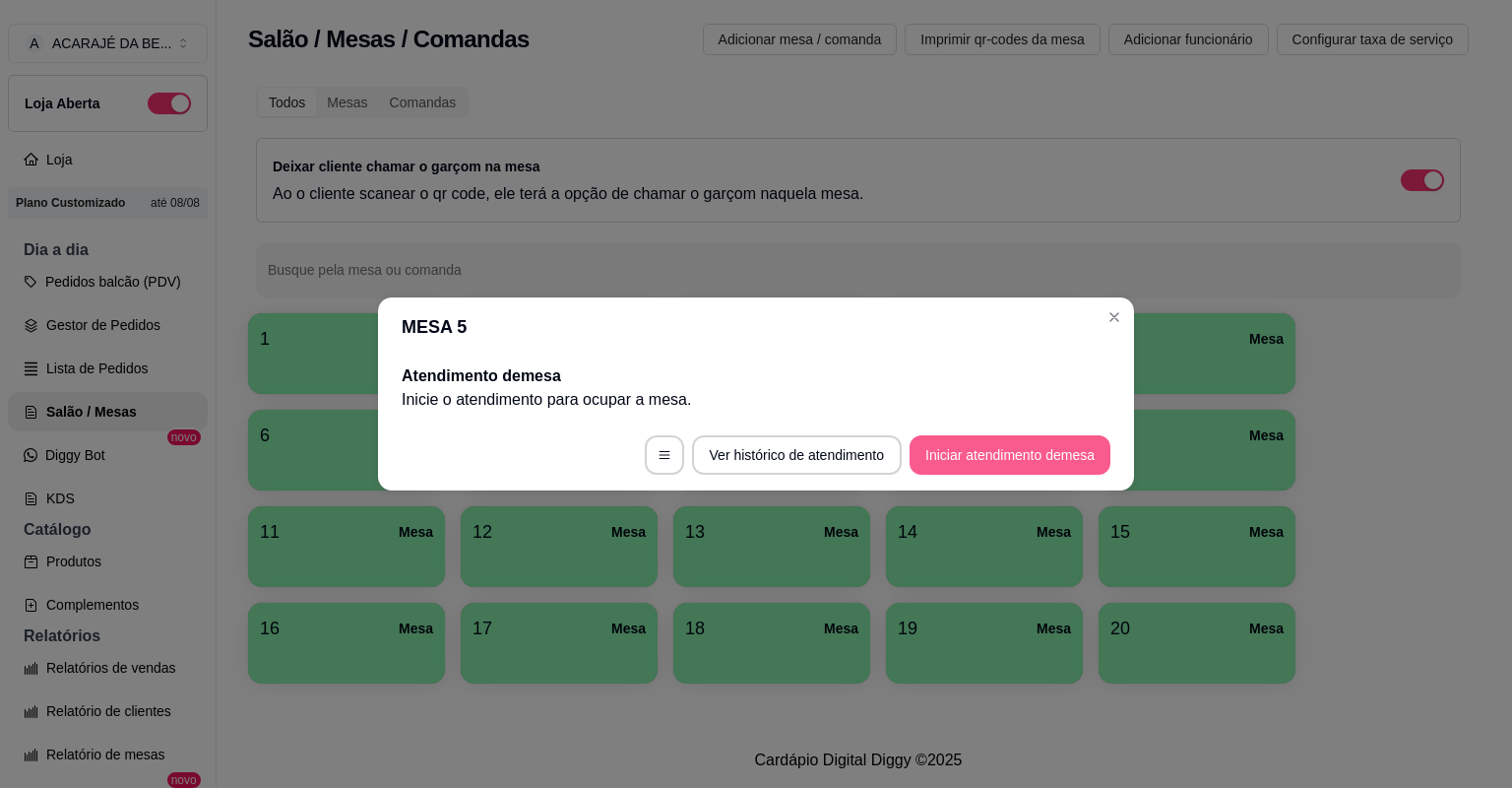 click on "Iniciar atendimento de  mesa" at bounding box center (1010, 455) 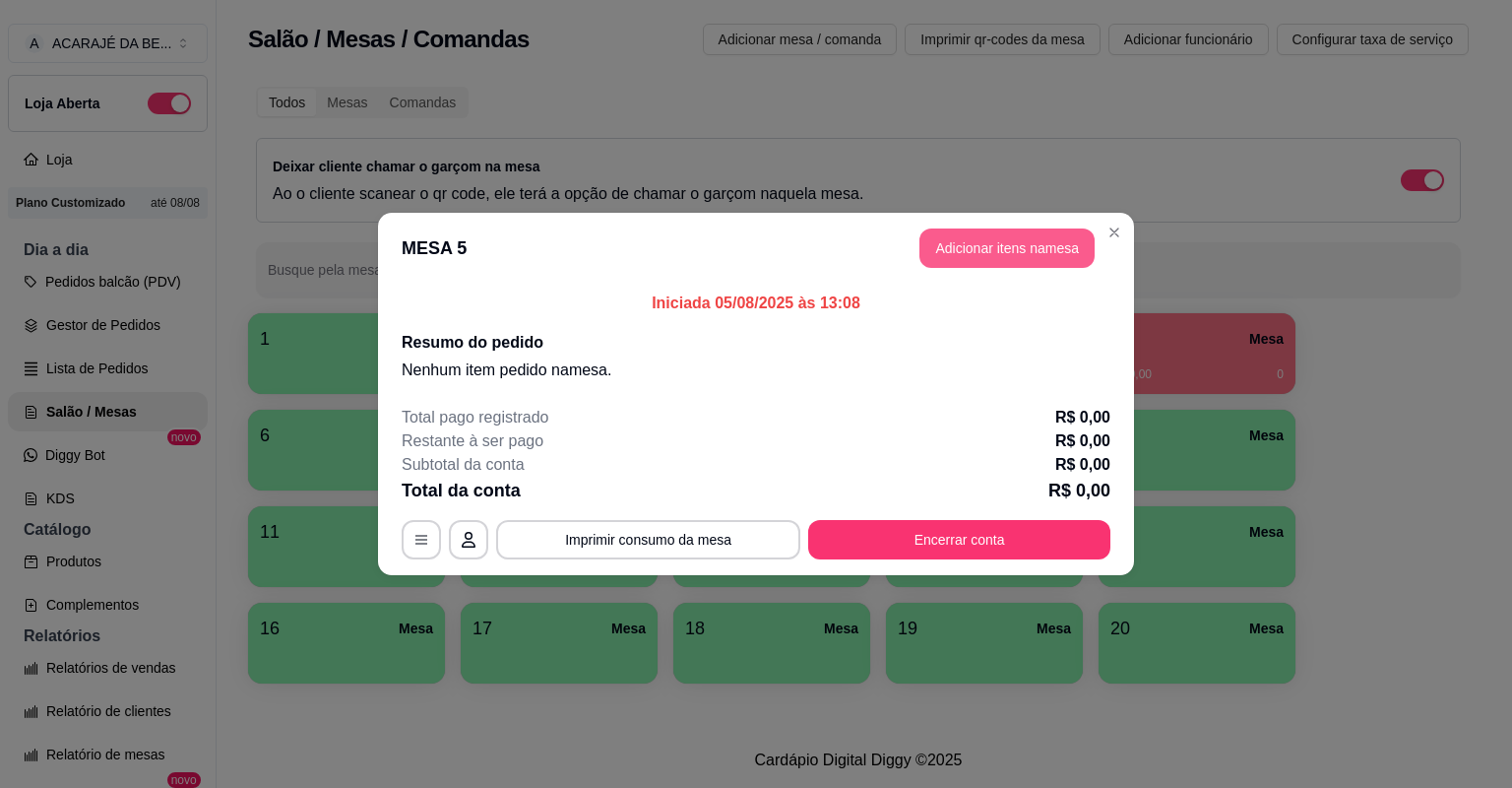 click on "Adicionar itens na  mesa" at bounding box center (1007, 248) 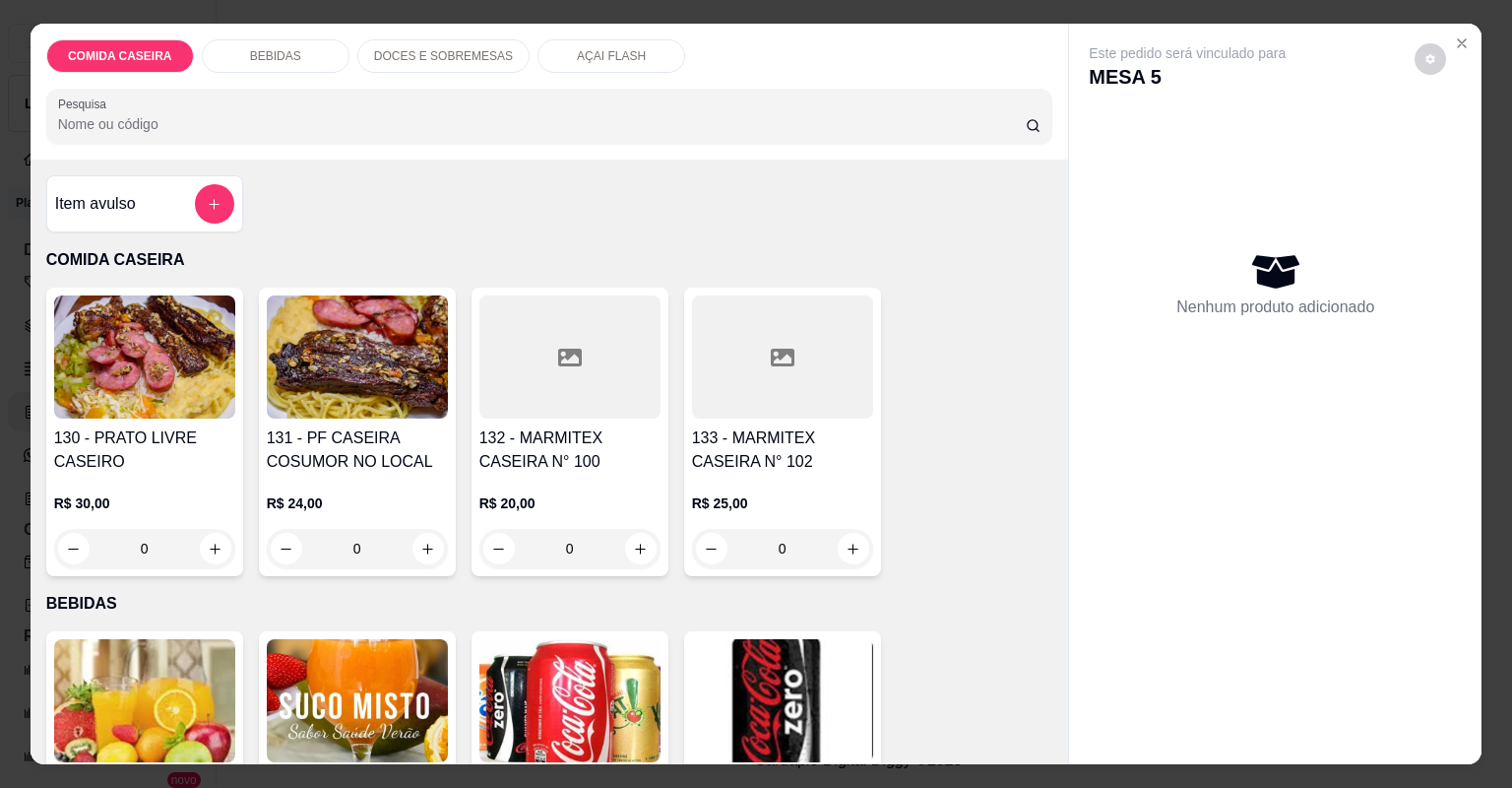 click at bounding box center (215, 204) 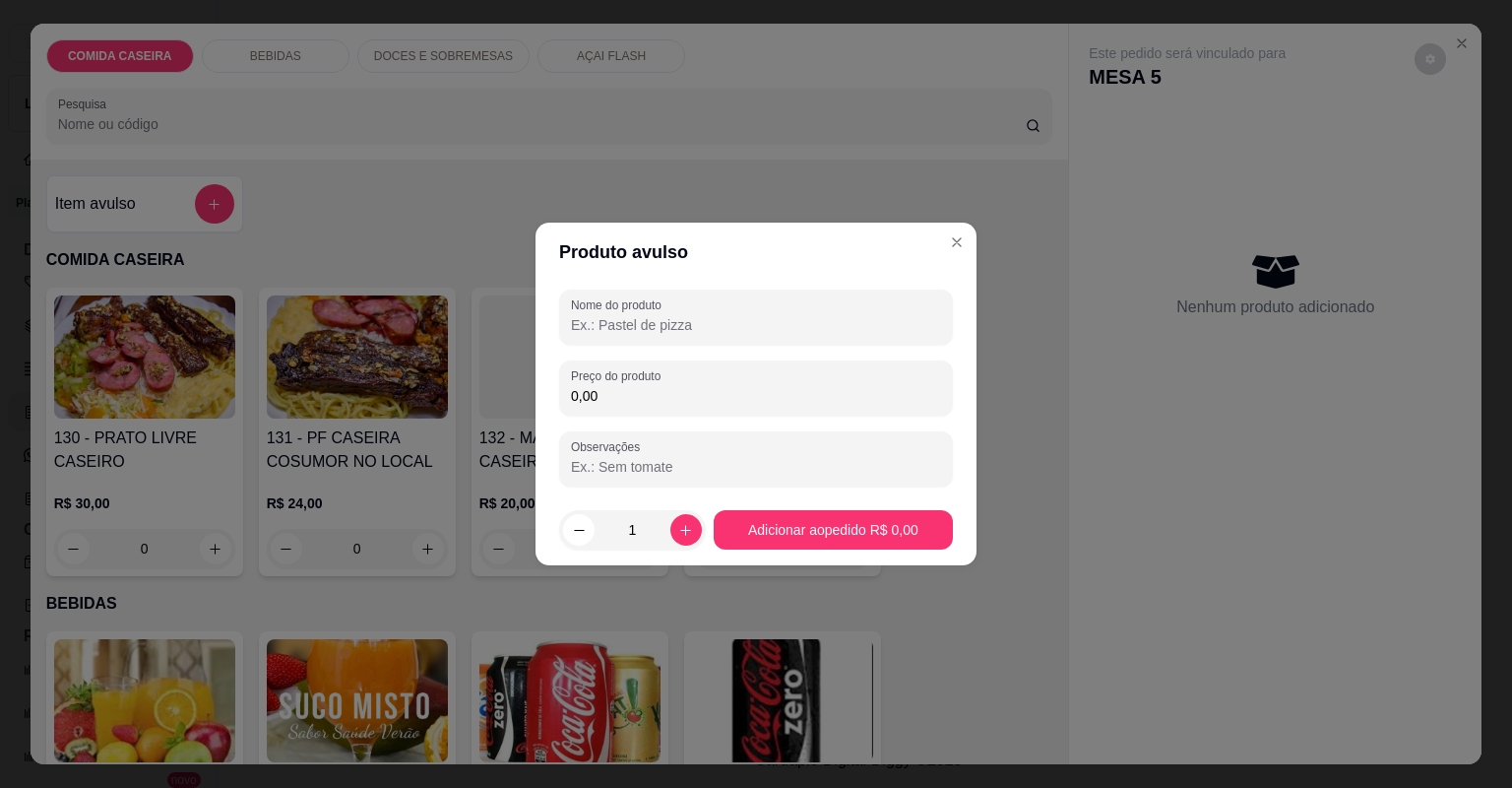 click on "Nome do produto" at bounding box center (756, 325) 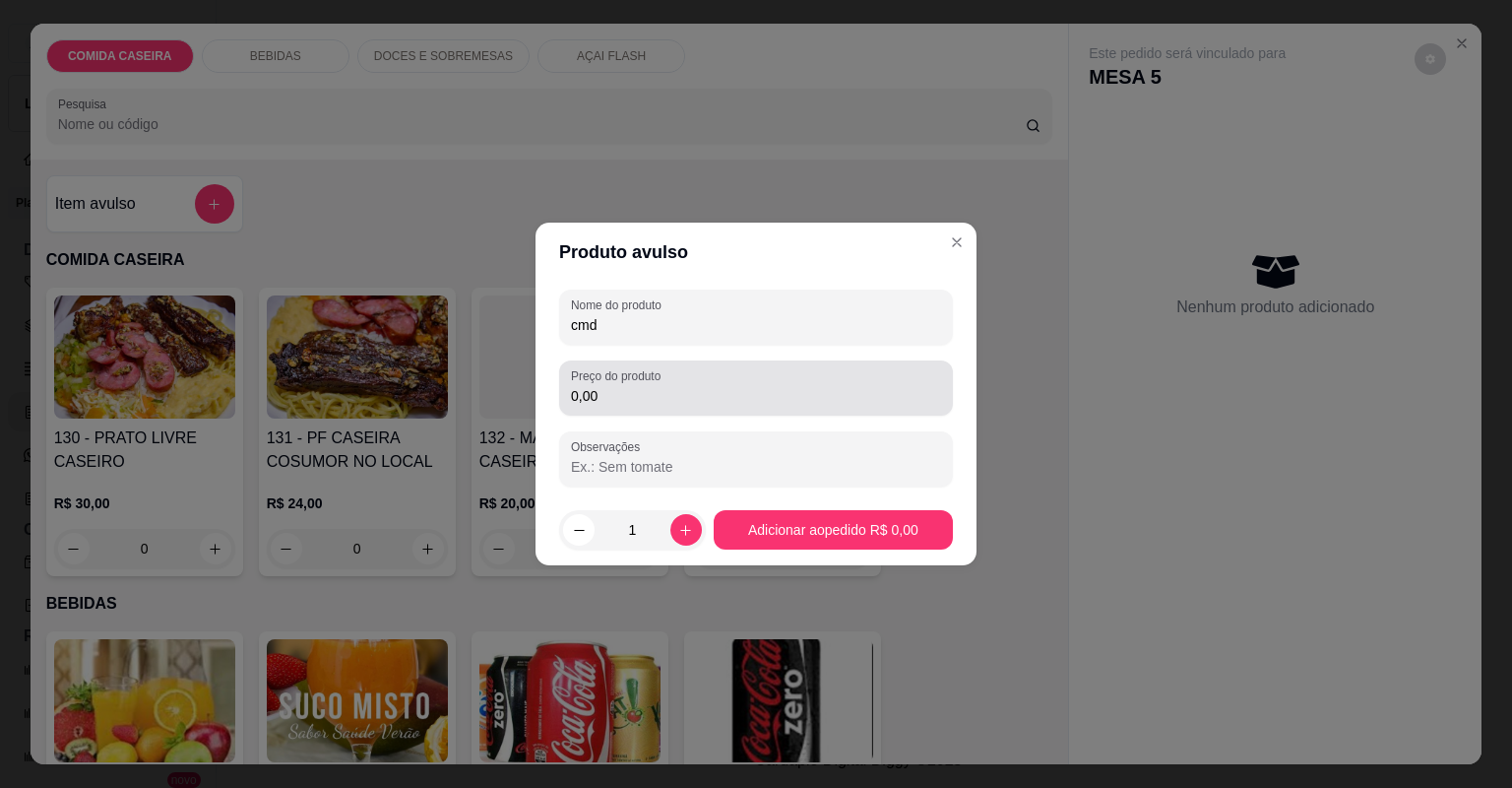 type on "cmd" 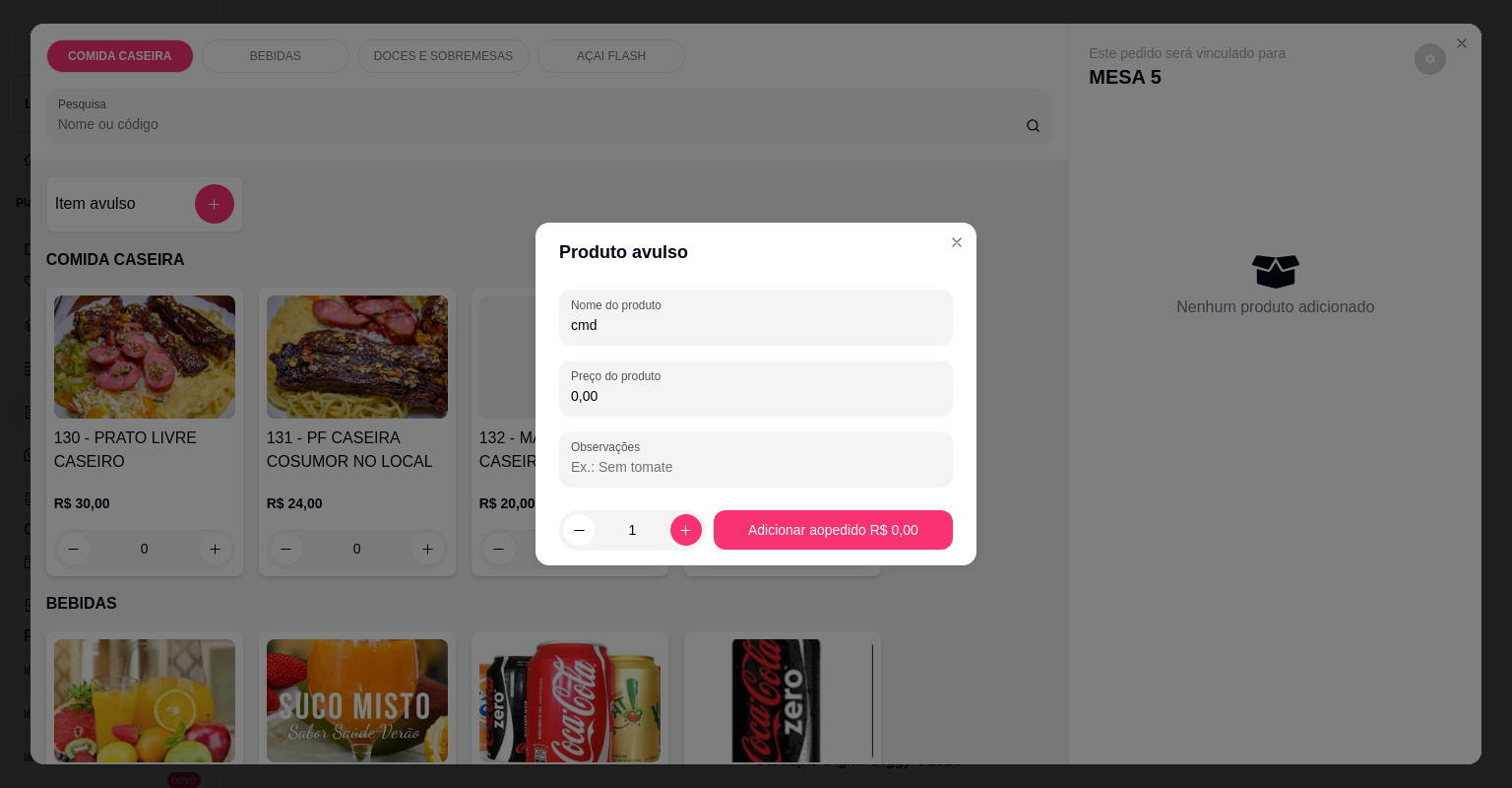 click on "0,00" at bounding box center [756, 396] 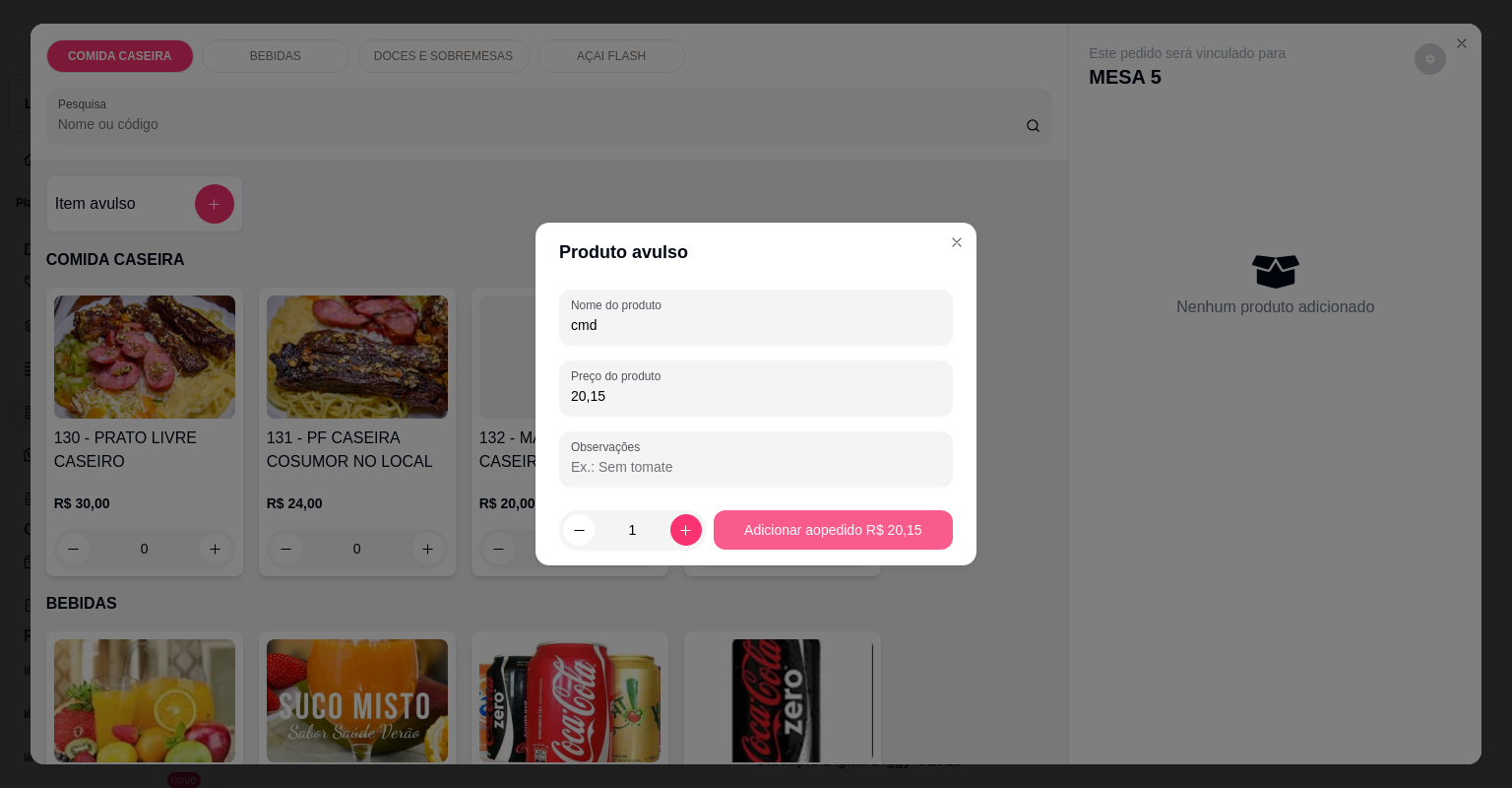 type on "20,15" 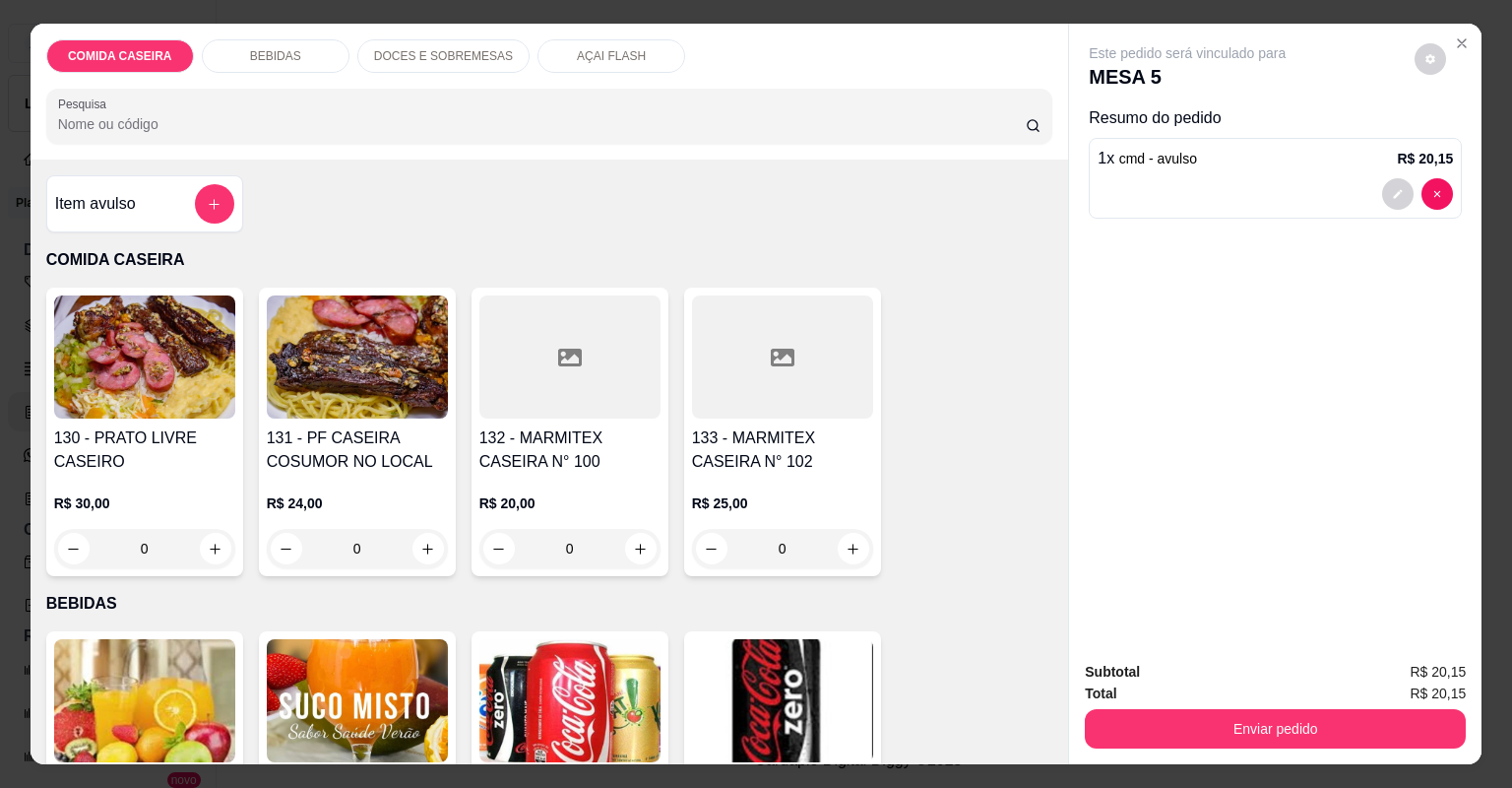 click on "Enviar pedido" at bounding box center [1275, 726] 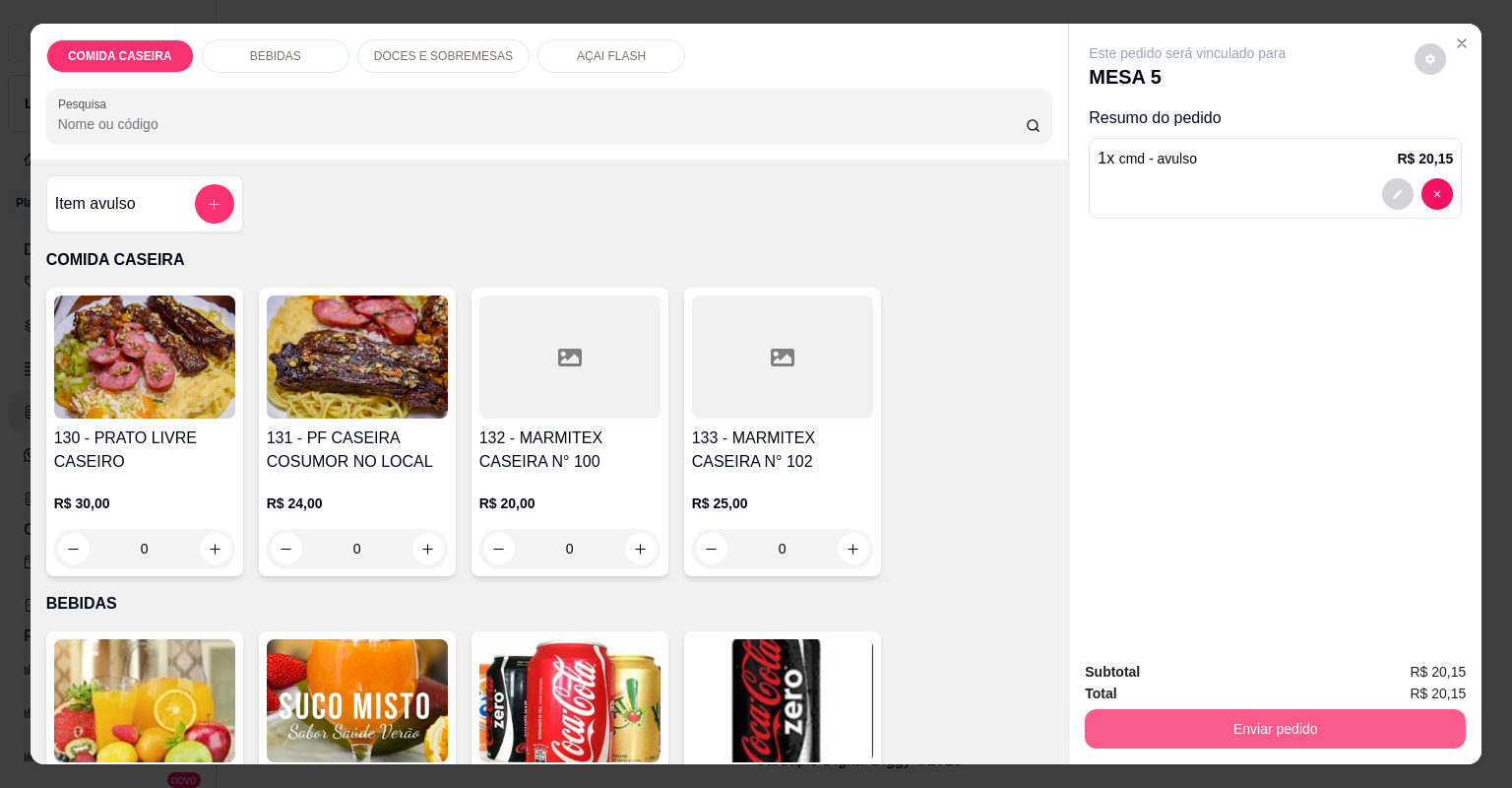 click on "Enviar pedido" at bounding box center (1275, 729) 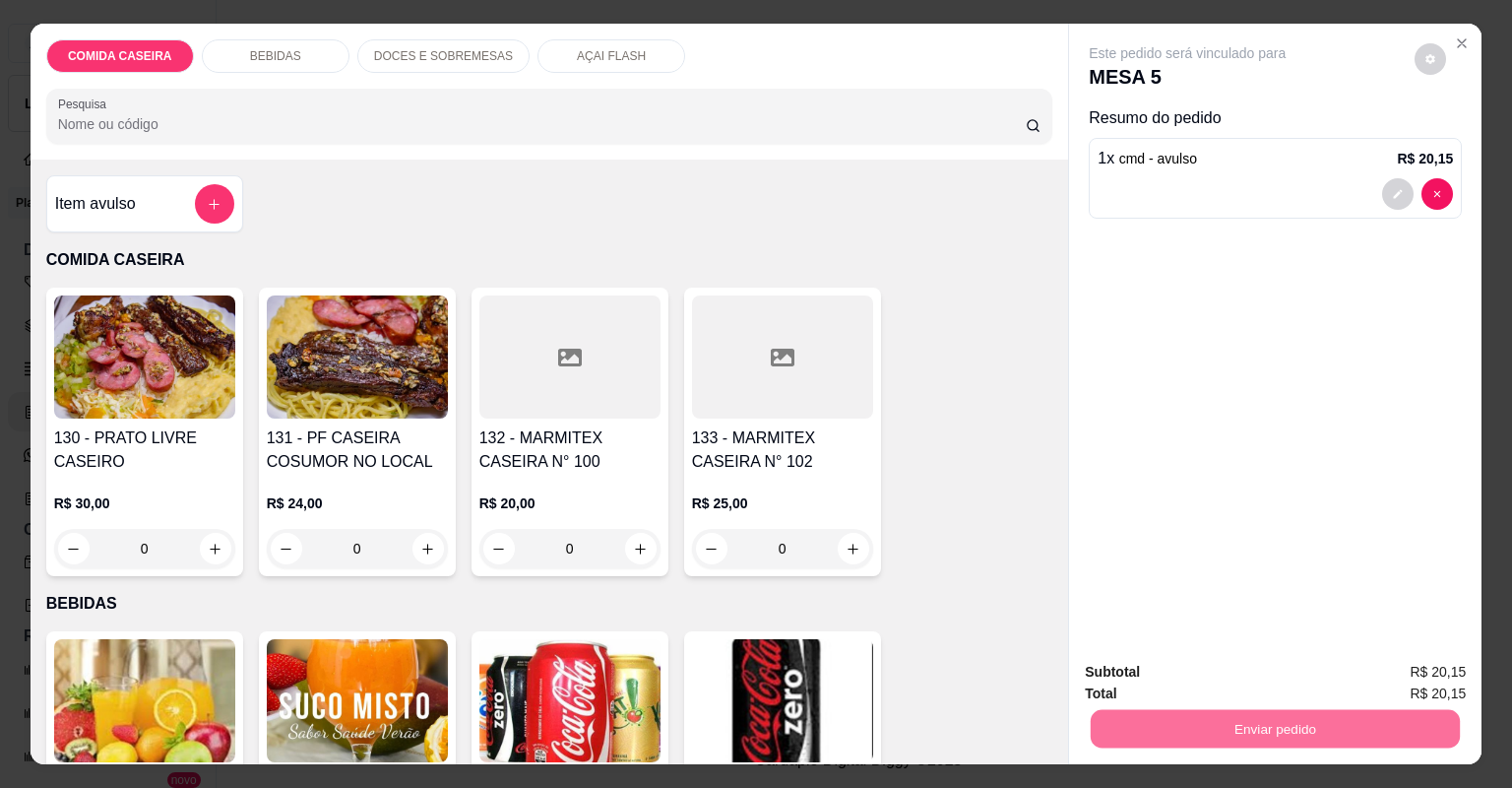 click on "Não registrar e enviar pedido" at bounding box center (1212, 681) 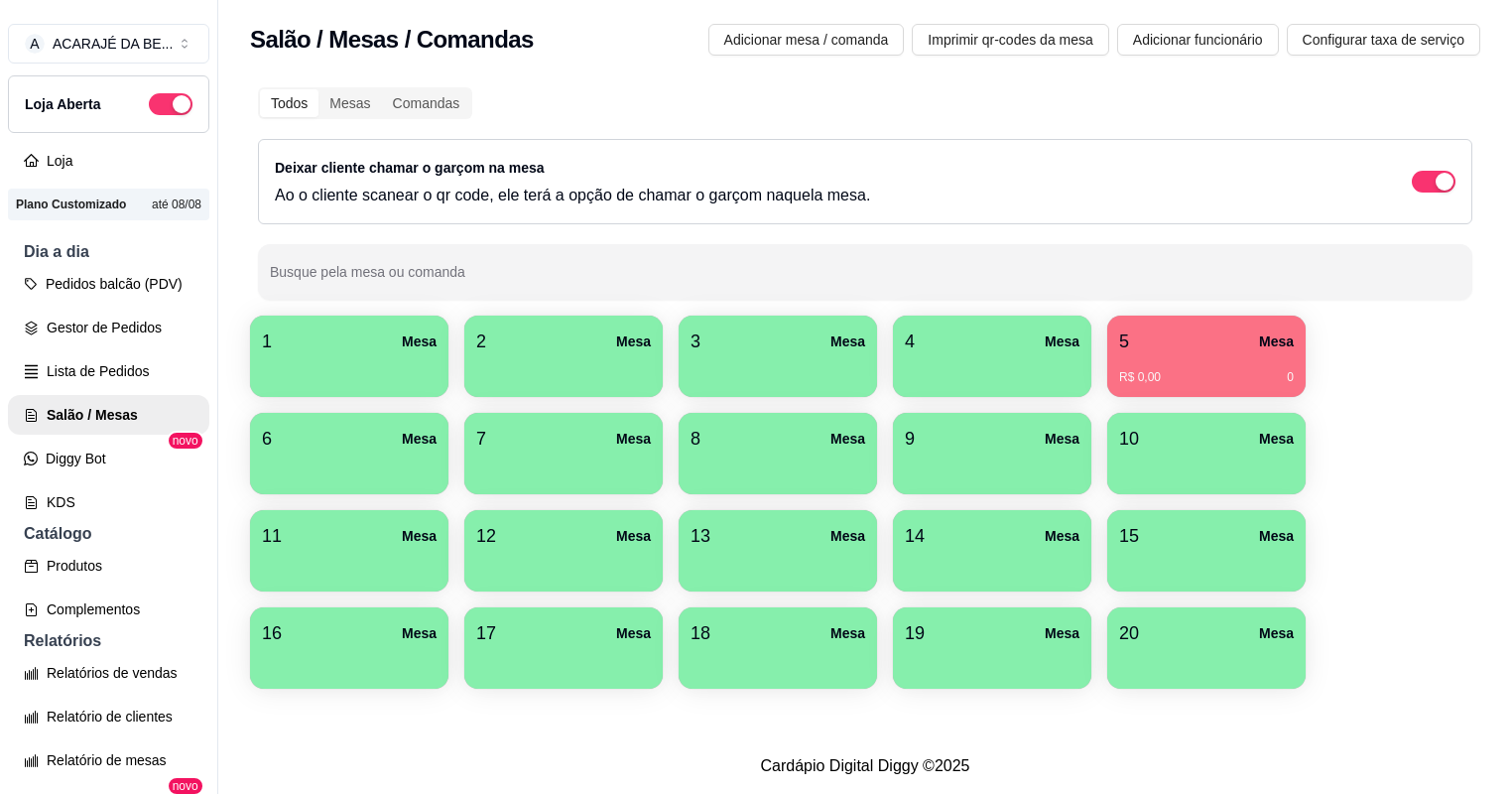 click on "Lista de Pedidos" at bounding box center [108, 371] 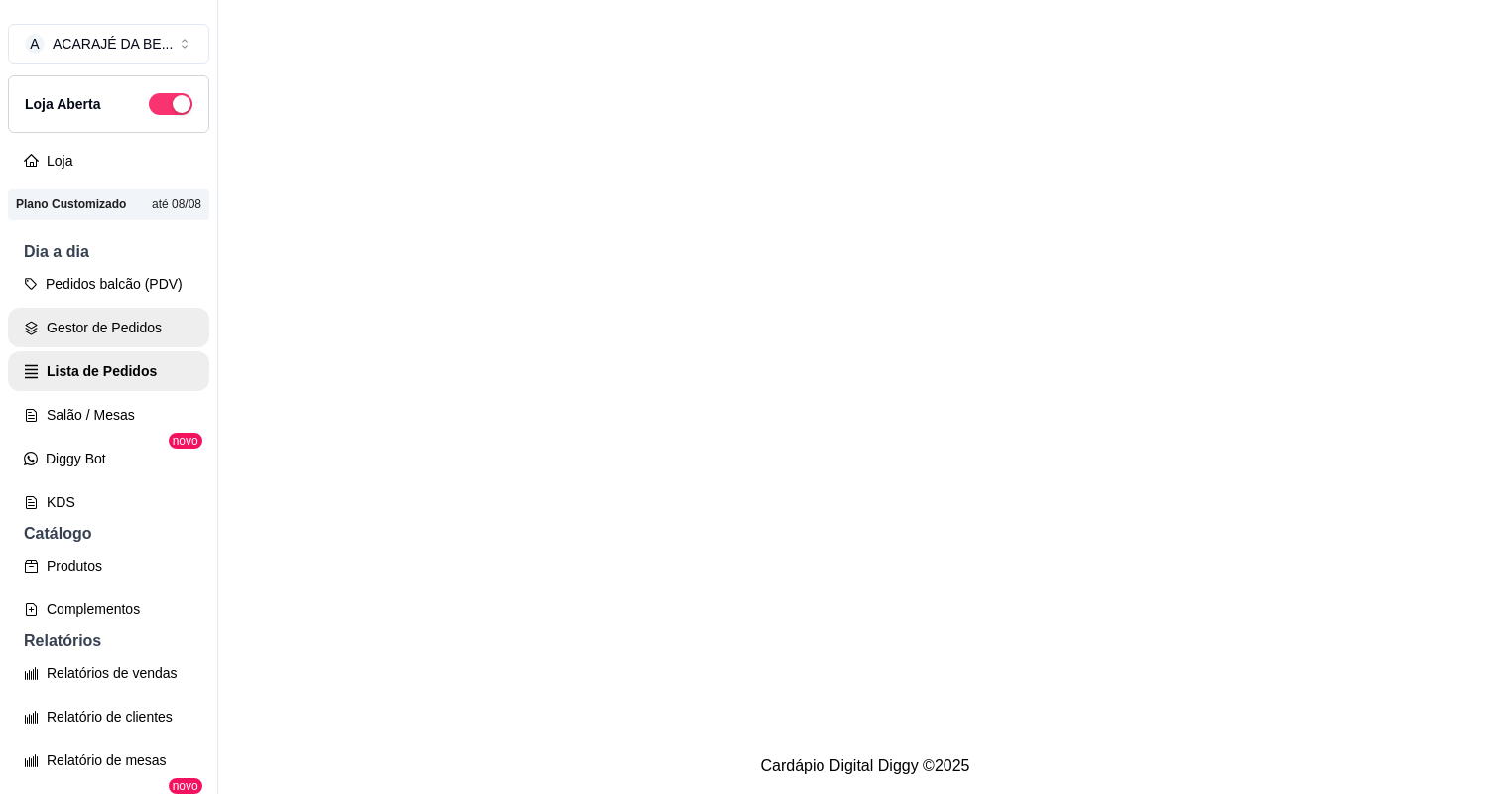 click on "Gestor de Pedidos" at bounding box center (108, 328) 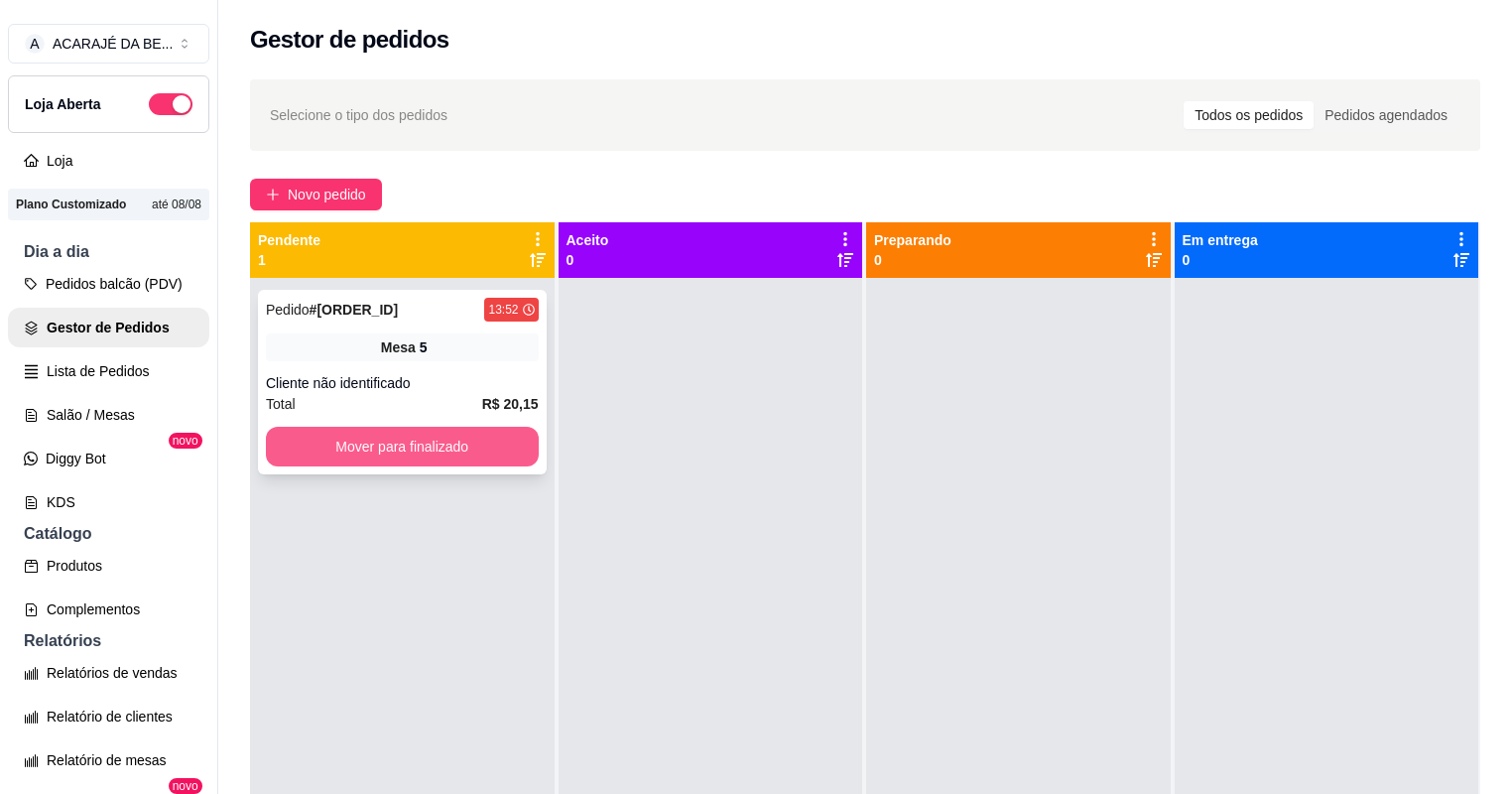 click on "Mover para finalizado" at bounding box center (402, 447) 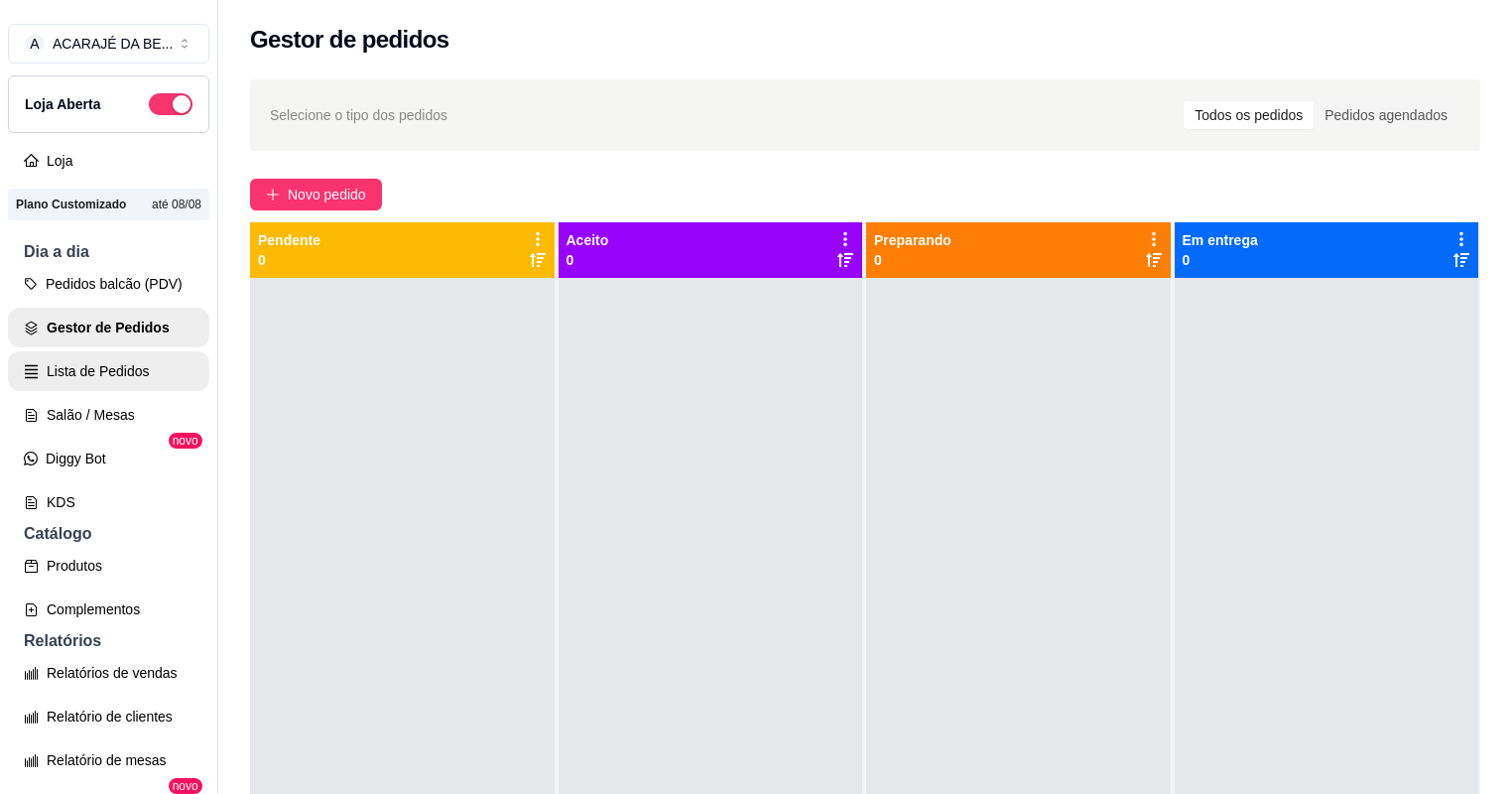 click on "Lista de Pedidos" at bounding box center (108, 371) 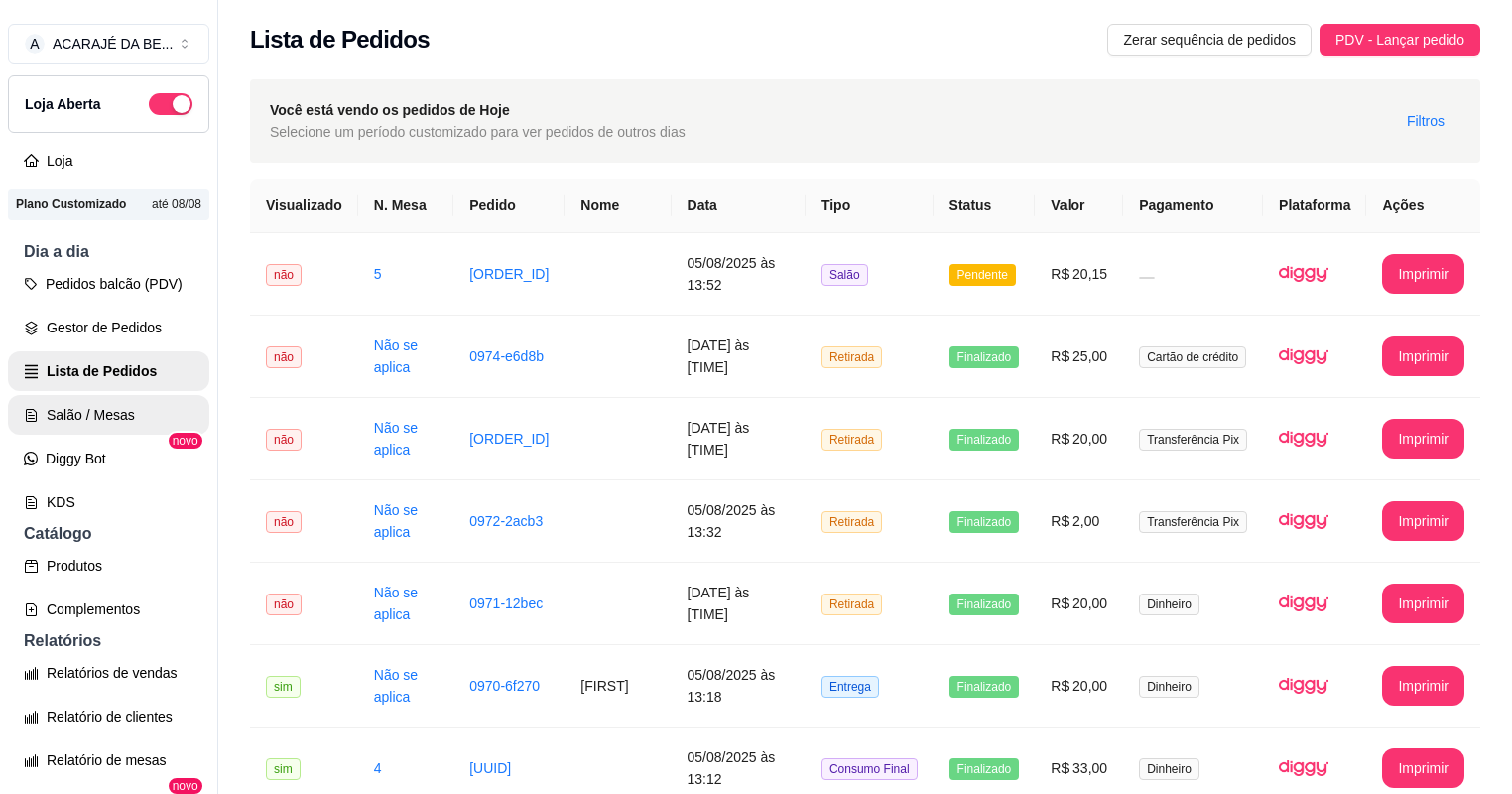 click on "Salão / Mesas" at bounding box center [108, 415] 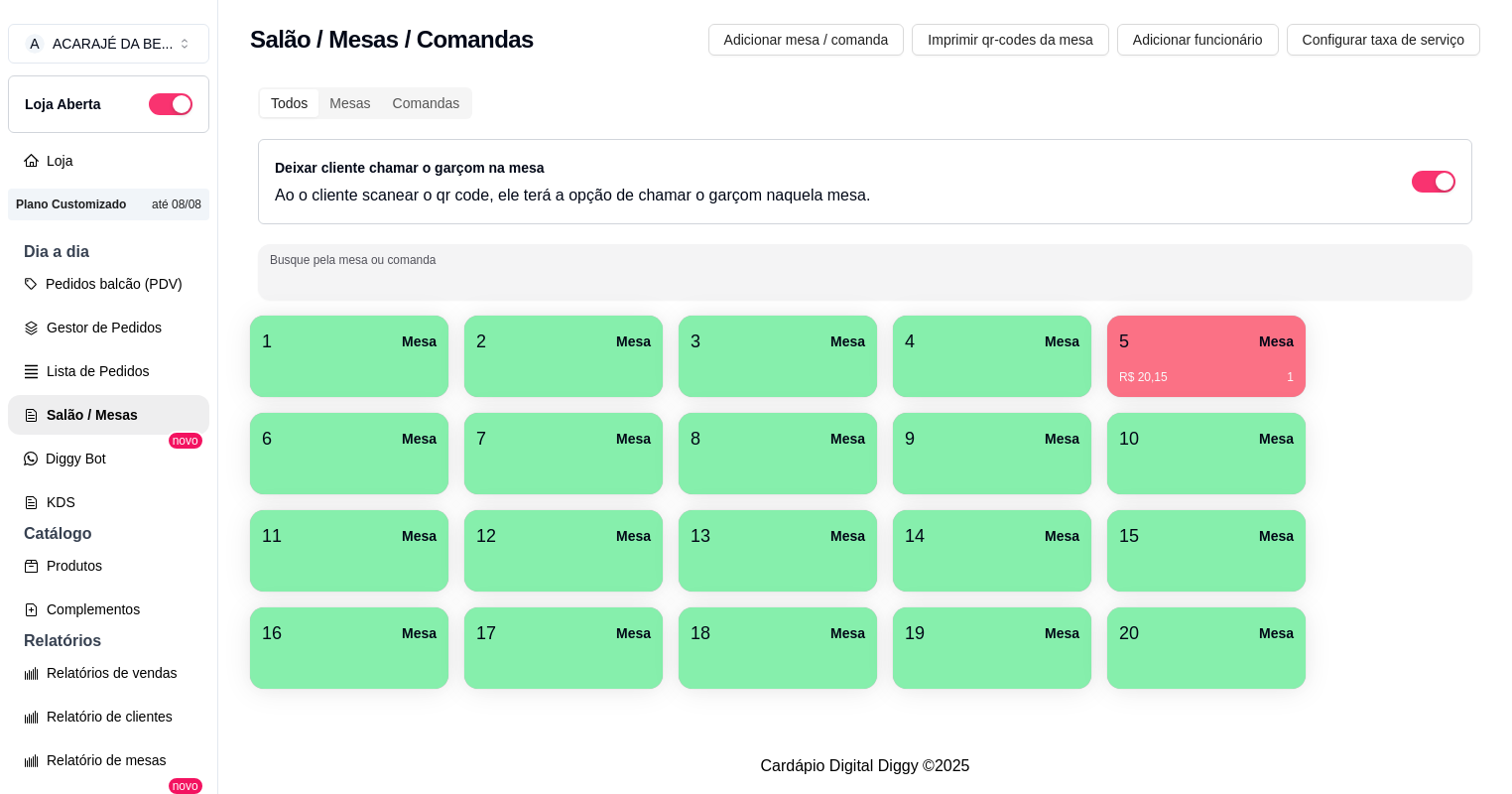 drag, startPoint x: 393, startPoint y: 274, endPoint x: 668, endPoint y: 262, distance: 275.2617 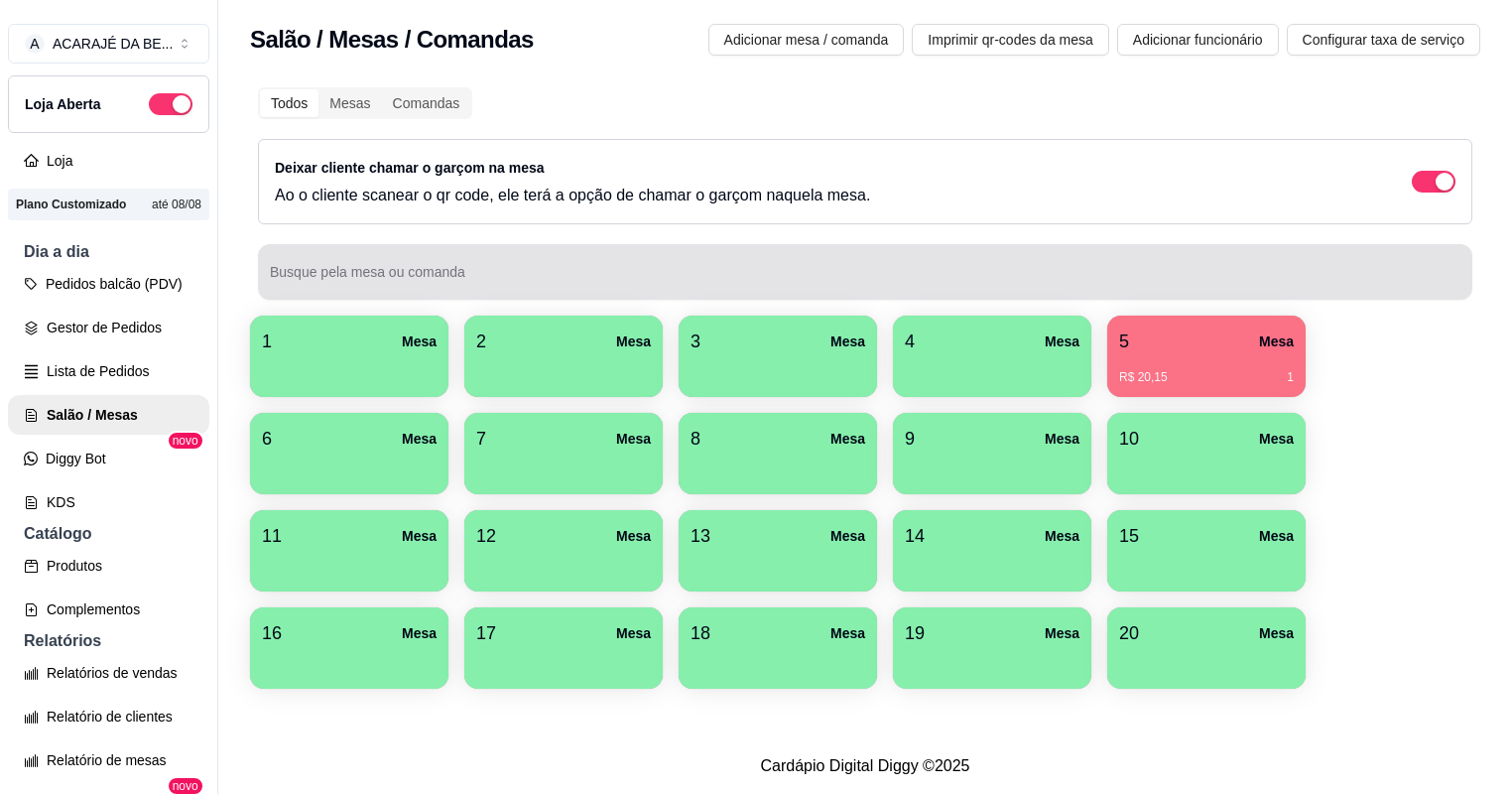 click at bounding box center (865, 272) 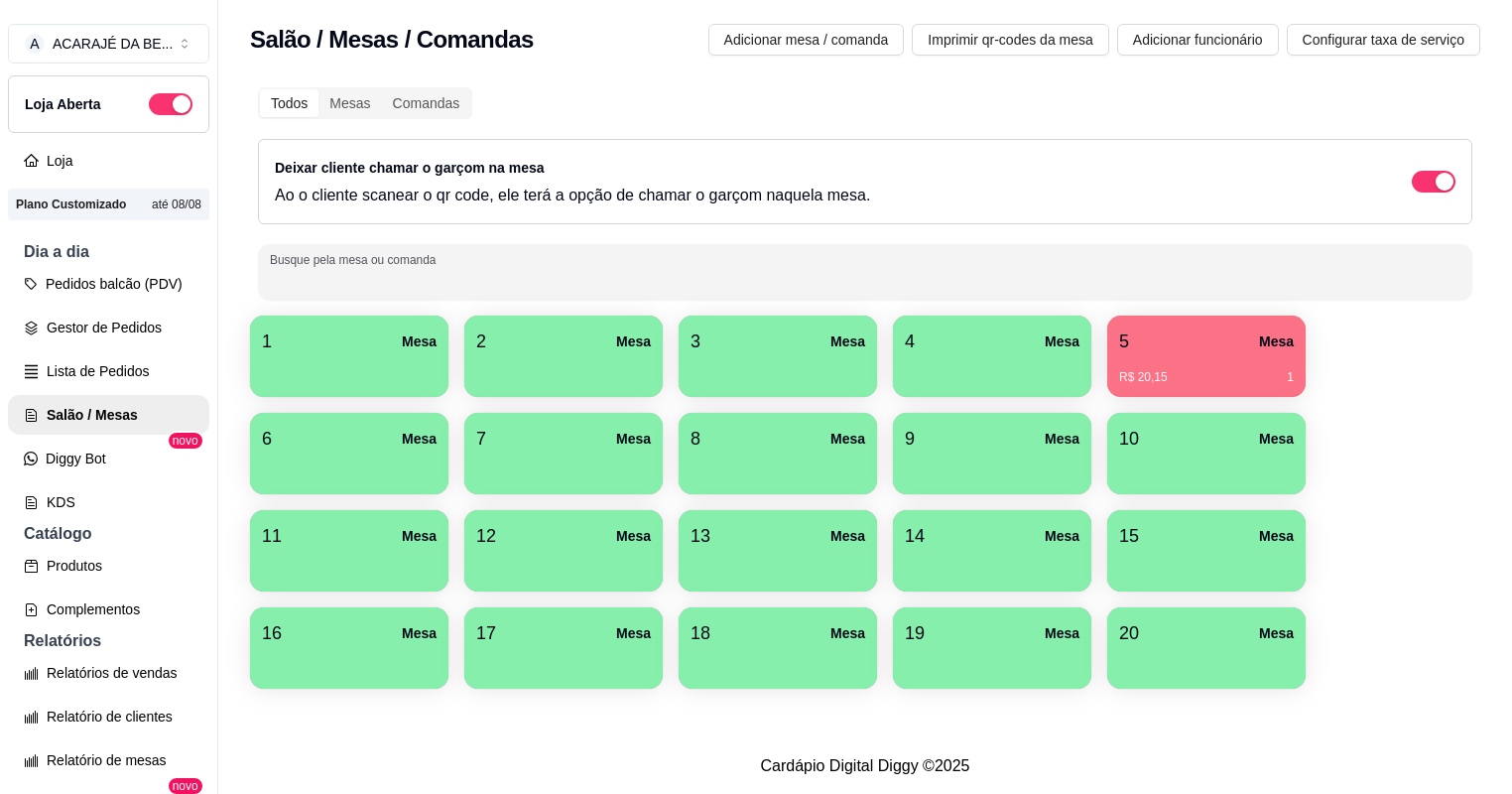 click at bounding box center [865, 272] 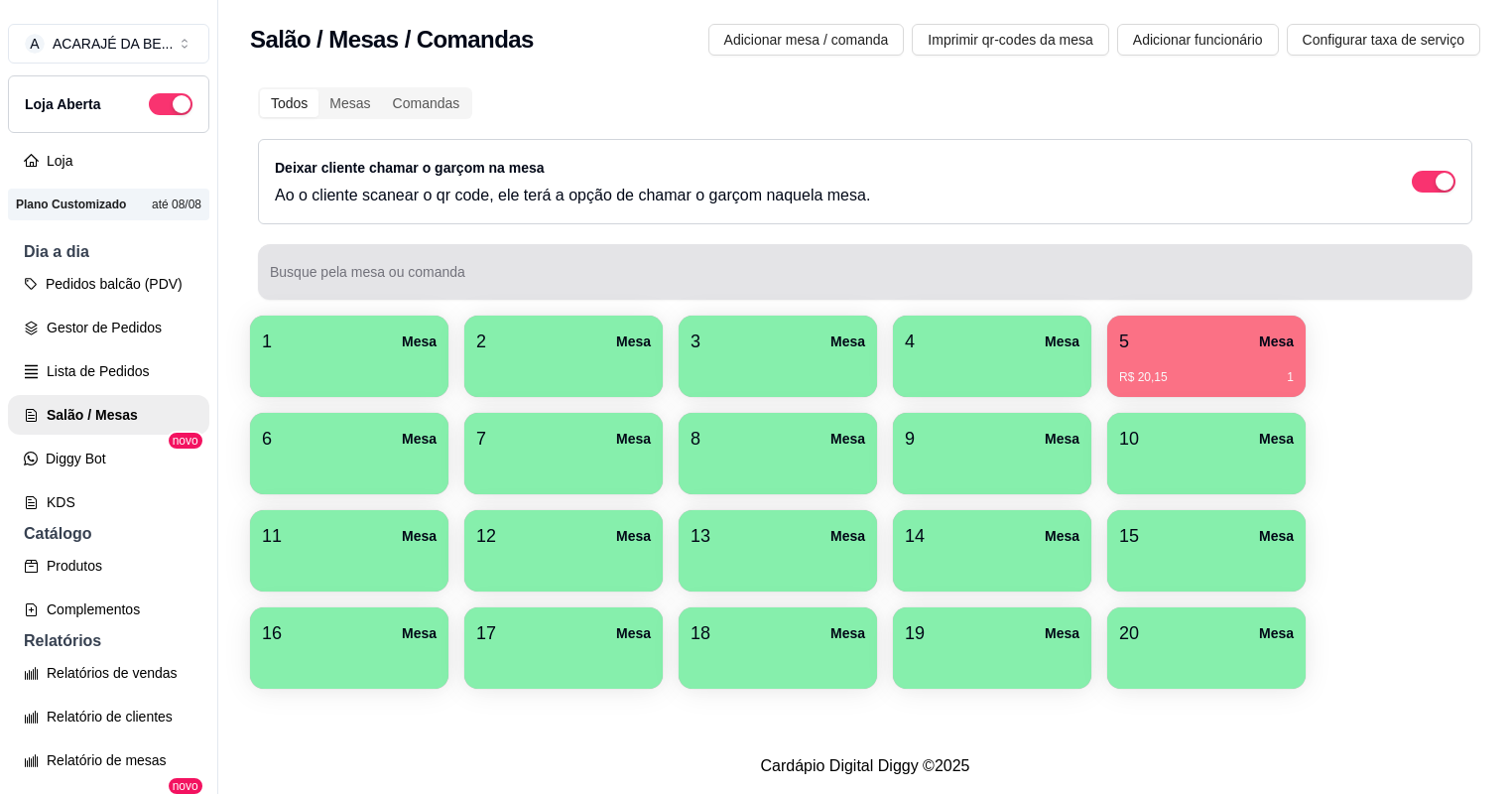 click at bounding box center (865, 272) 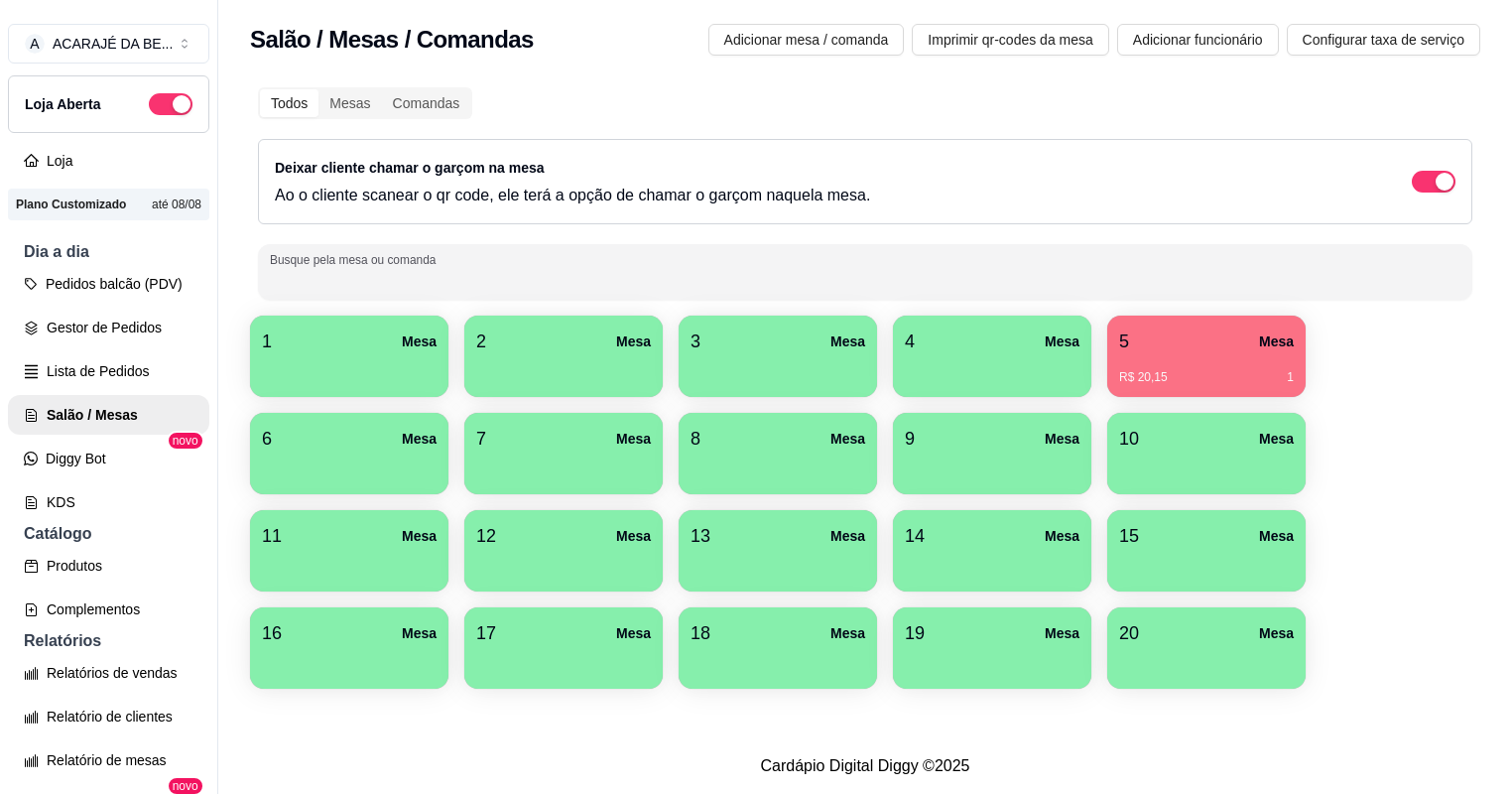 click at bounding box center [865, 272] 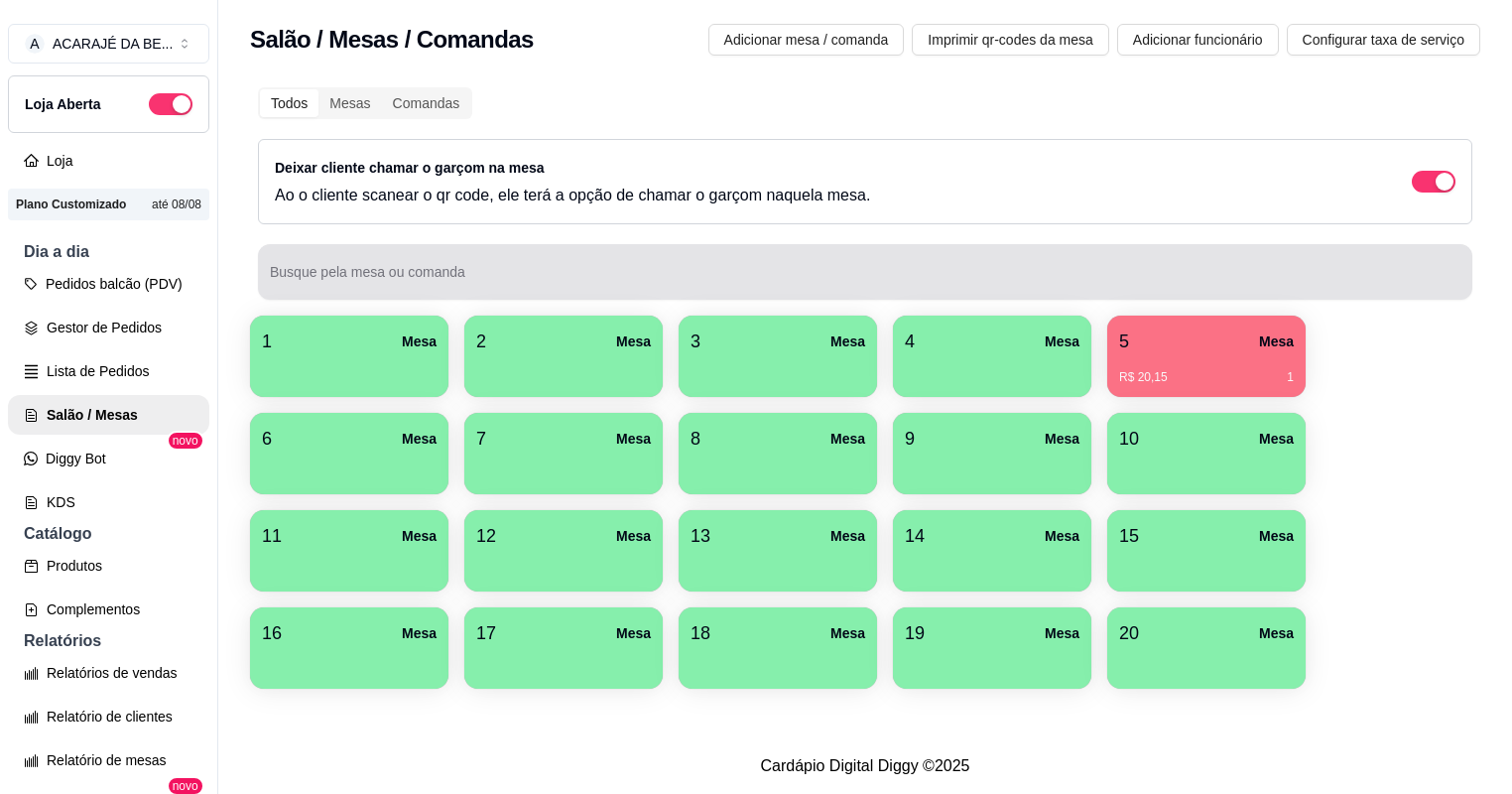 click at bounding box center (865, 272) 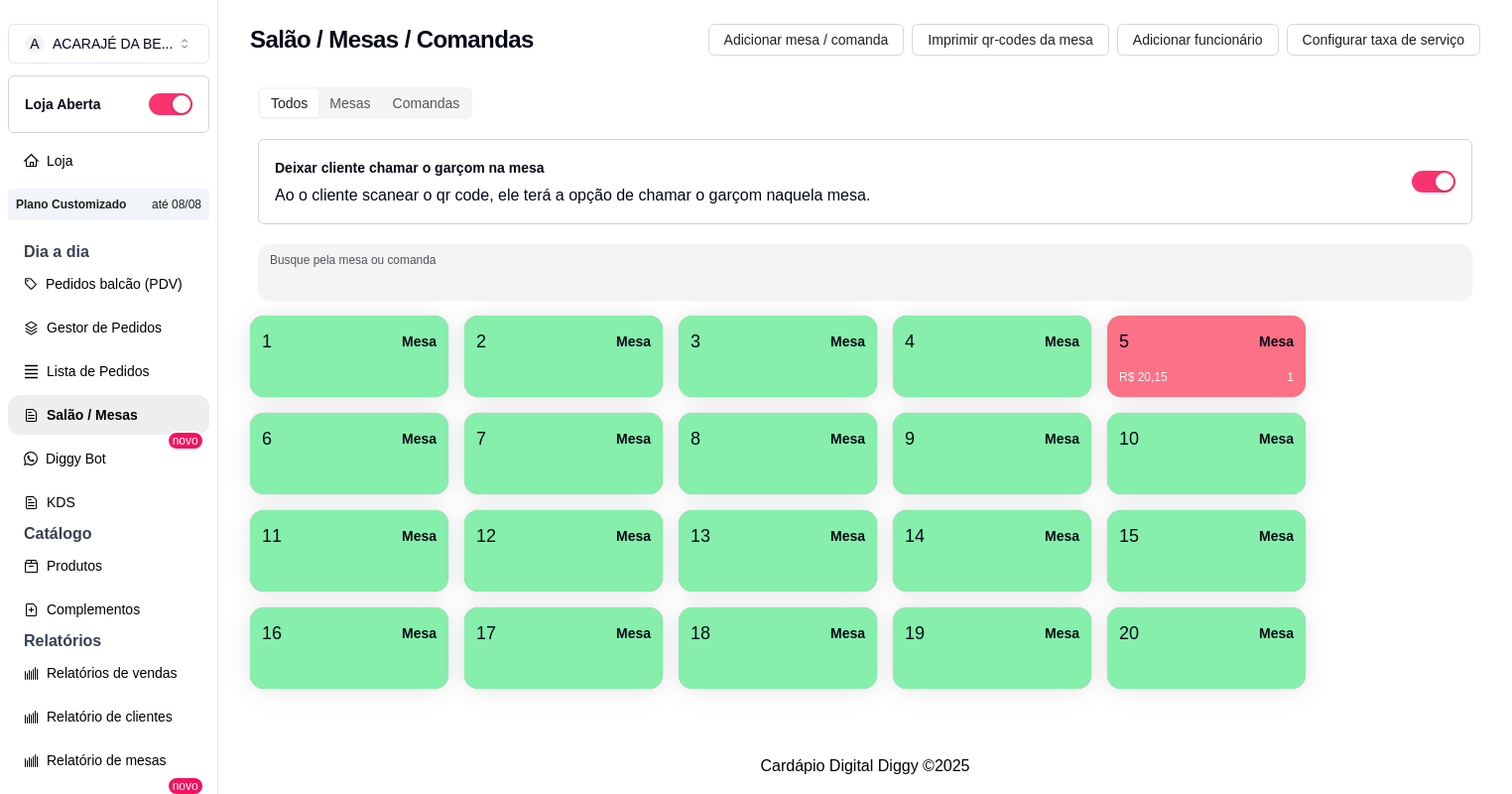 click on "Busque pela mesa ou comanda" at bounding box center [865, 280] 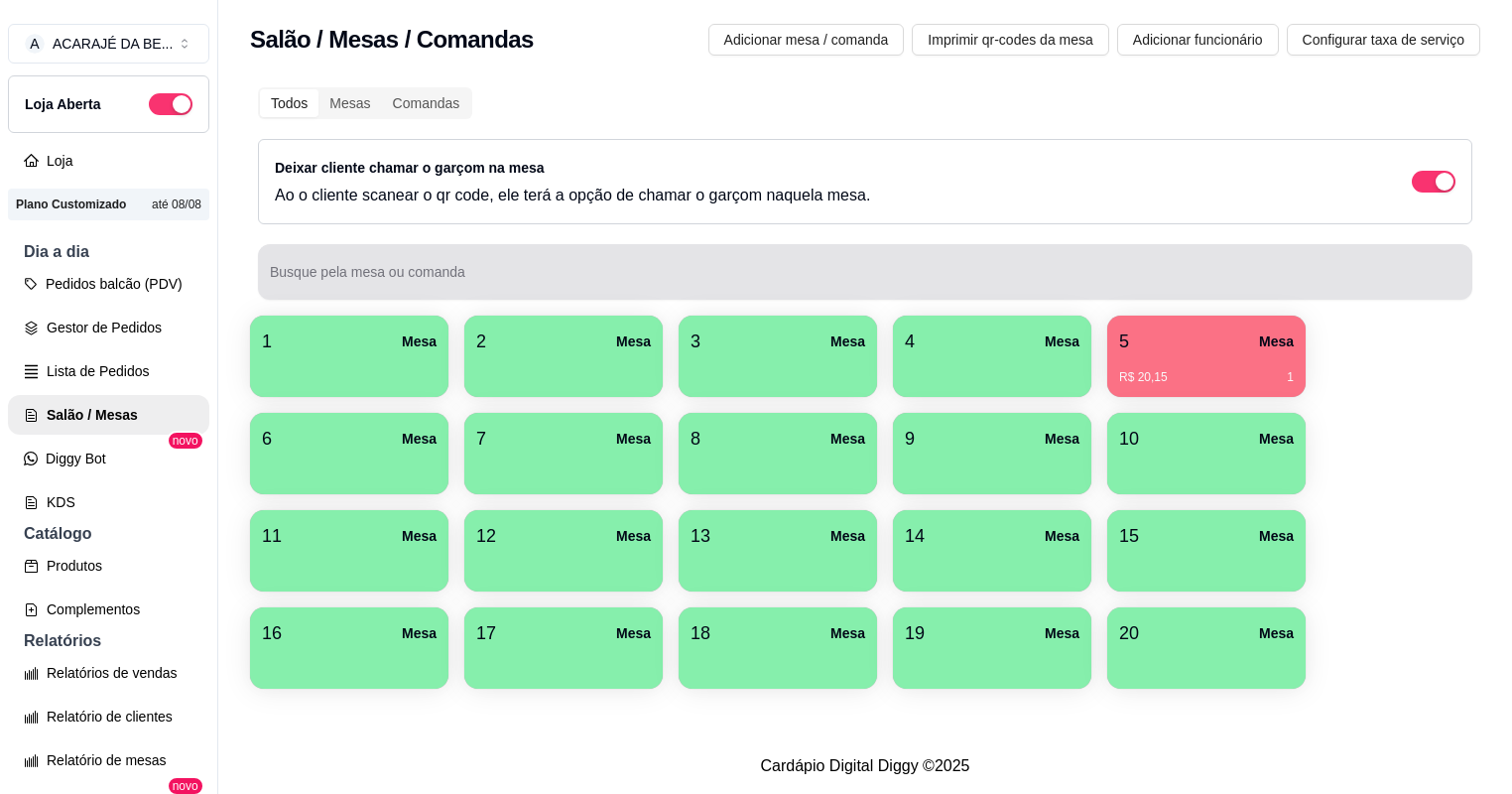 drag, startPoint x: 639, startPoint y: 261, endPoint x: 646, endPoint y: 246, distance: 16.552945 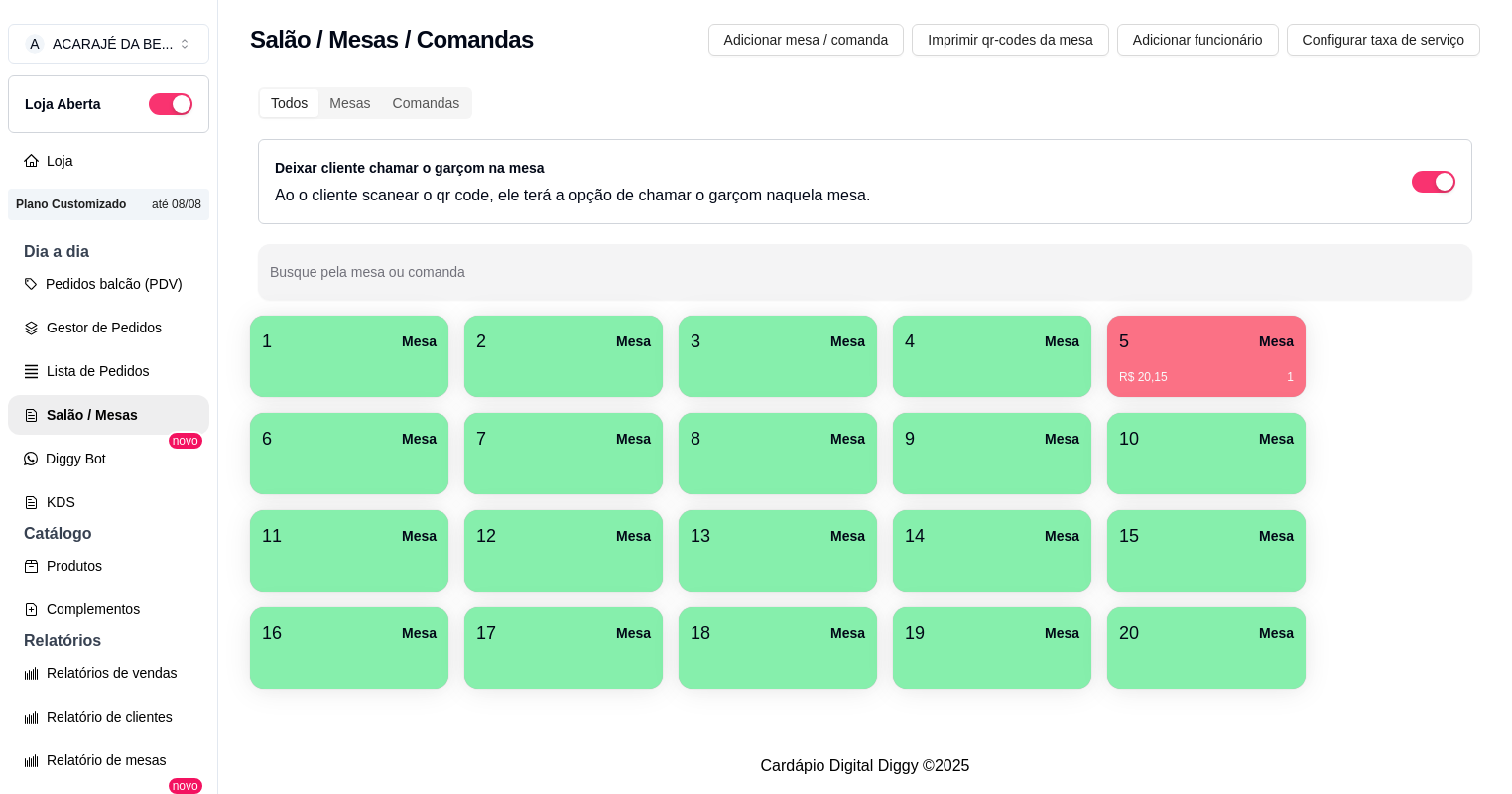 click on "Todos Mesas Comandas Deixar cliente chamar o garçom na mesa Ao o cliente scanear o qr code, ele terá a opção de chamar o garçom naquela mesa. Busque pela mesa ou comanda" at bounding box center (865, 194) 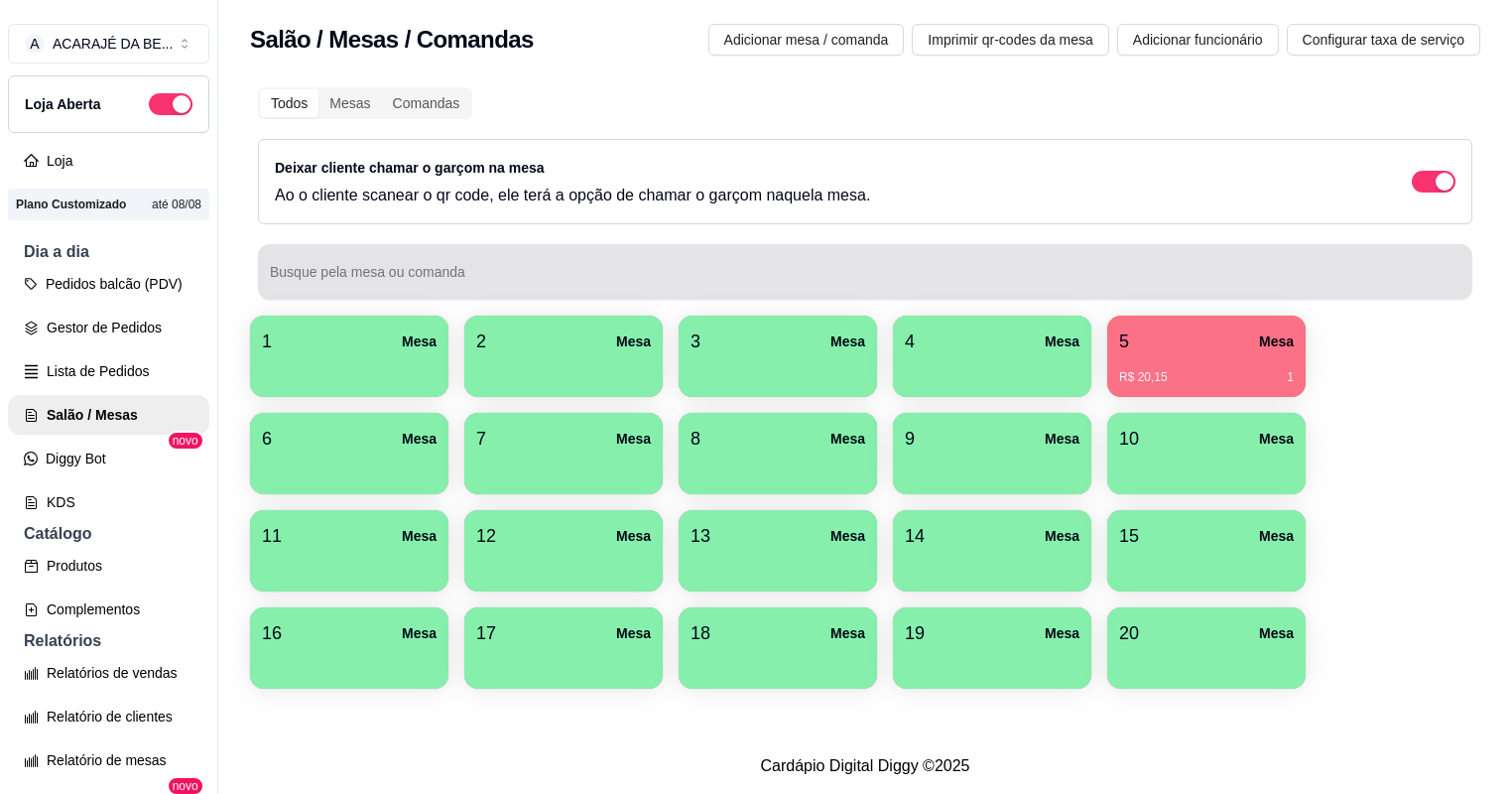 click on "Busque pela mesa ou comanda" at bounding box center (865, 272) 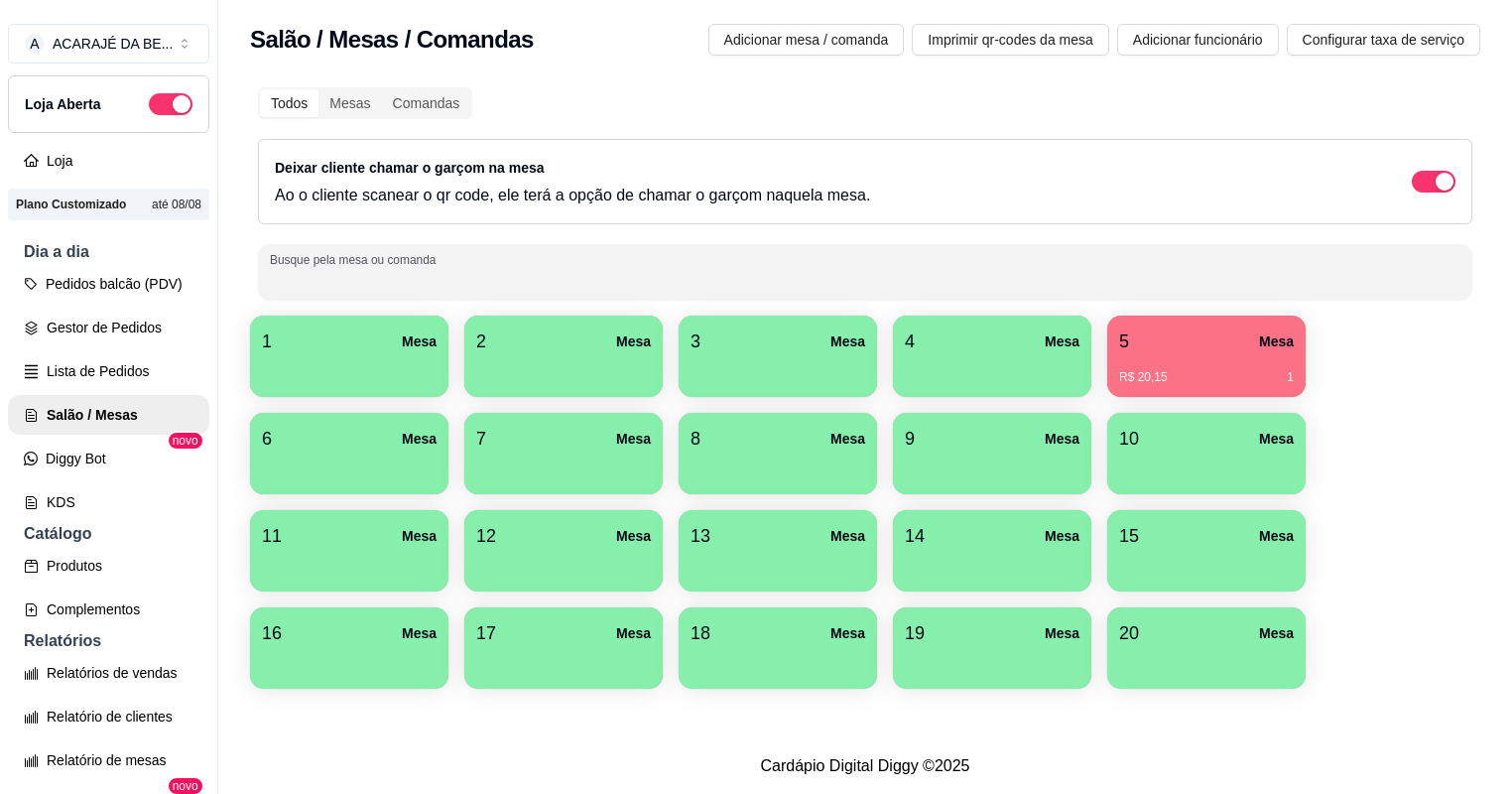 click at bounding box center [865, 272] 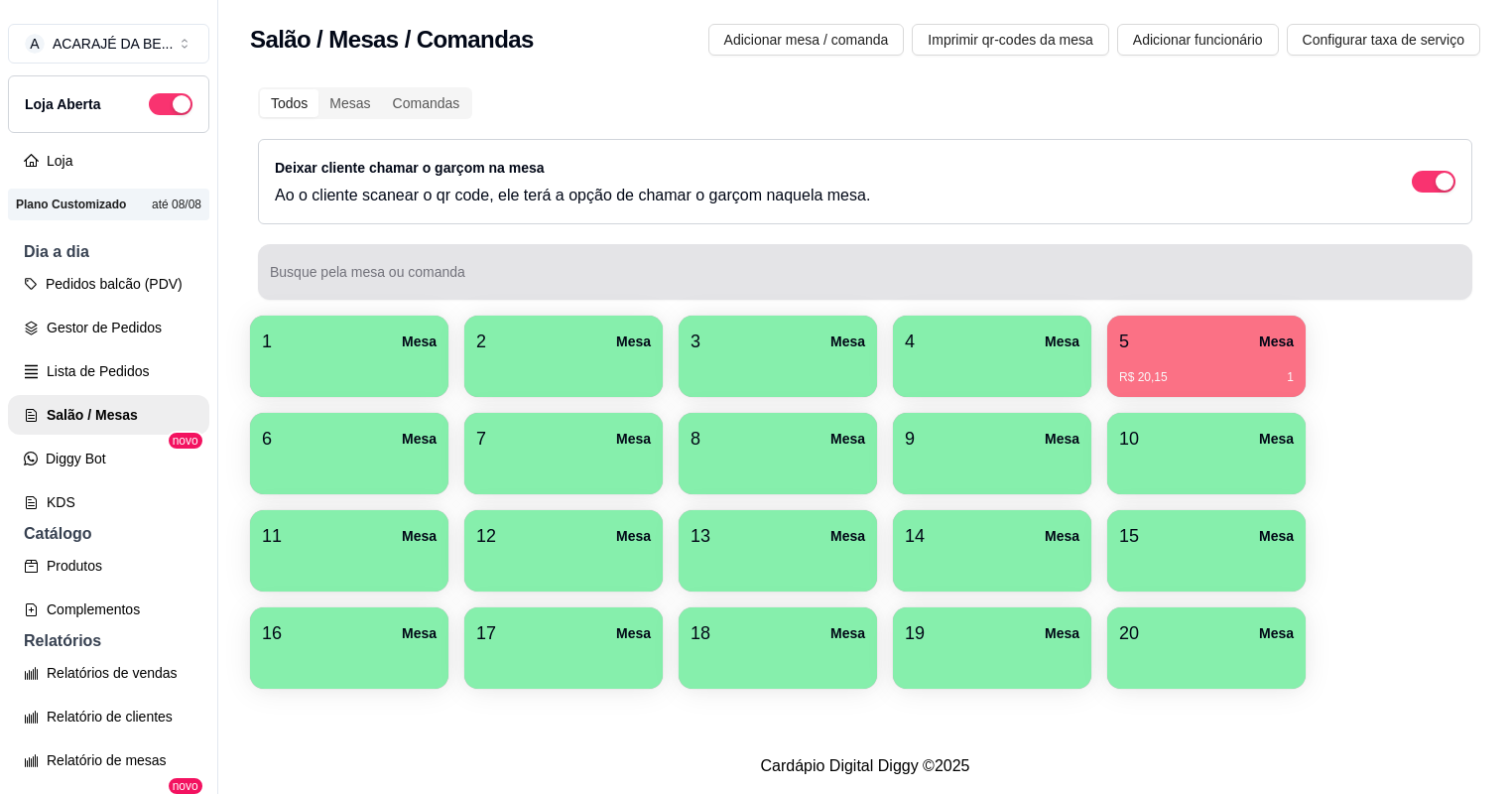 click at bounding box center (865, 272) 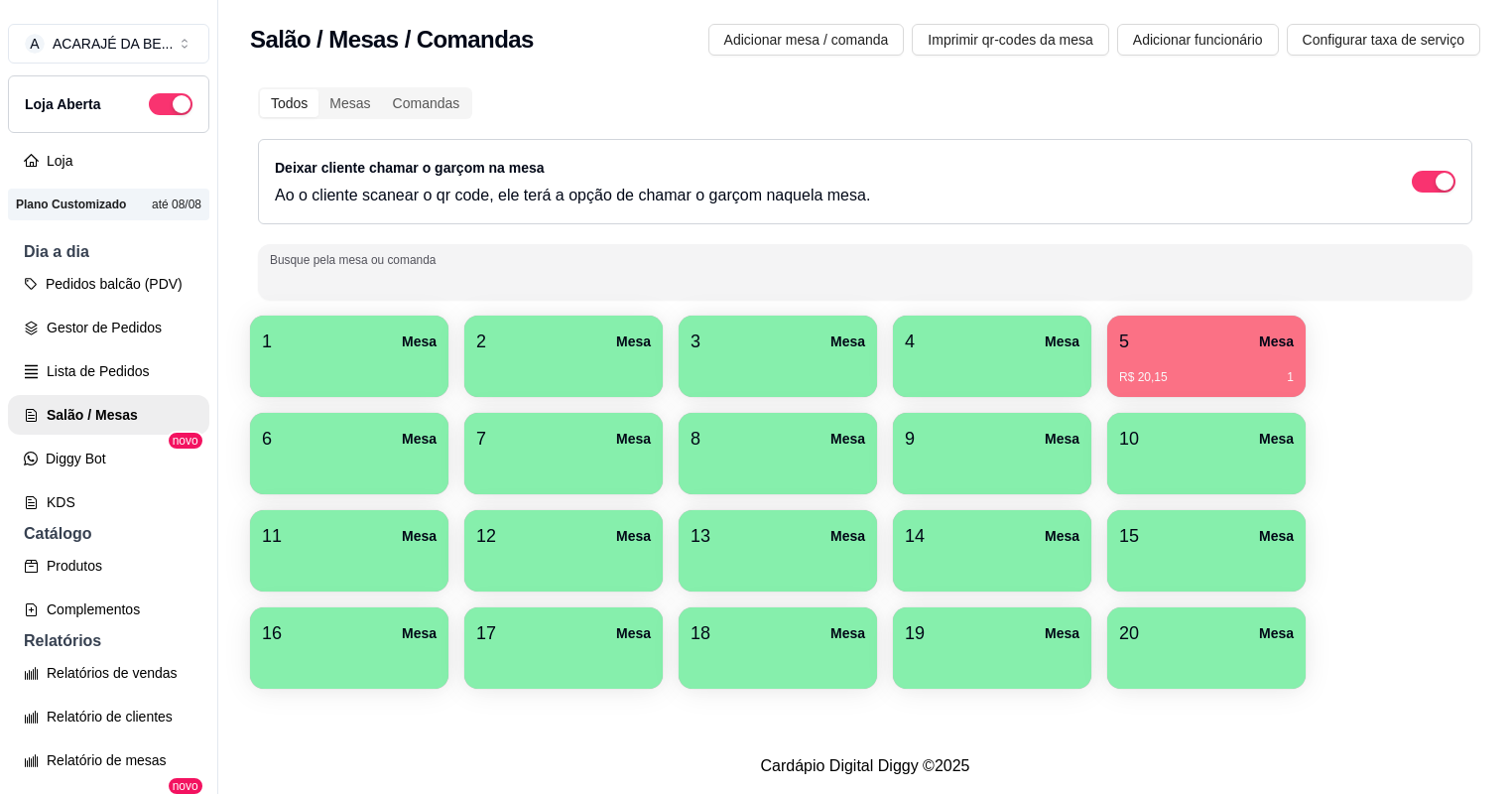 click at bounding box center [865, 272] 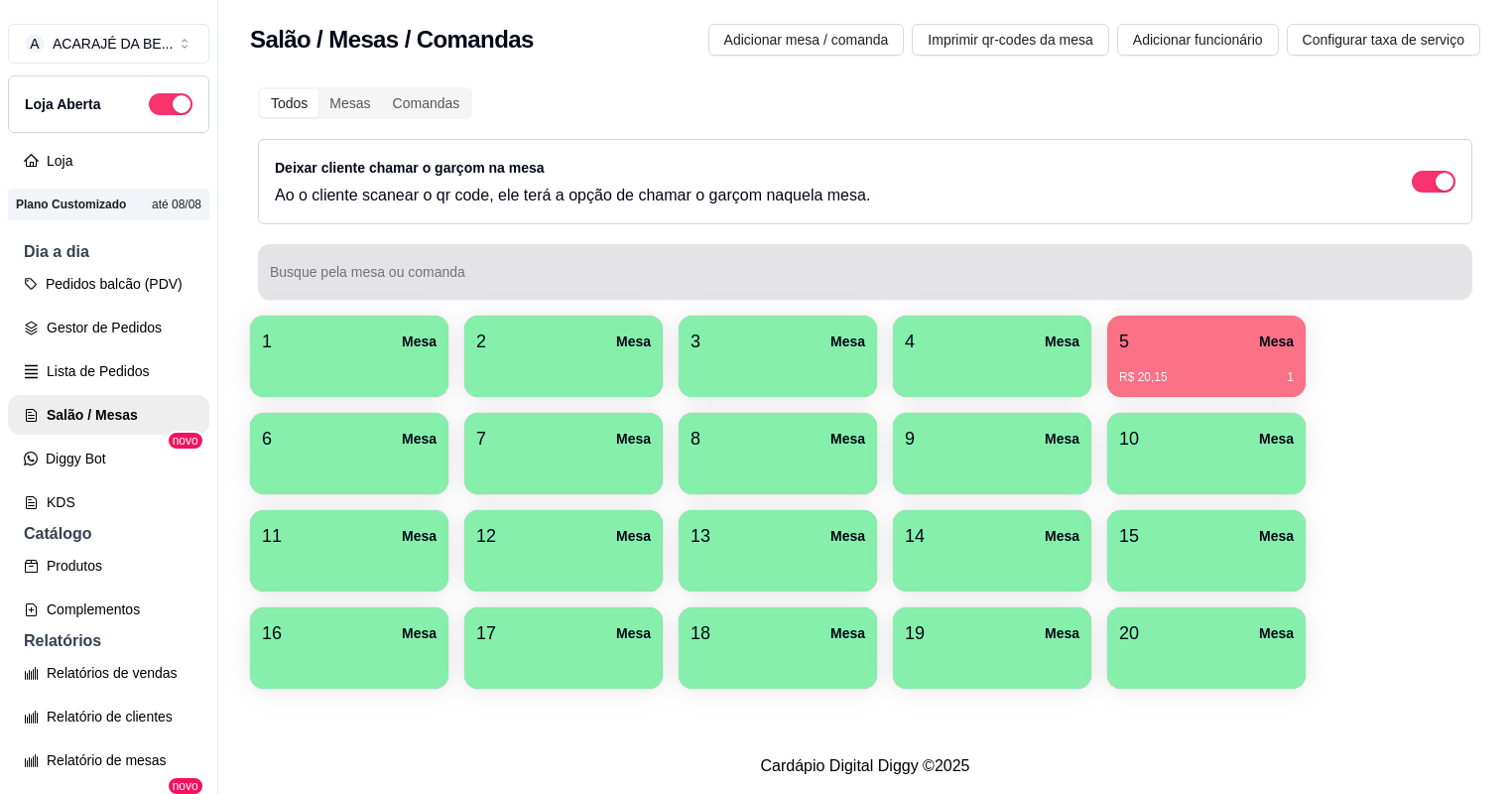 click at bounding box center [865, 272] 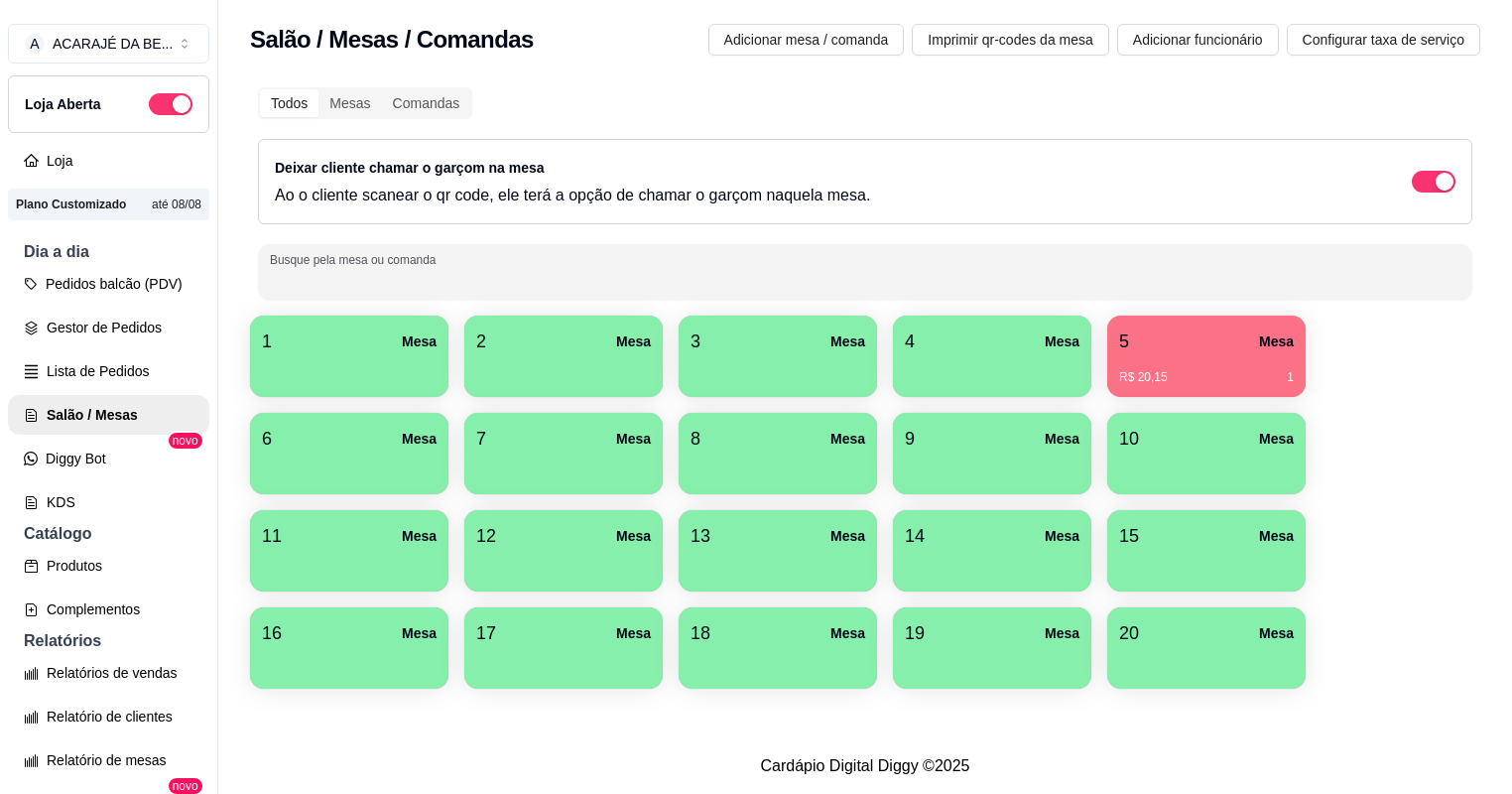 click at bounding box center (865, 272) 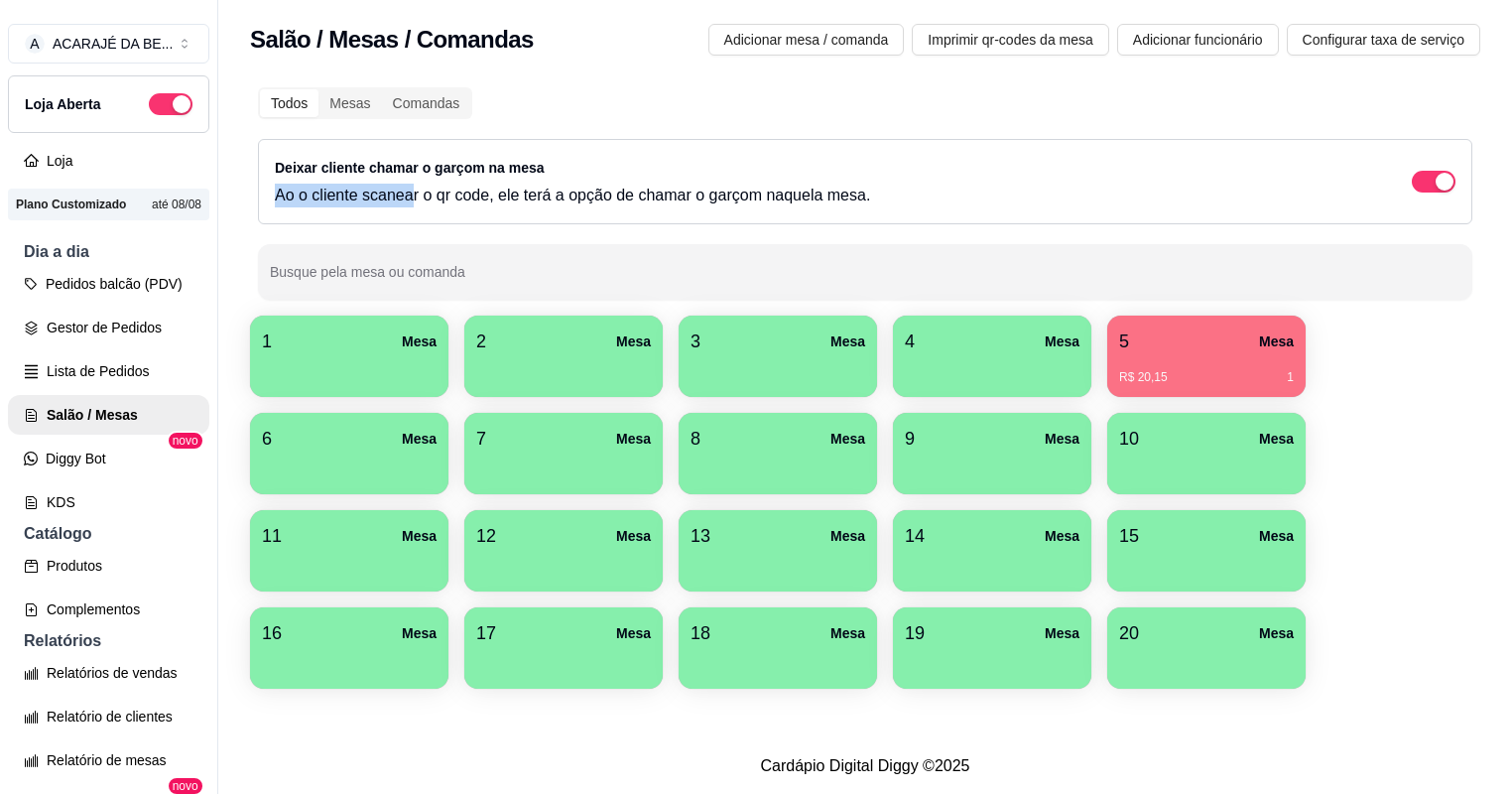 drag, startPoint x: 454, startPoint y: 202, endPoint x: 668, endPoint y: 175, distance: 215.69655 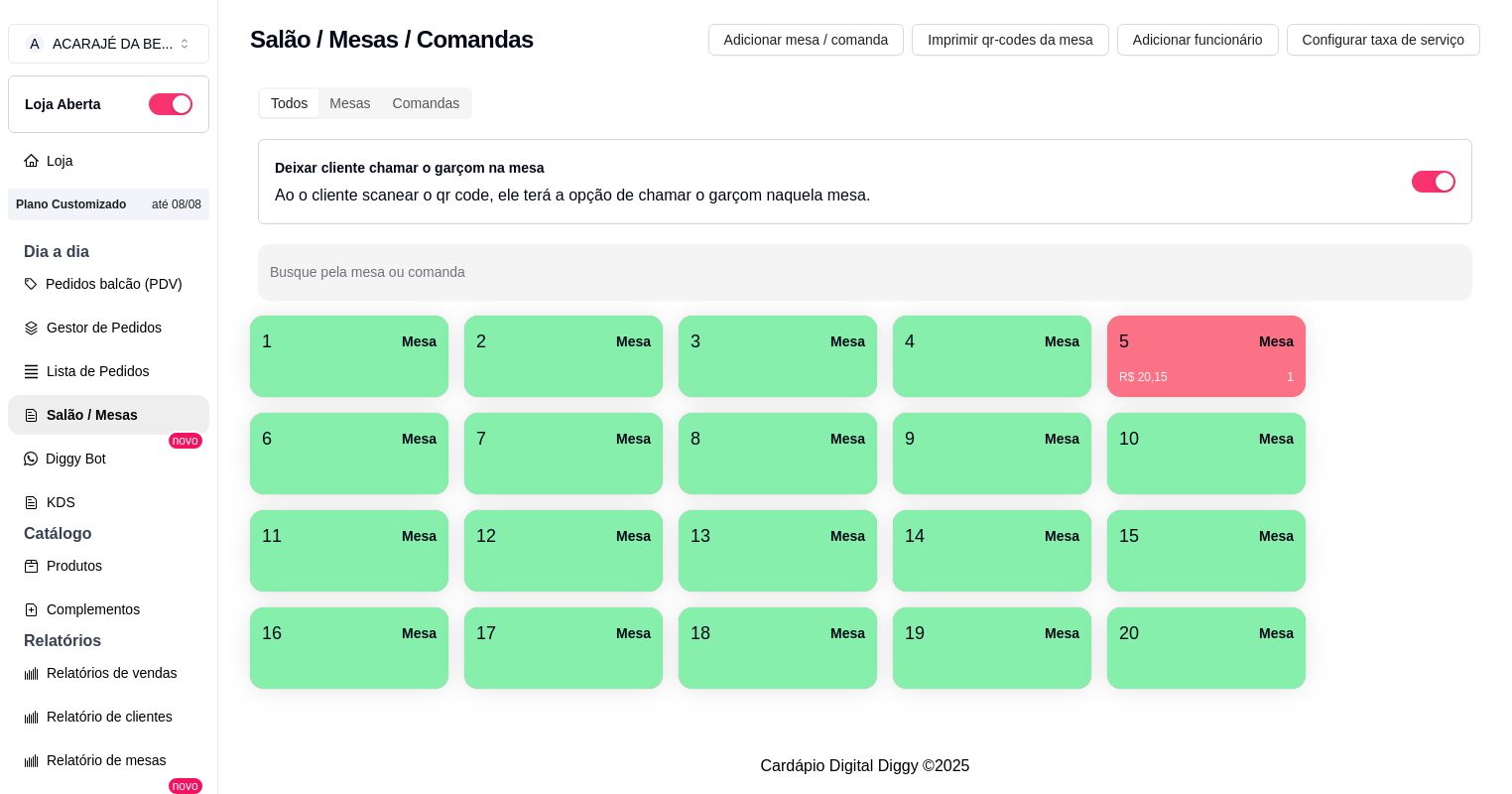 drag, startPoint x: 803, startPoint y: 174, endPoint x: 567, endPoint y: 81, distance: 253.6632 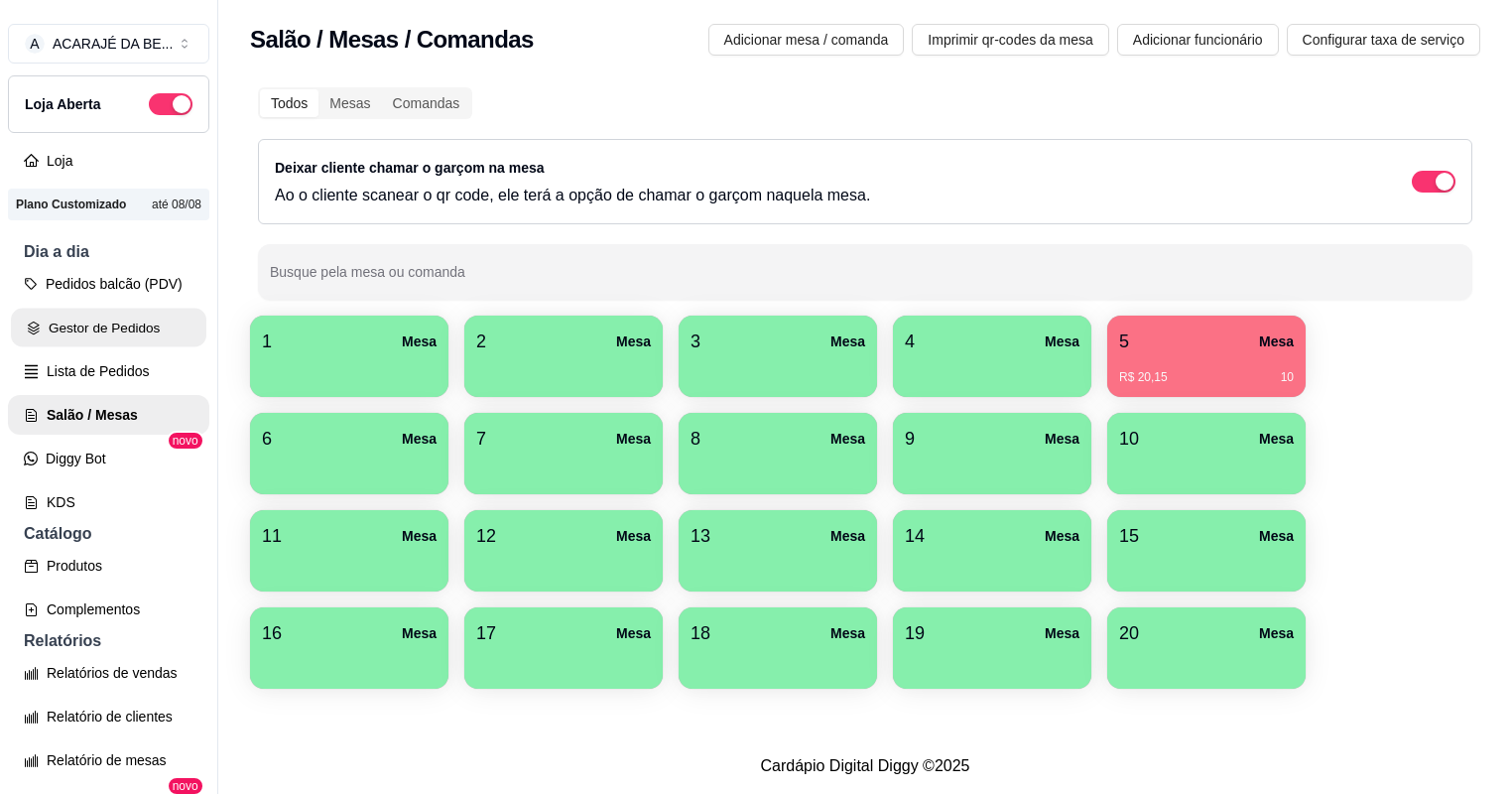 click on "Gestor de Pedidos" at bounding box center [108, 328] 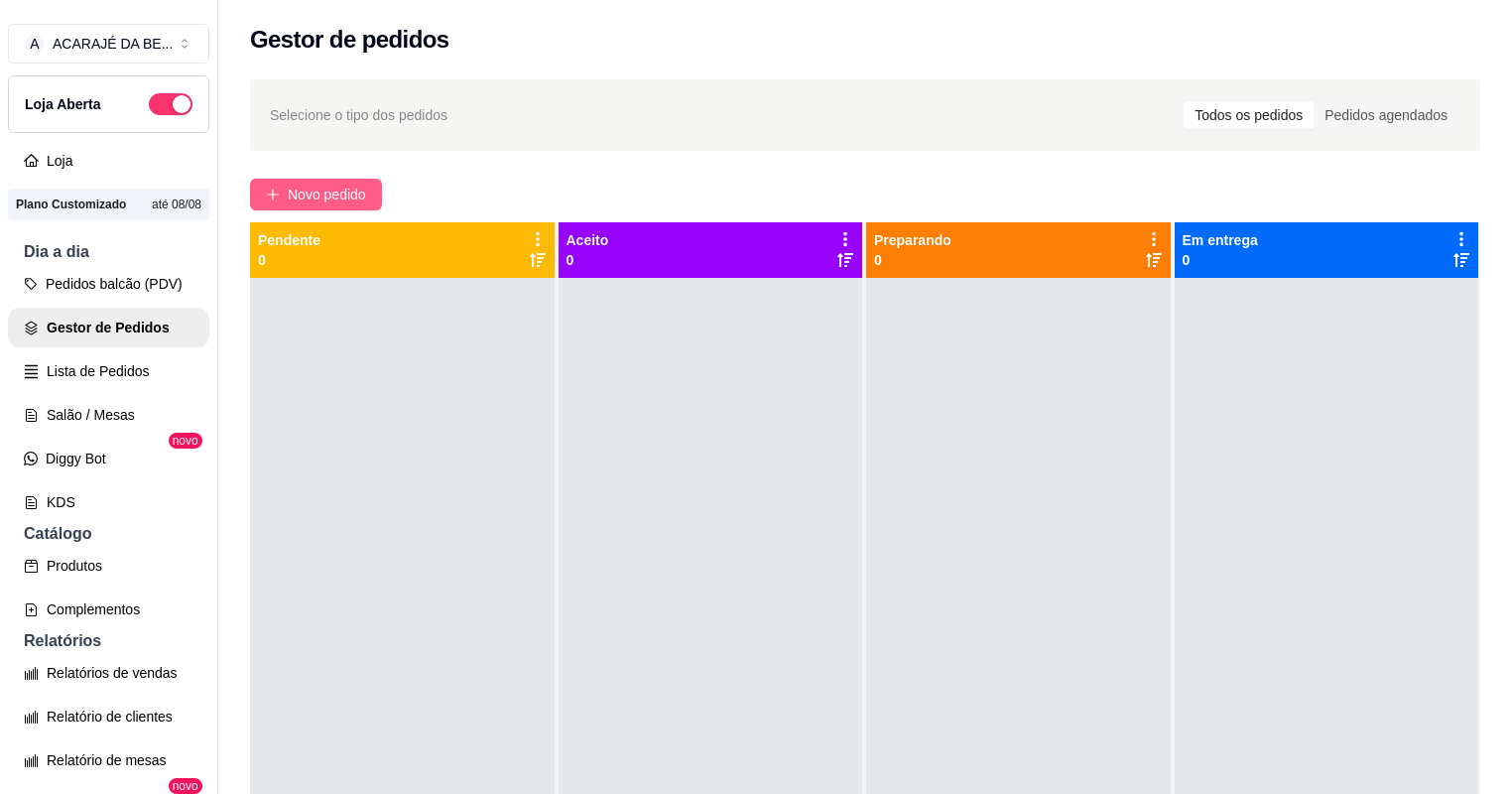 click on "Novo pedido" at bounding box center (315, 195) 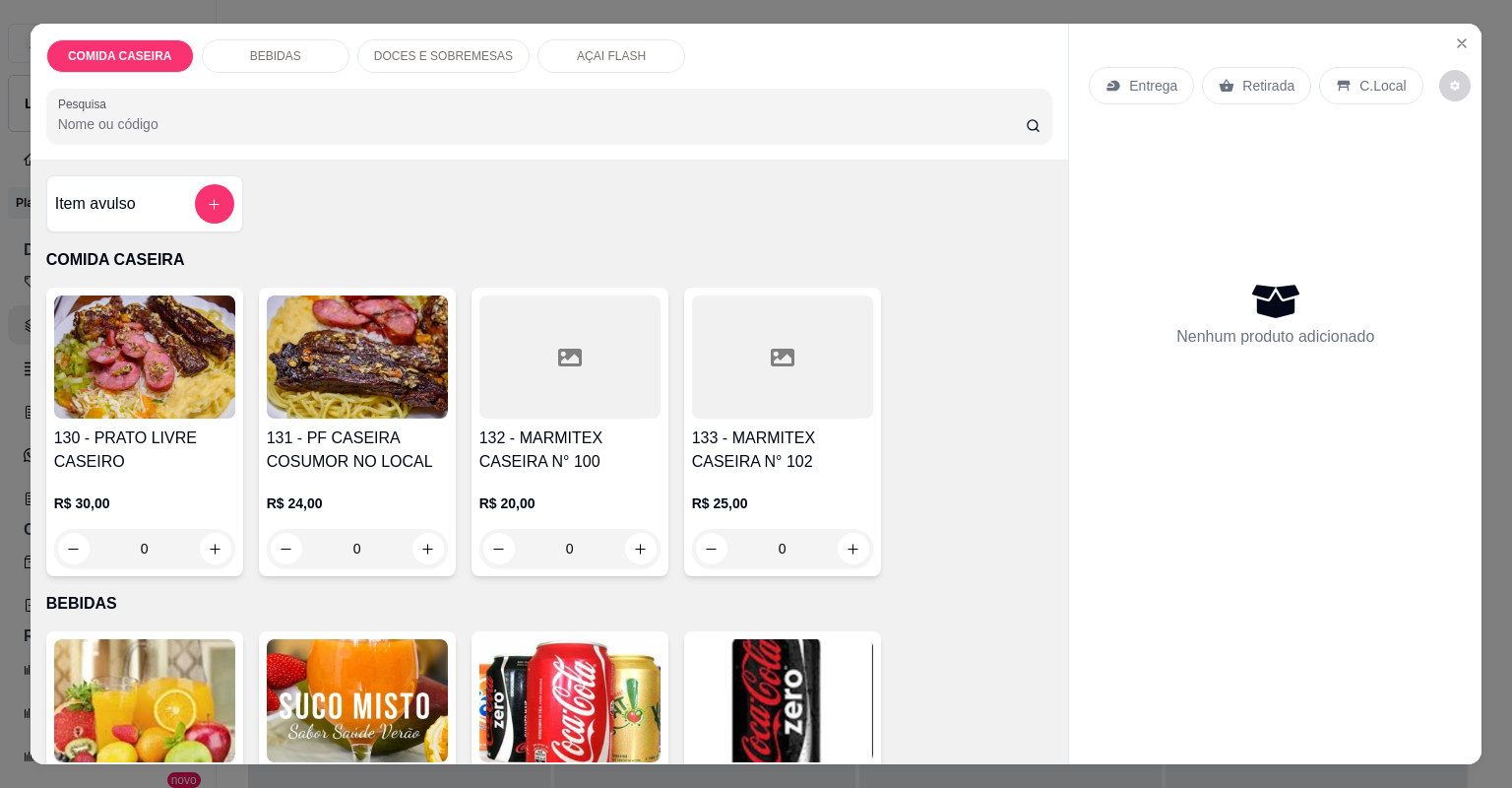 click at bounding box center (783, 357) 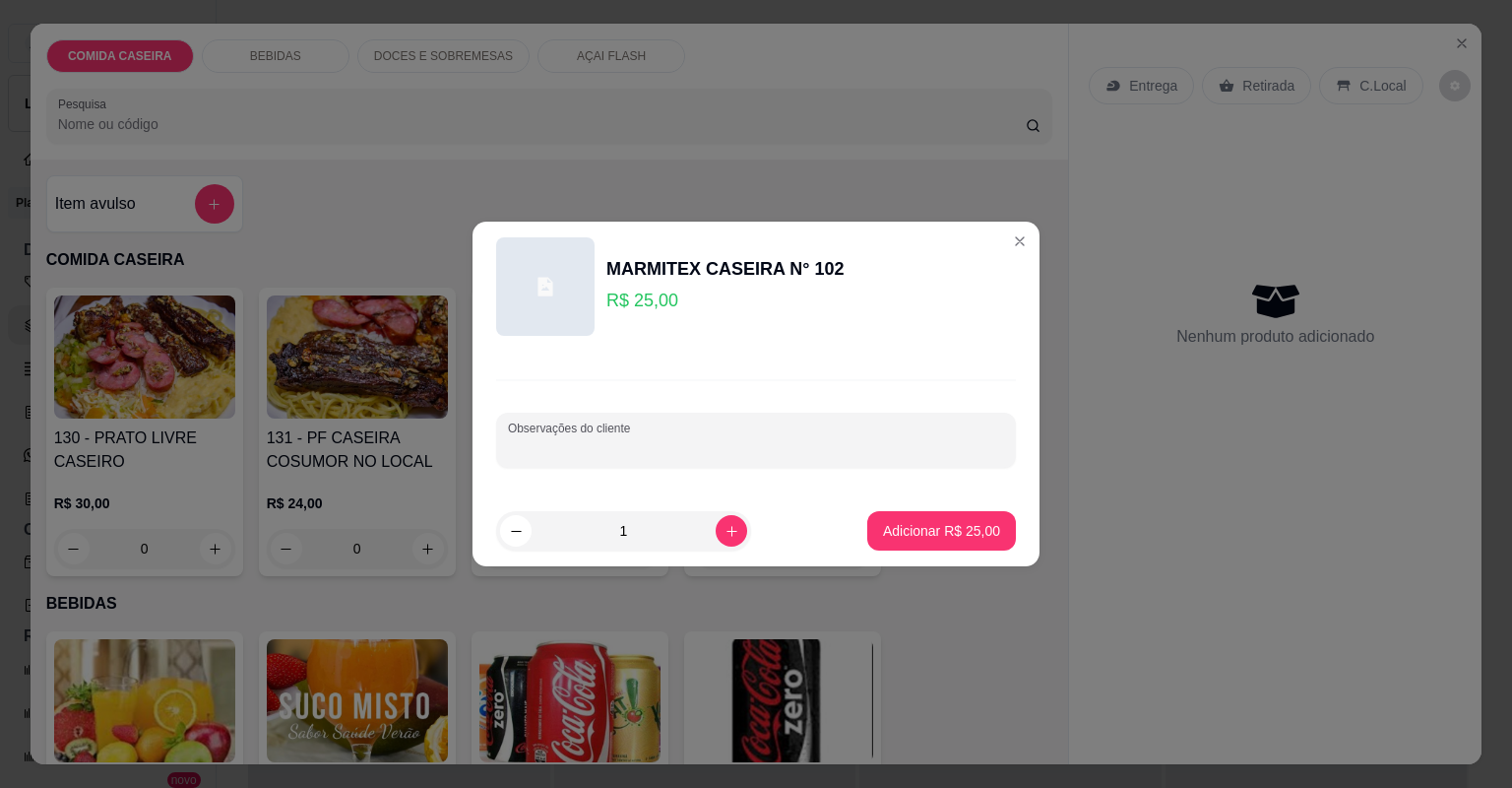 click on "Observações do cliente" at bounding box center [756, 448] 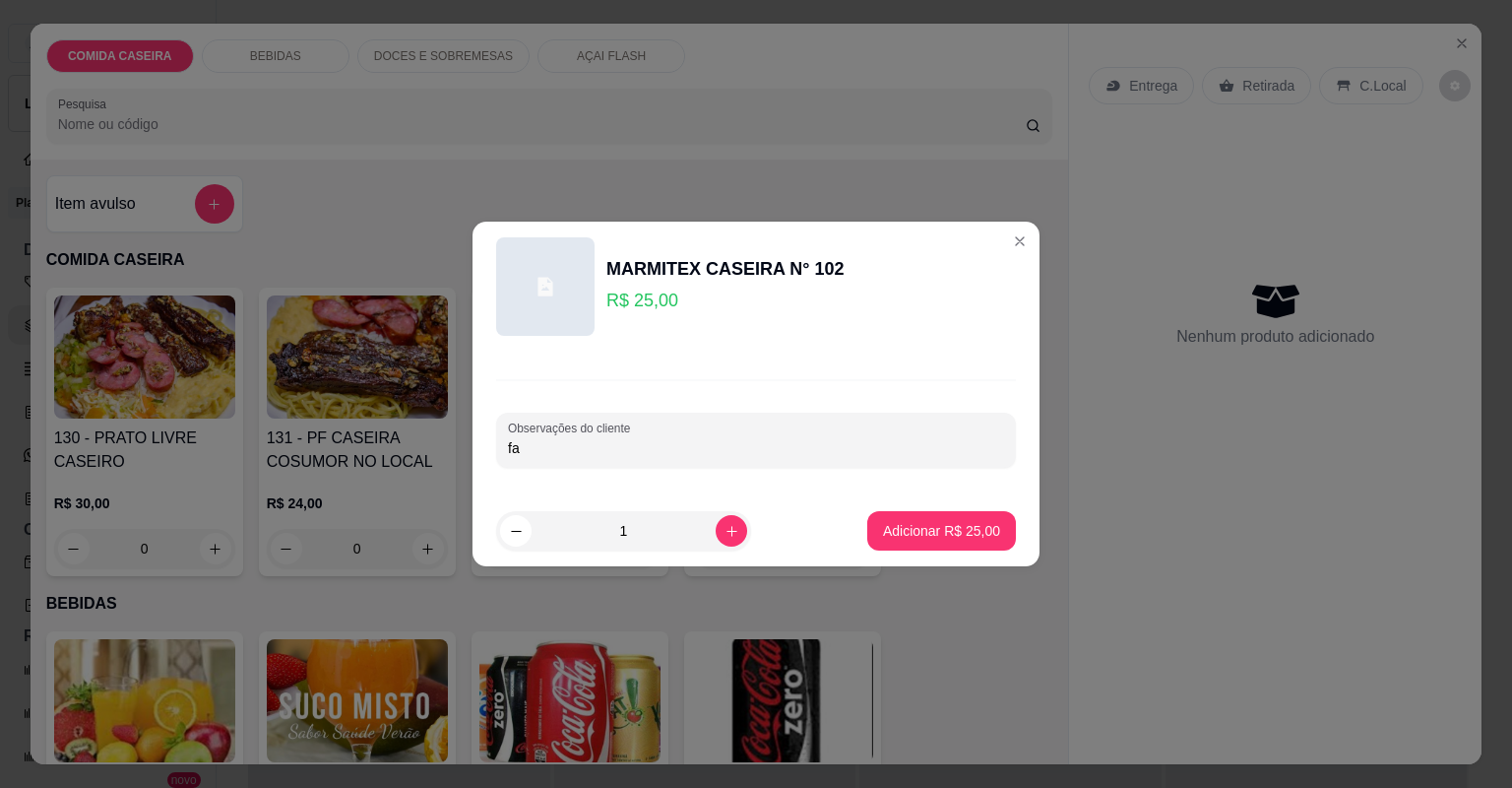 type on "f" 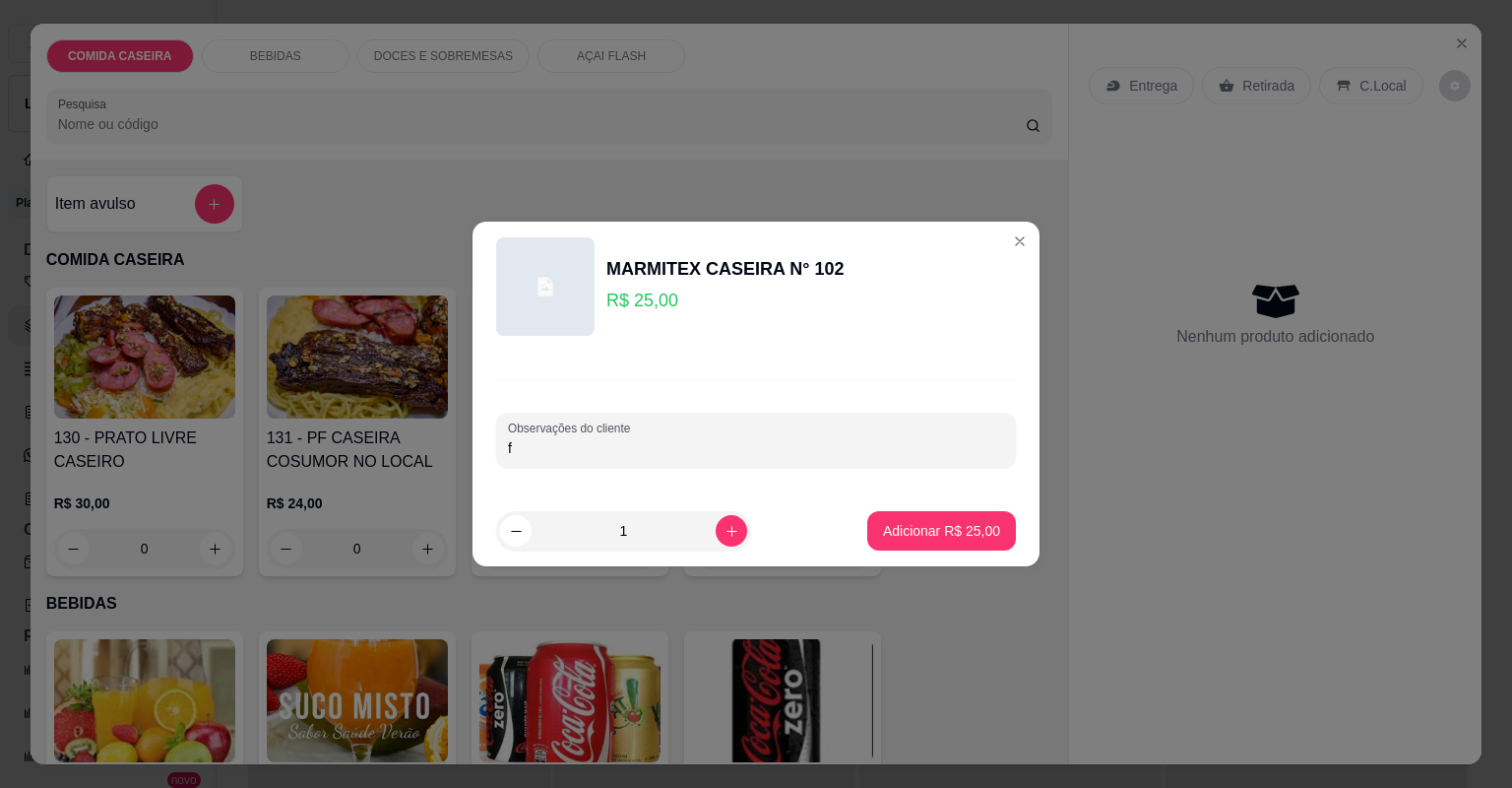 type 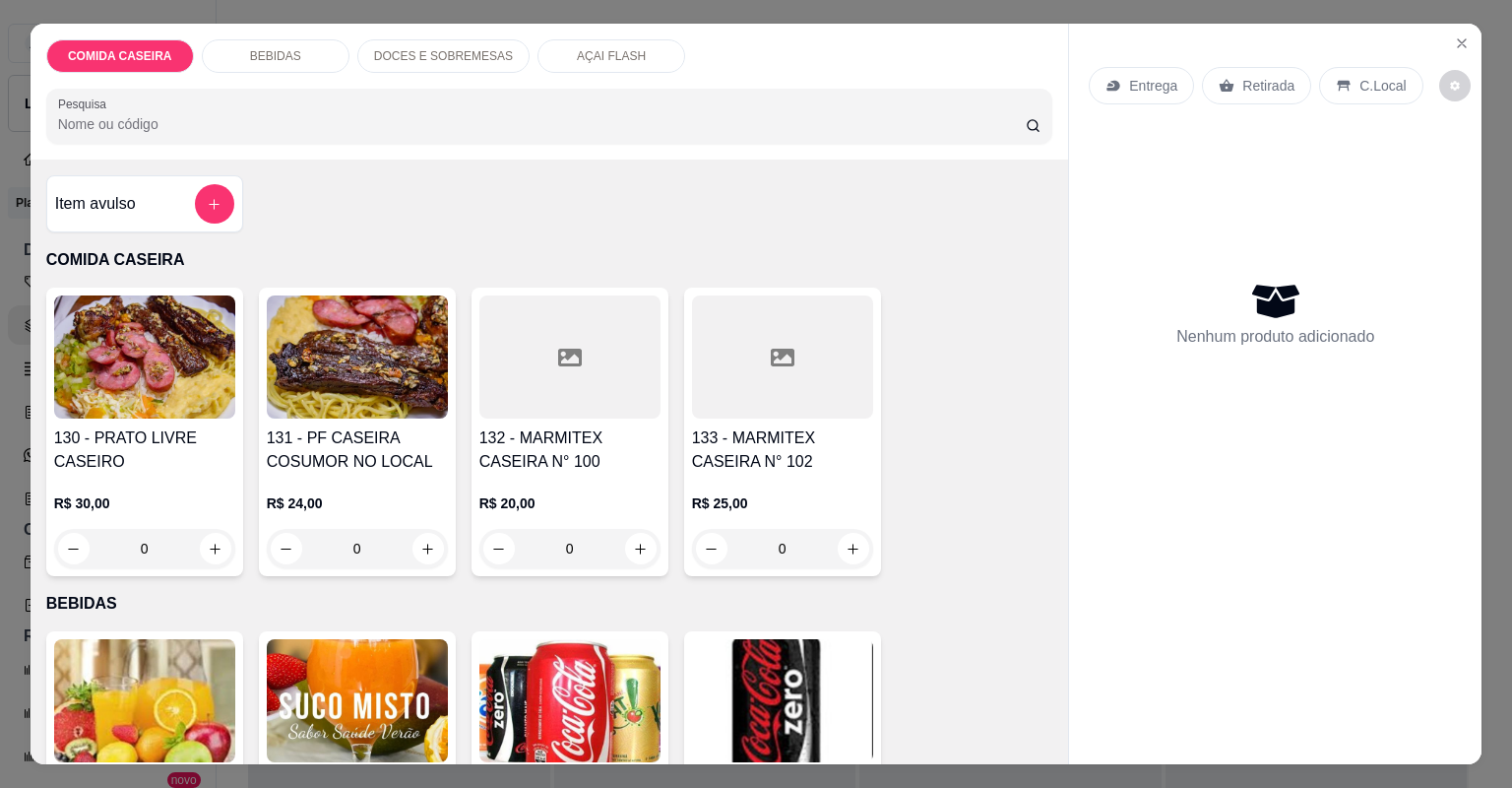click at bounding box center [570, 357] 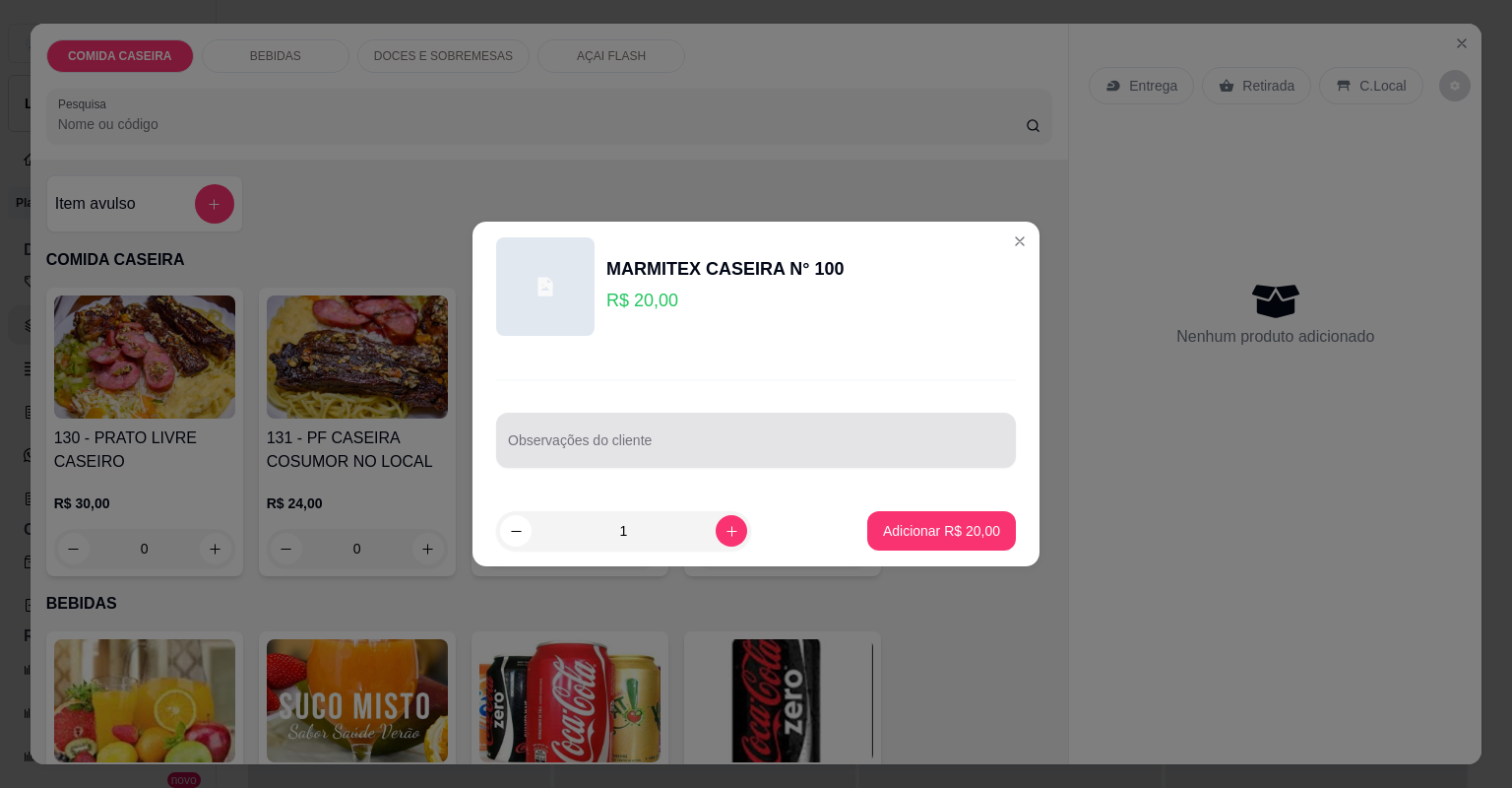click at bounding box center (756, 440) 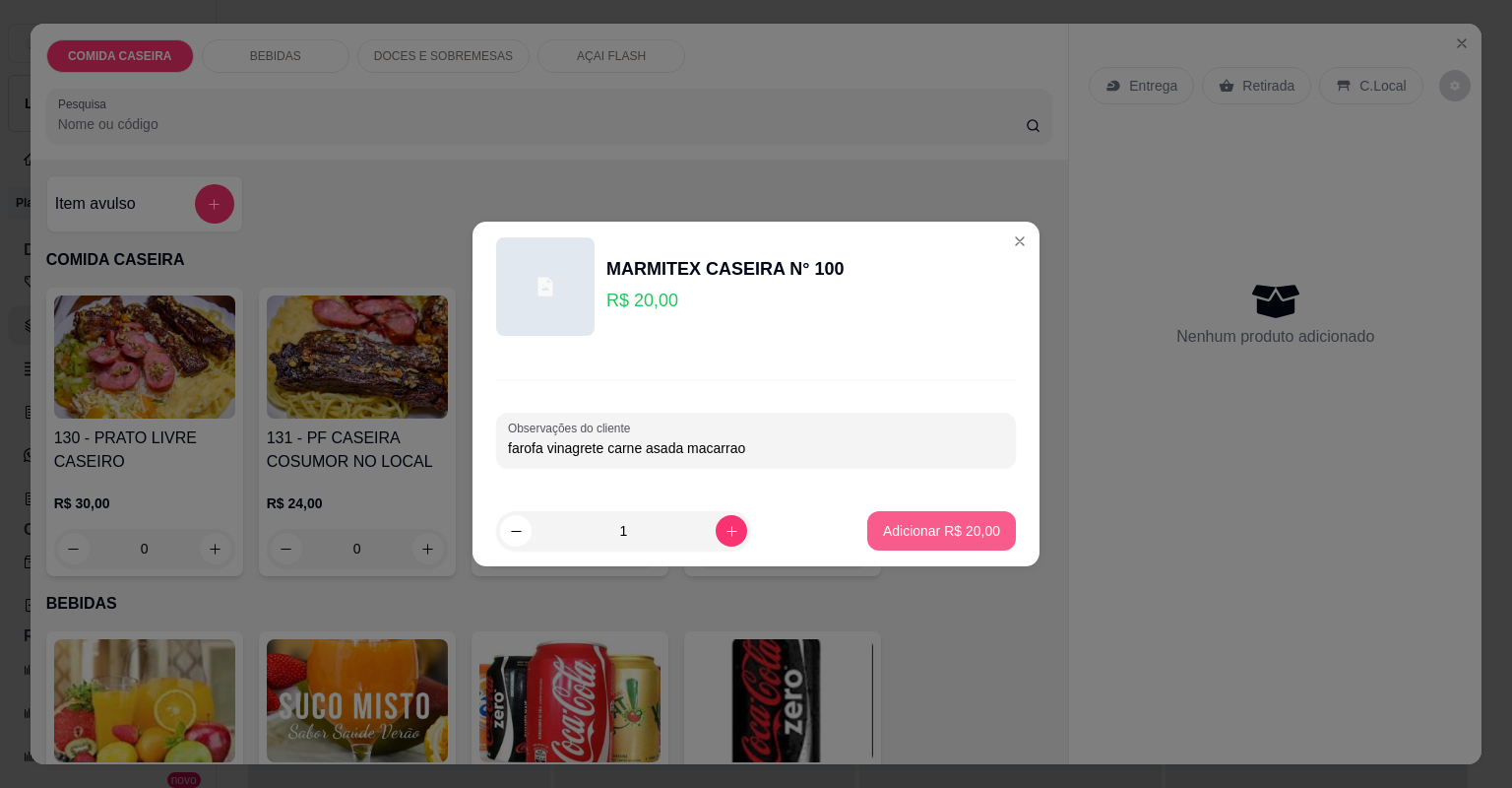 type on "farofa vinagrete carne asada macarrao" 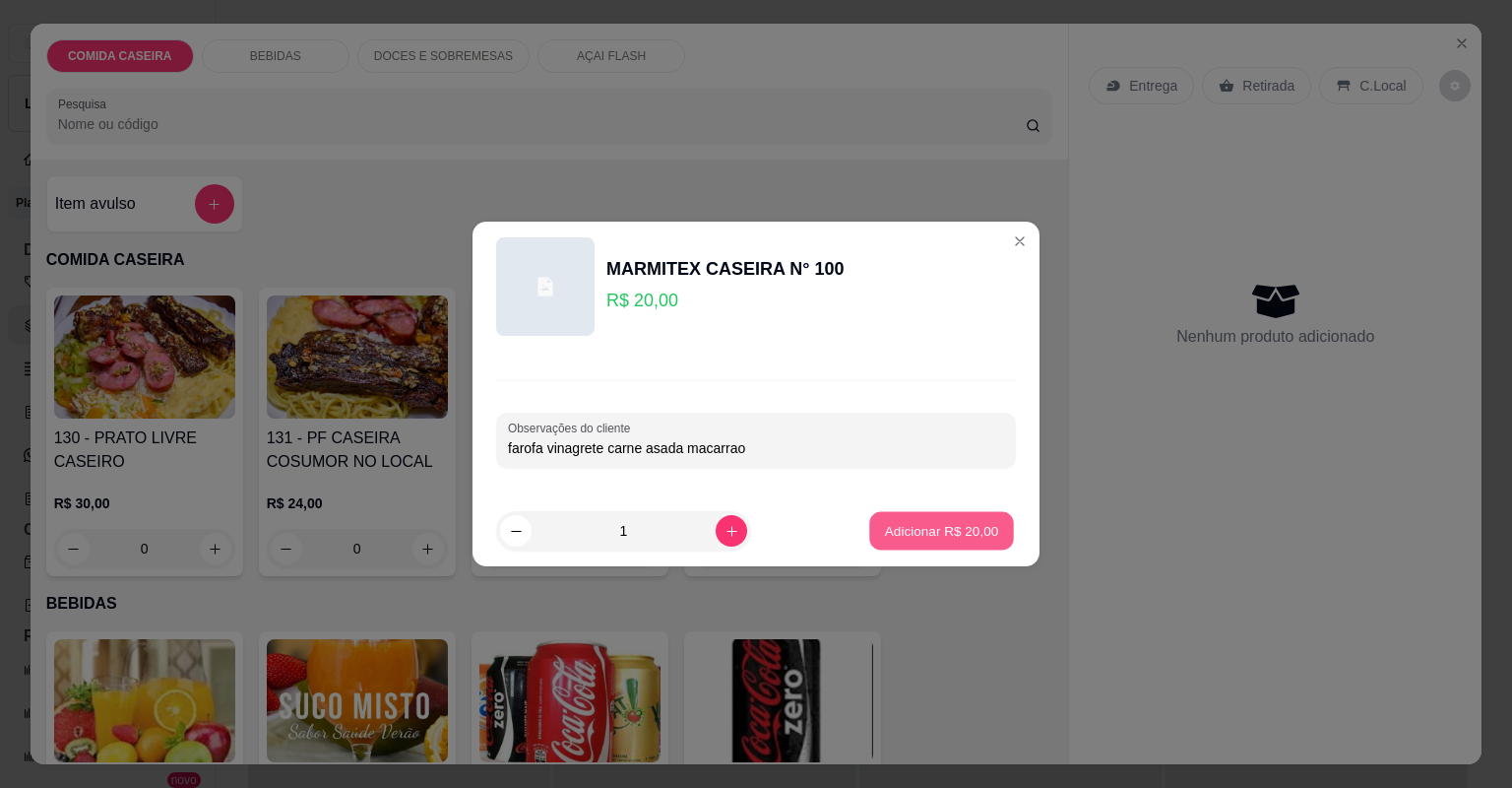 click on "Adicionar   R$ 20,00" at bounding box center (941, 531) 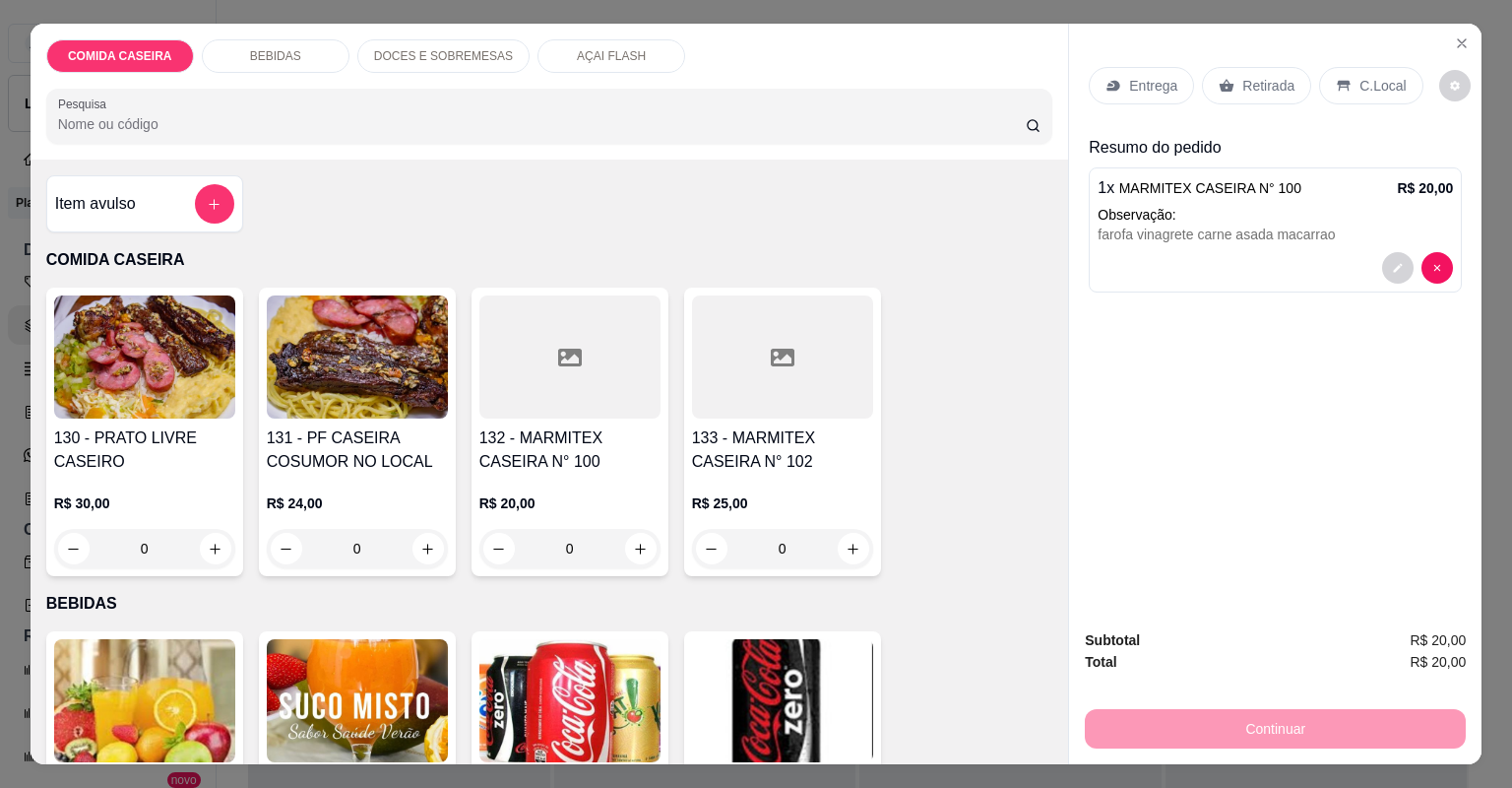 click 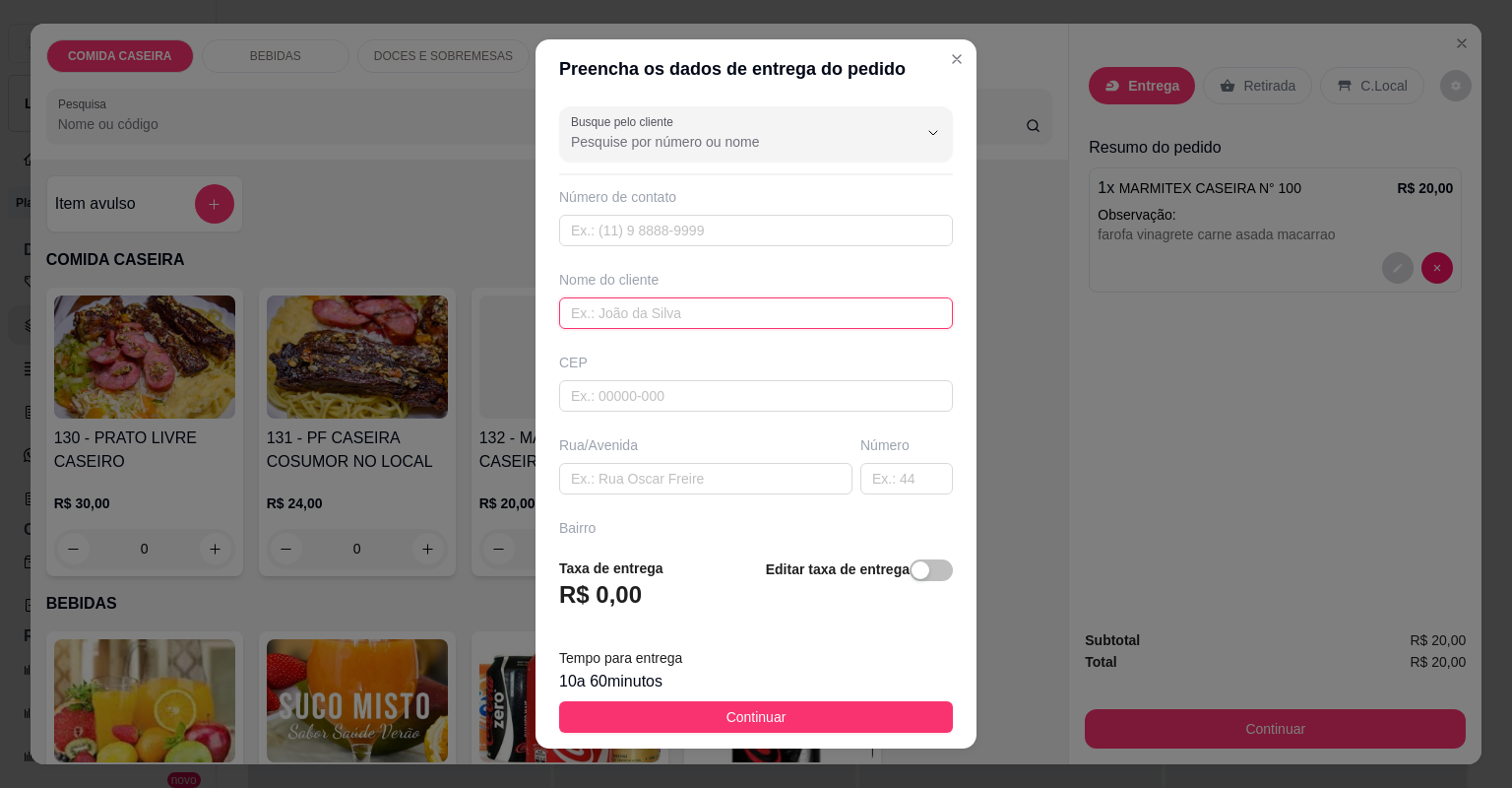 click at bounding box center (756, 313) 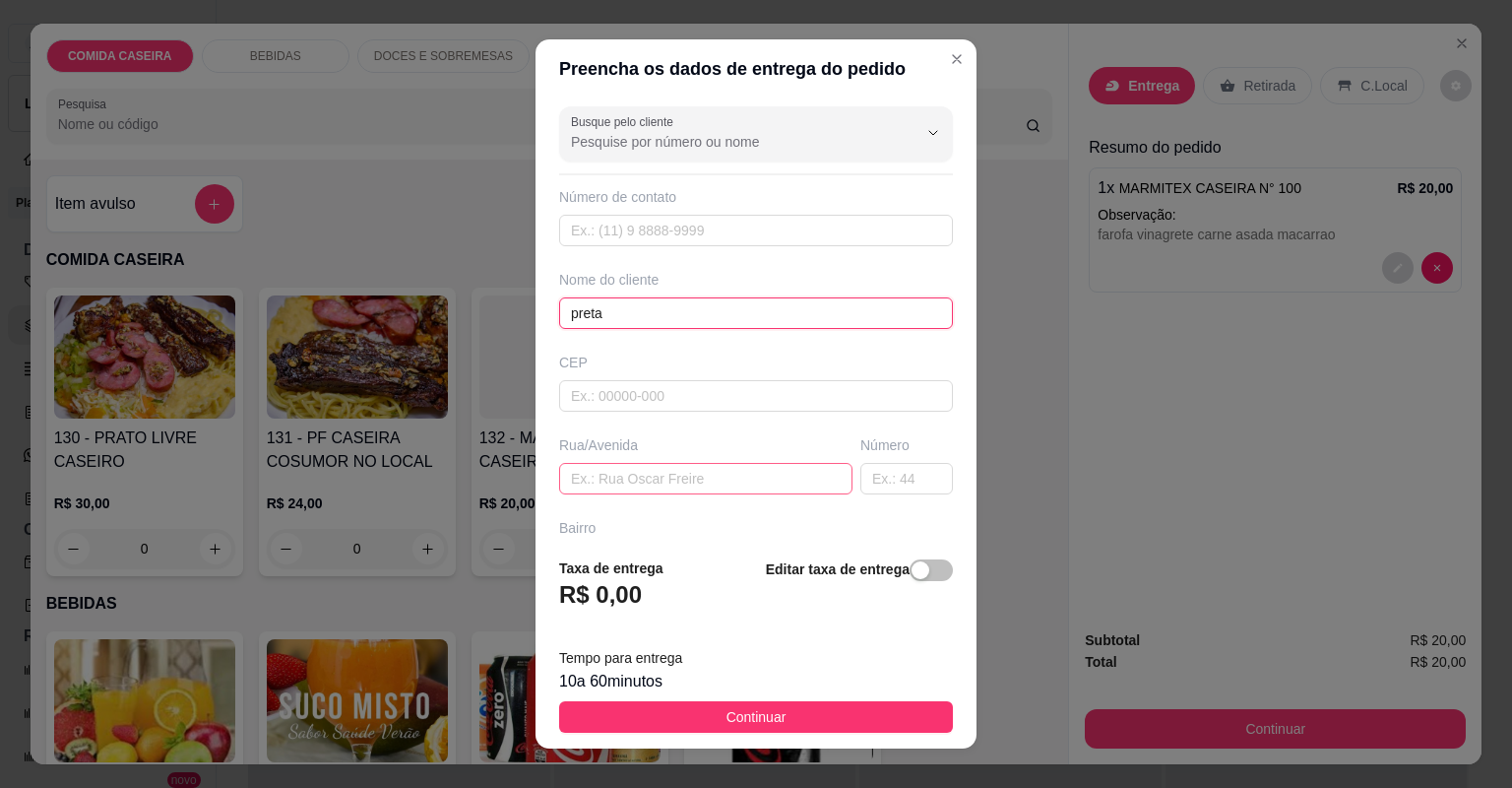 type on "preta" 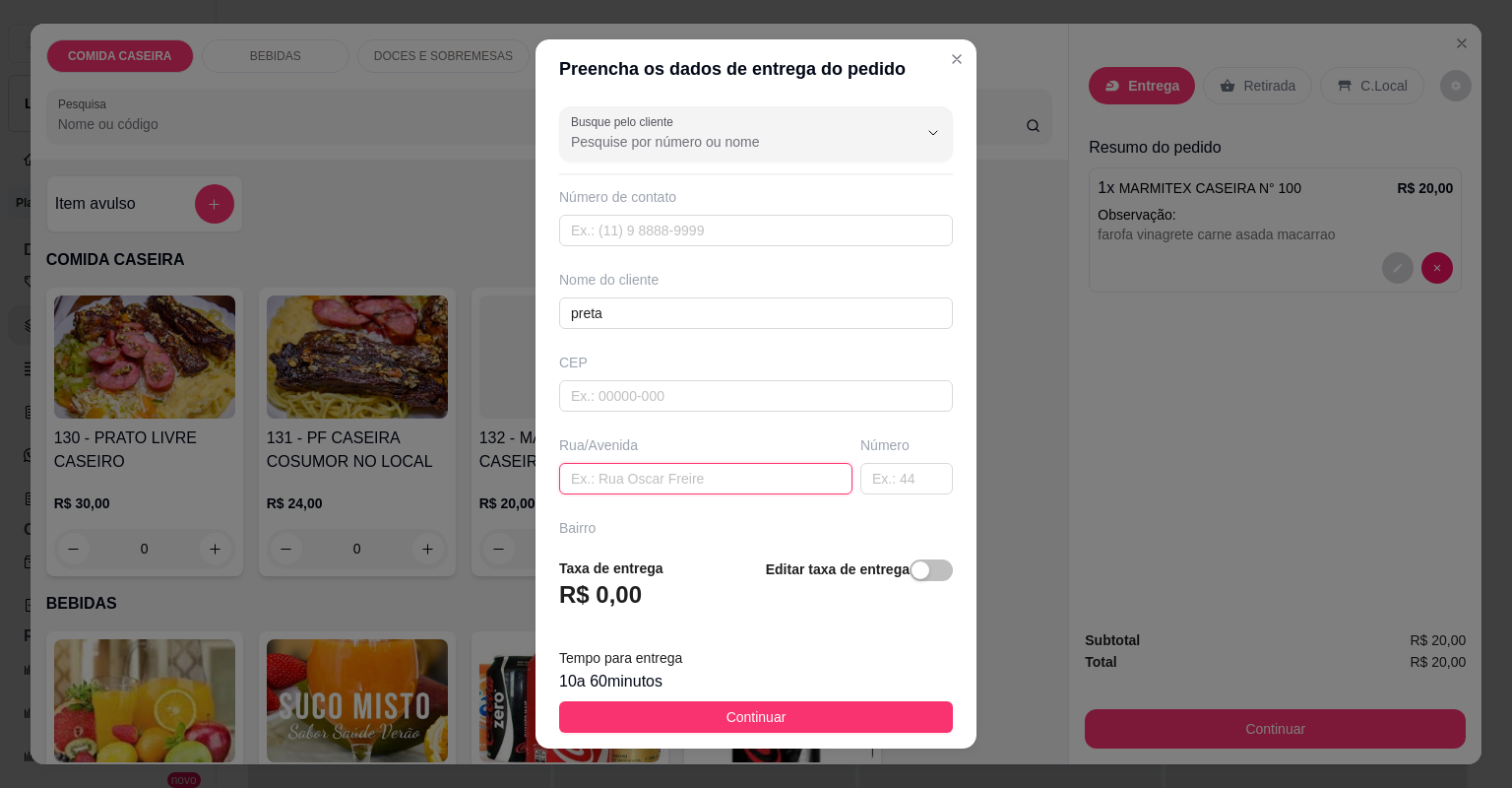 click at bounding box center (706, 479) 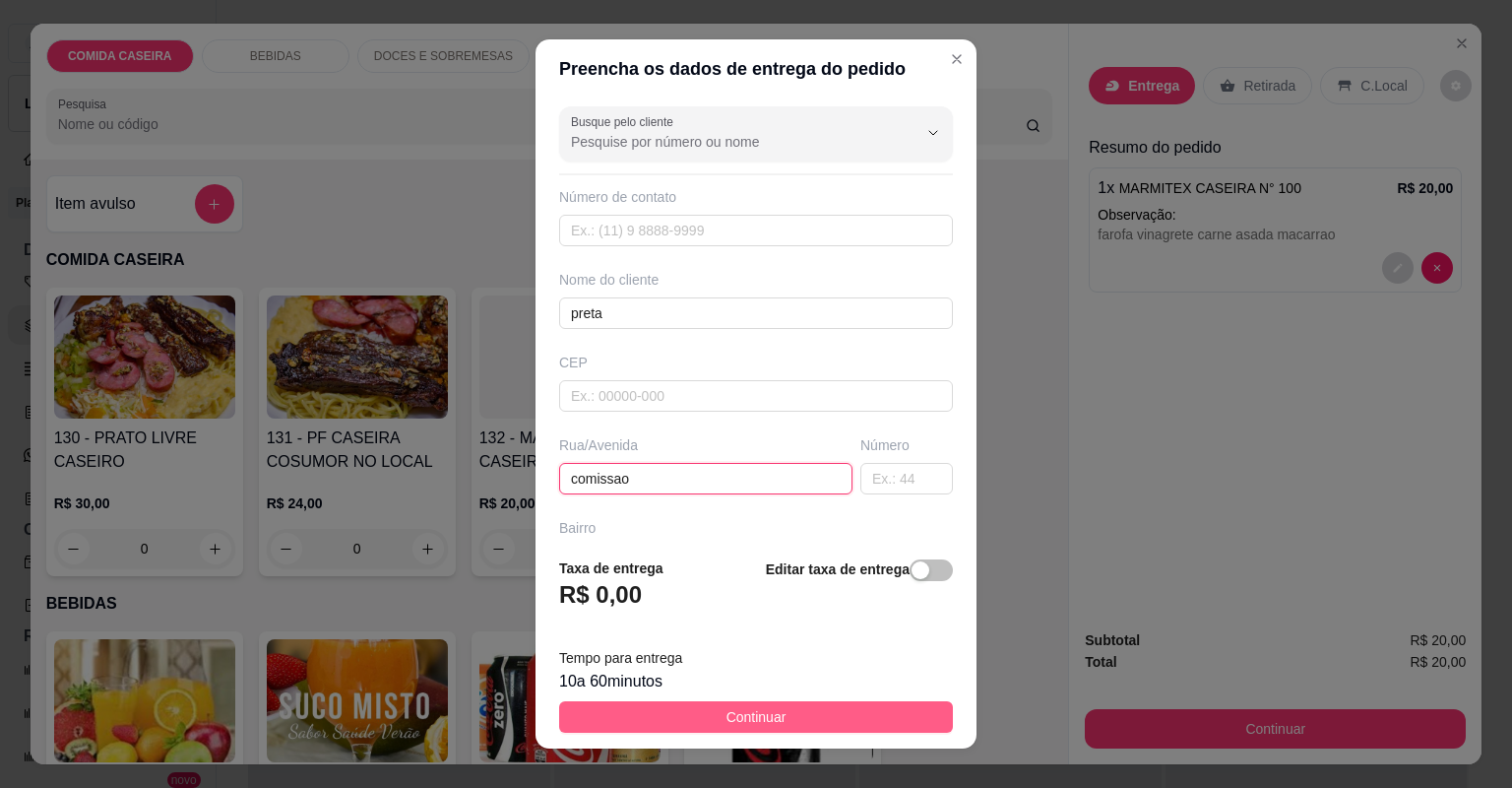 type on "comissao" 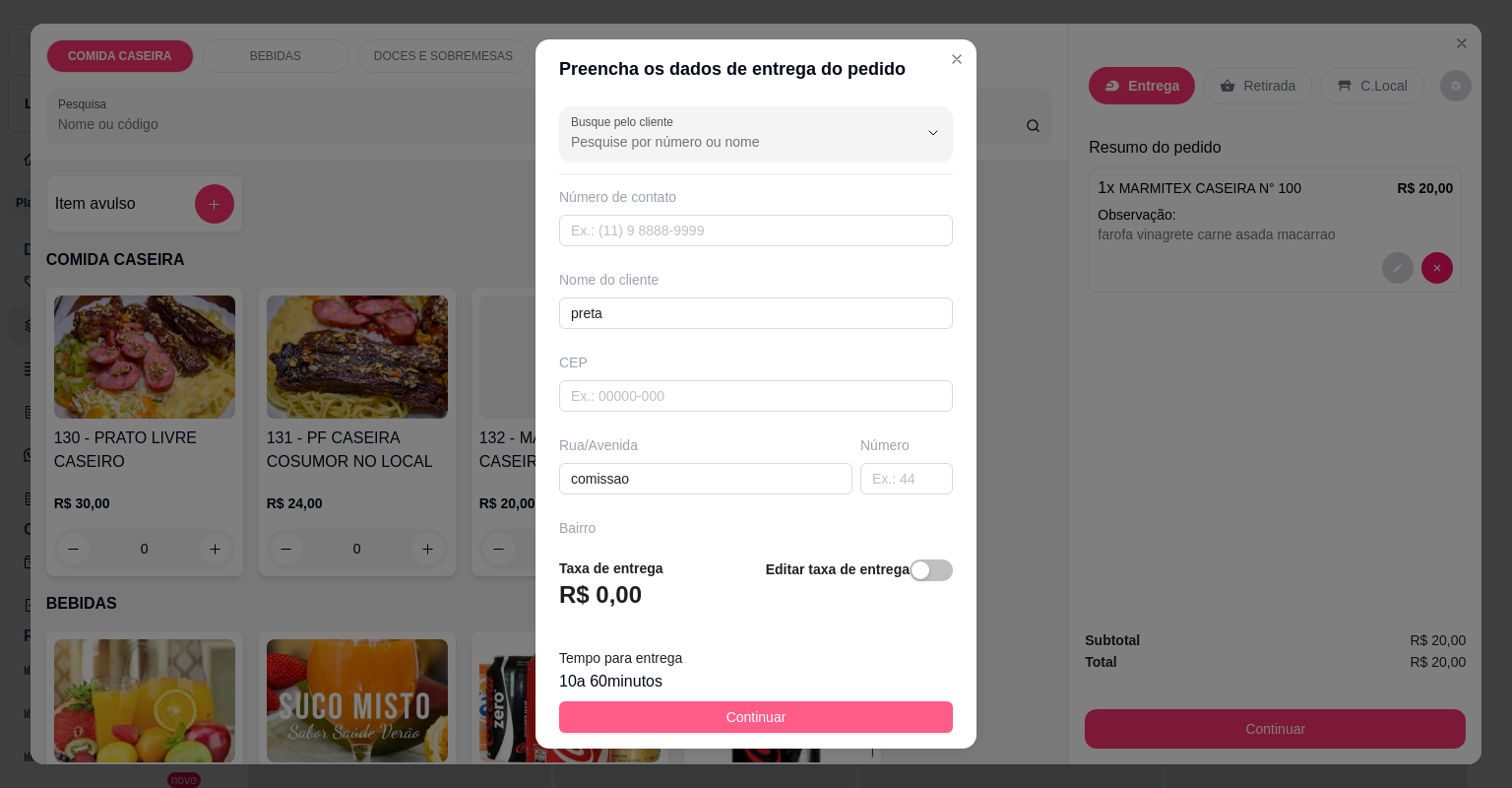 click on "Continuar" at bounding box center [756, 717] 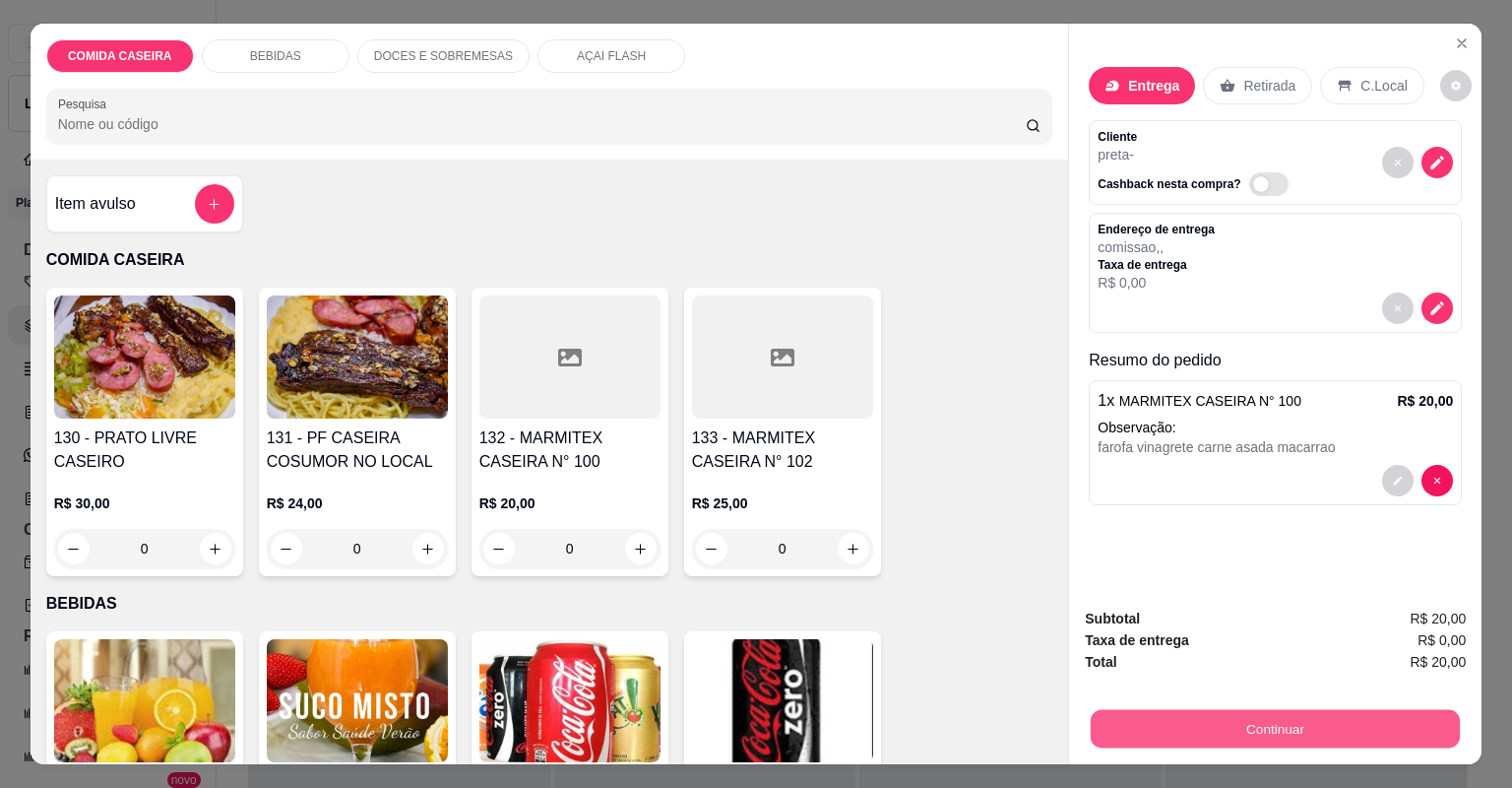click on "Continuar" at bounding box center (1275, 729) 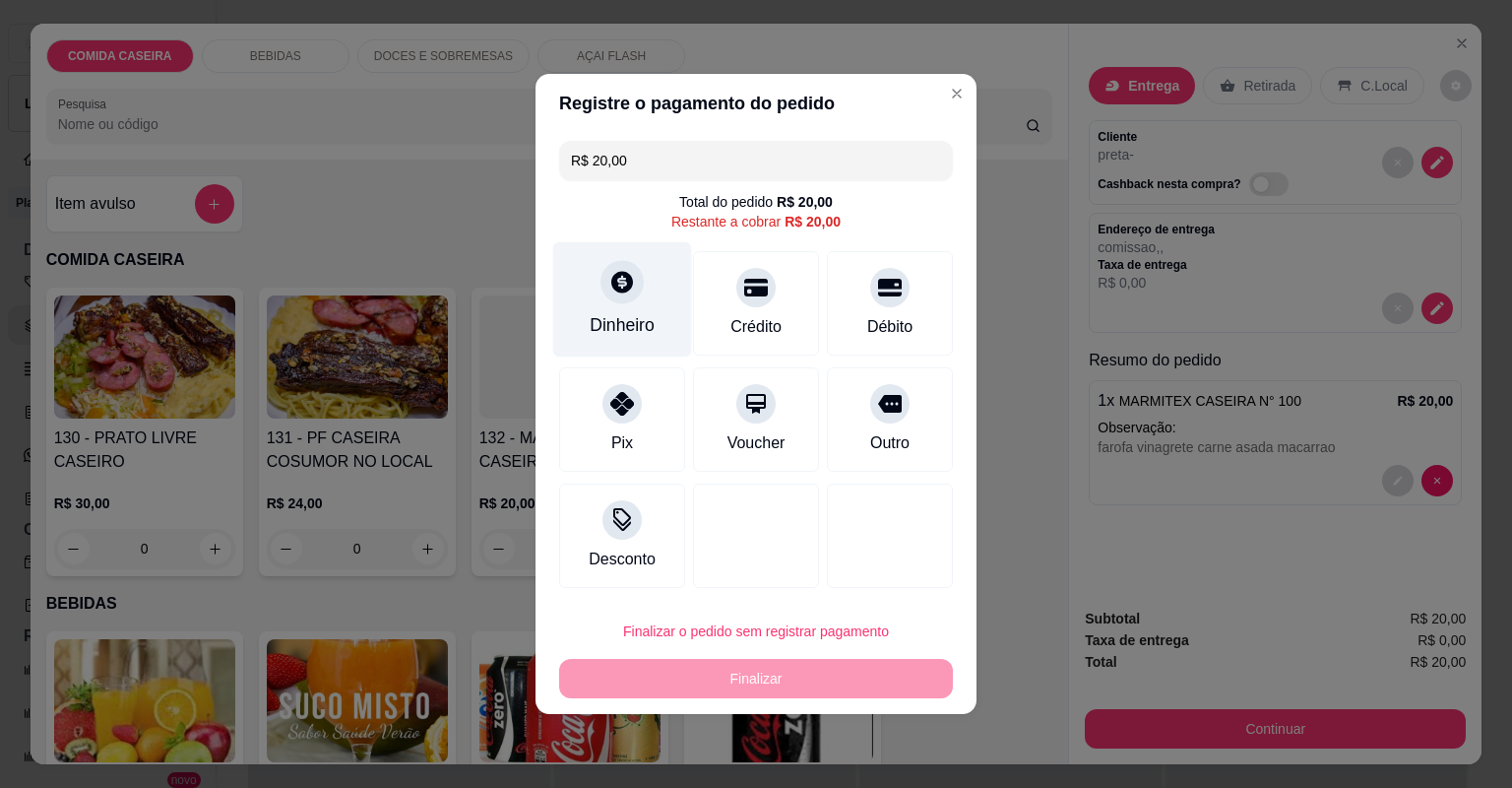 click at bounding box center (622, 282) 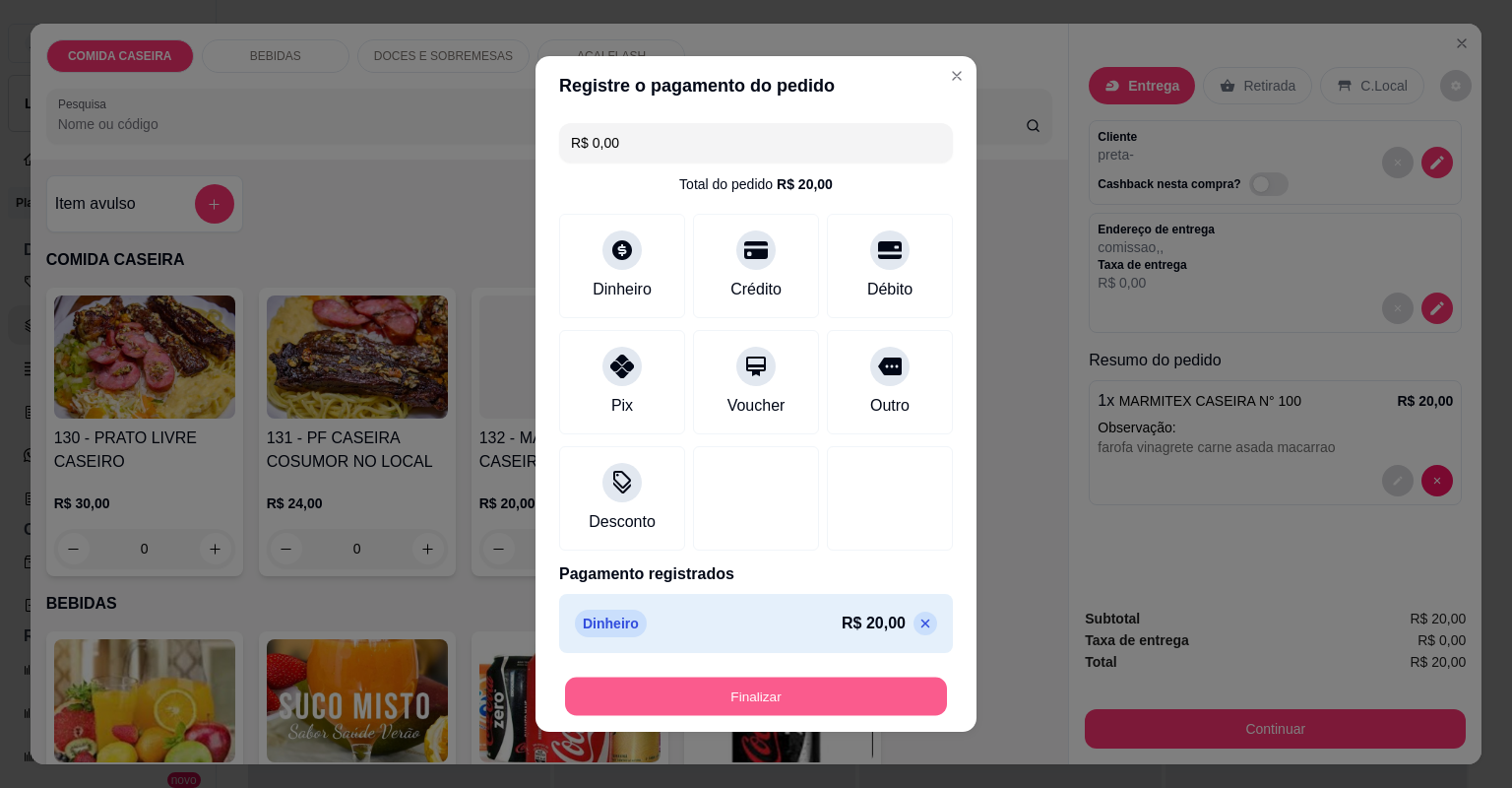 click on "Finalizar" at bounding box center (756, 696) 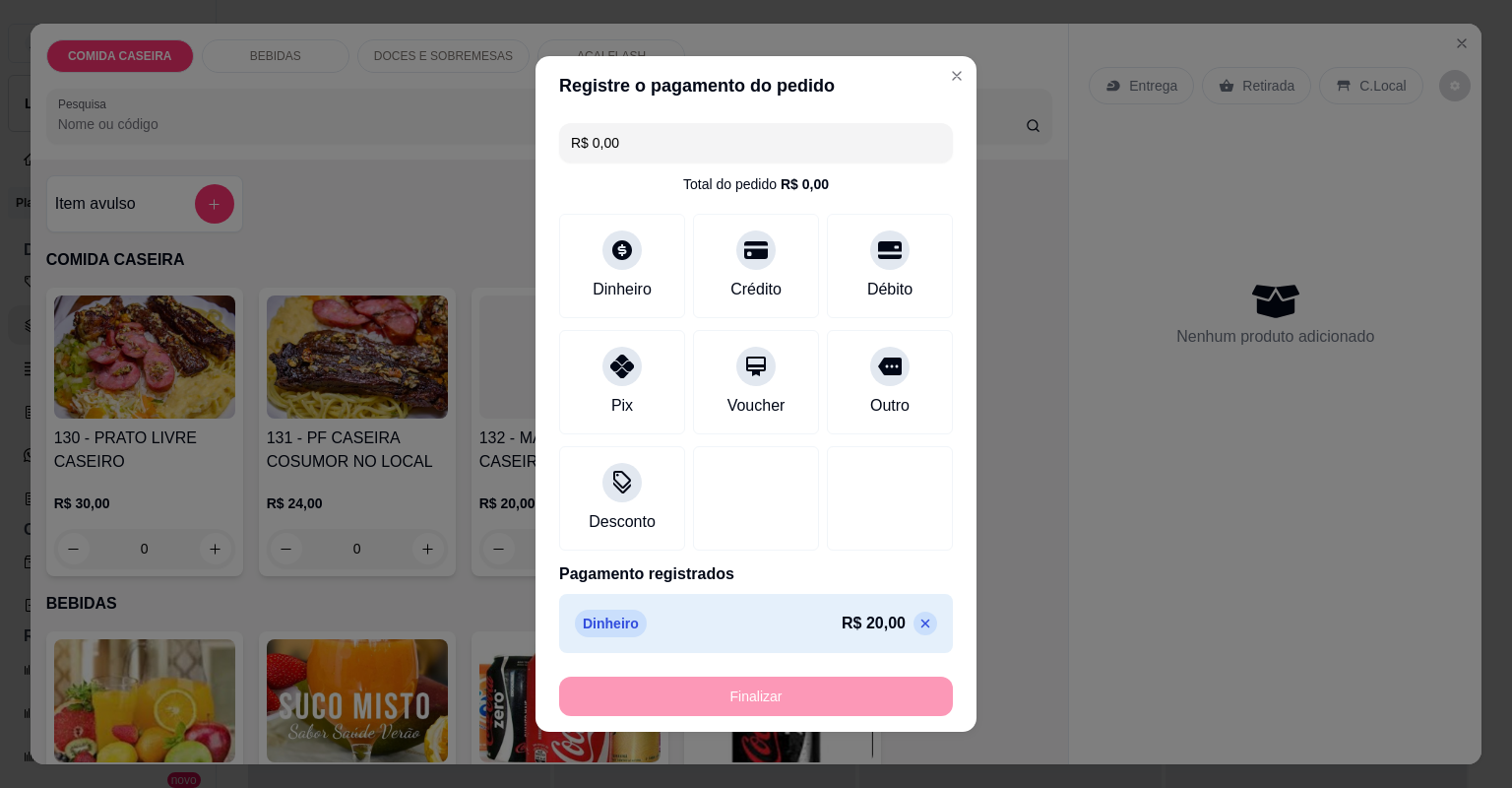 type on "-R$ 20,00" 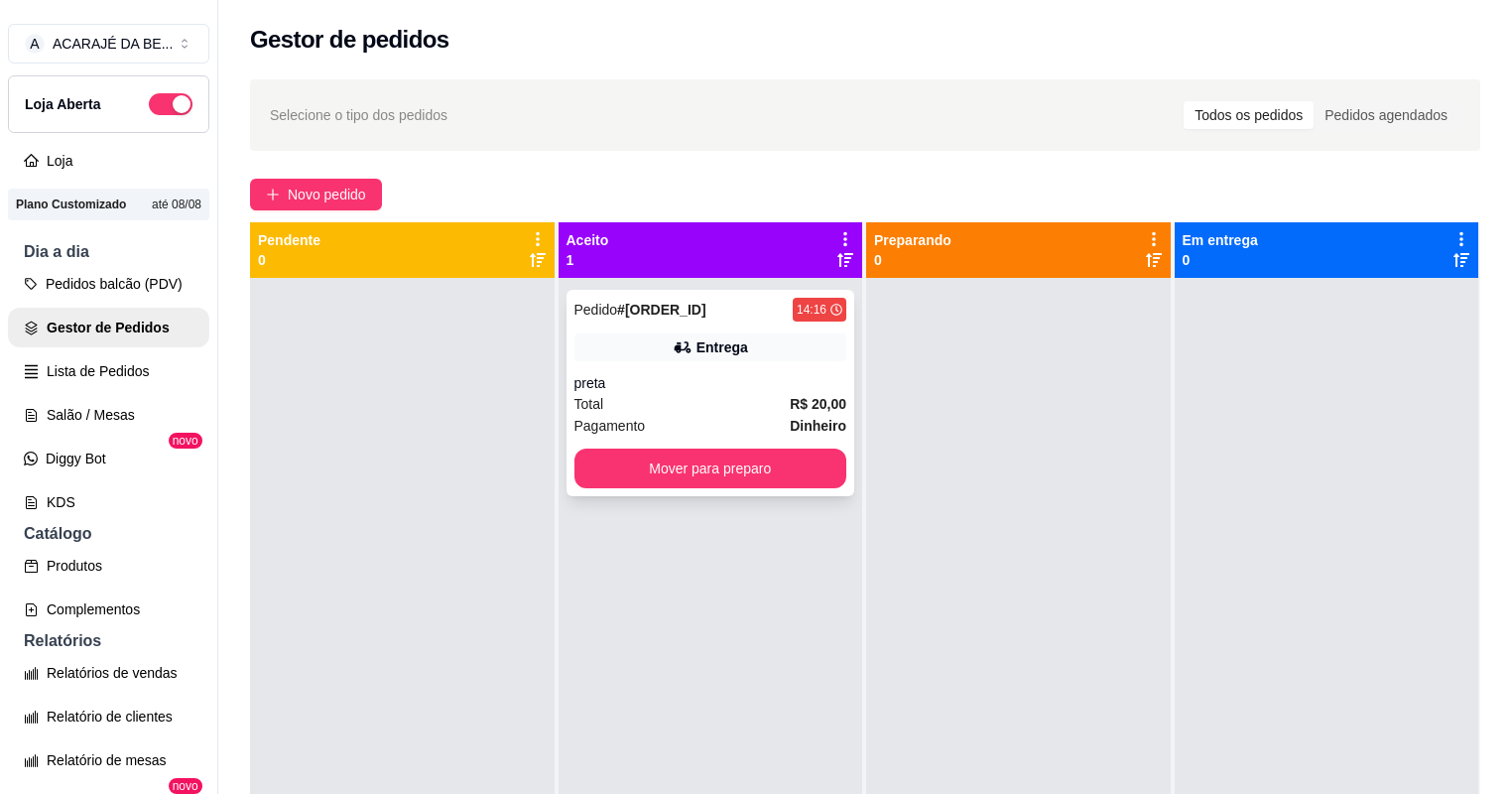 click on "Pedido # [ORDER_ID] [TIME] Entrega preta Total R$ 20,00 Pagamento Dinheiro Mover para preparo" at bounding box center [710, 393] 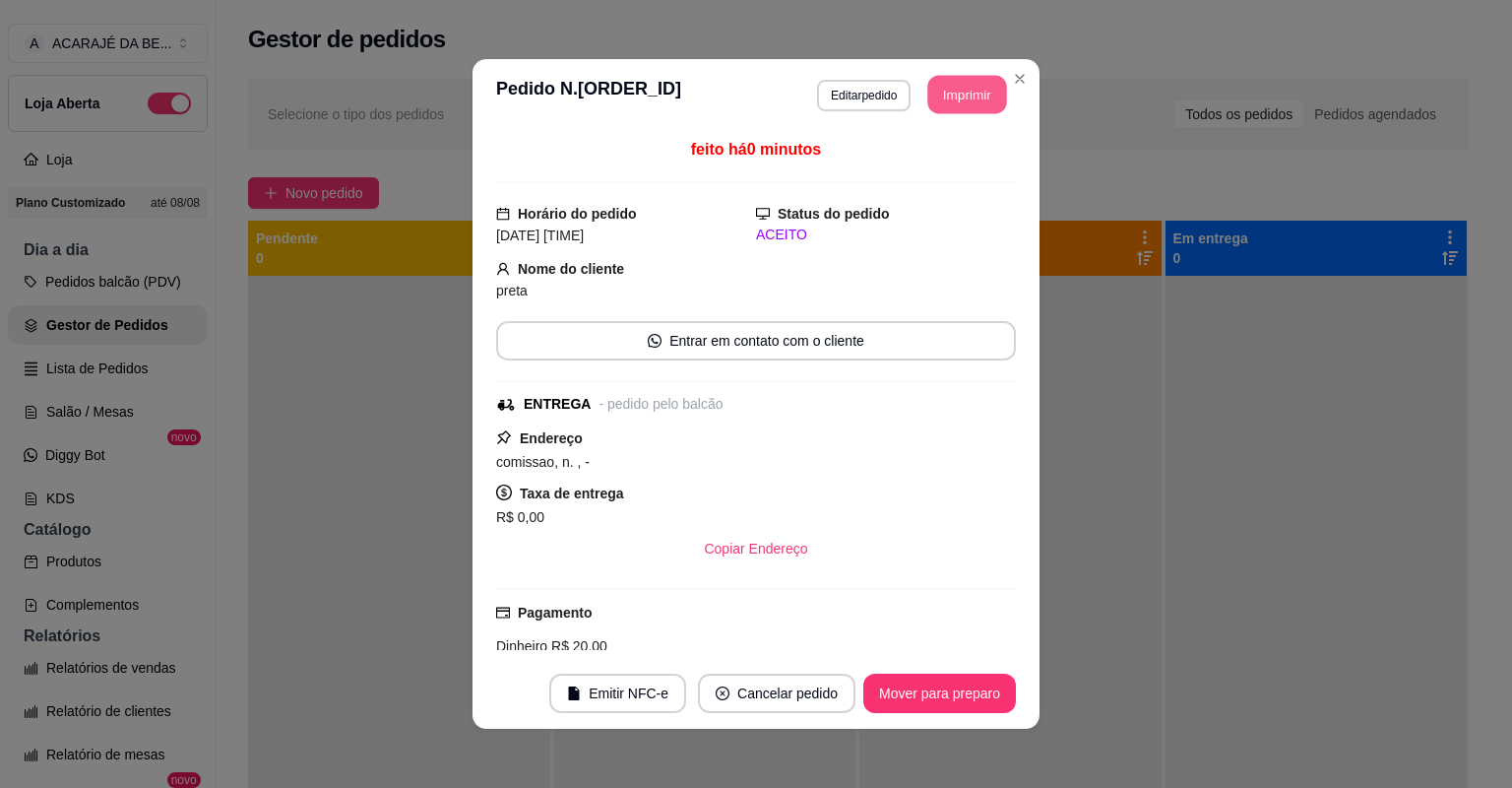 click on "Imprimir" at bounding box center [968, 95] 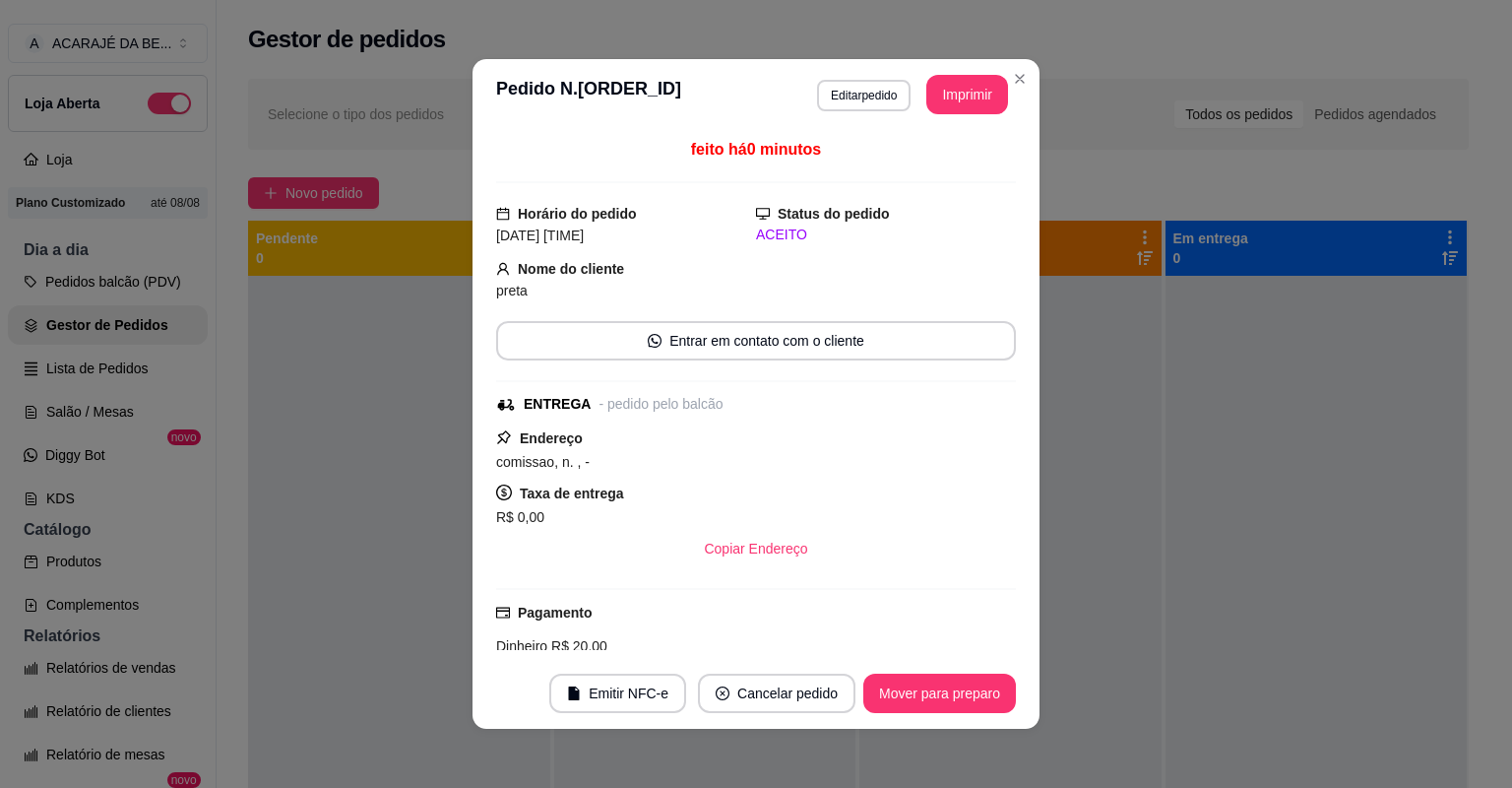 scroll, scrollTop: 0, scrollLeft: 0, axis: both 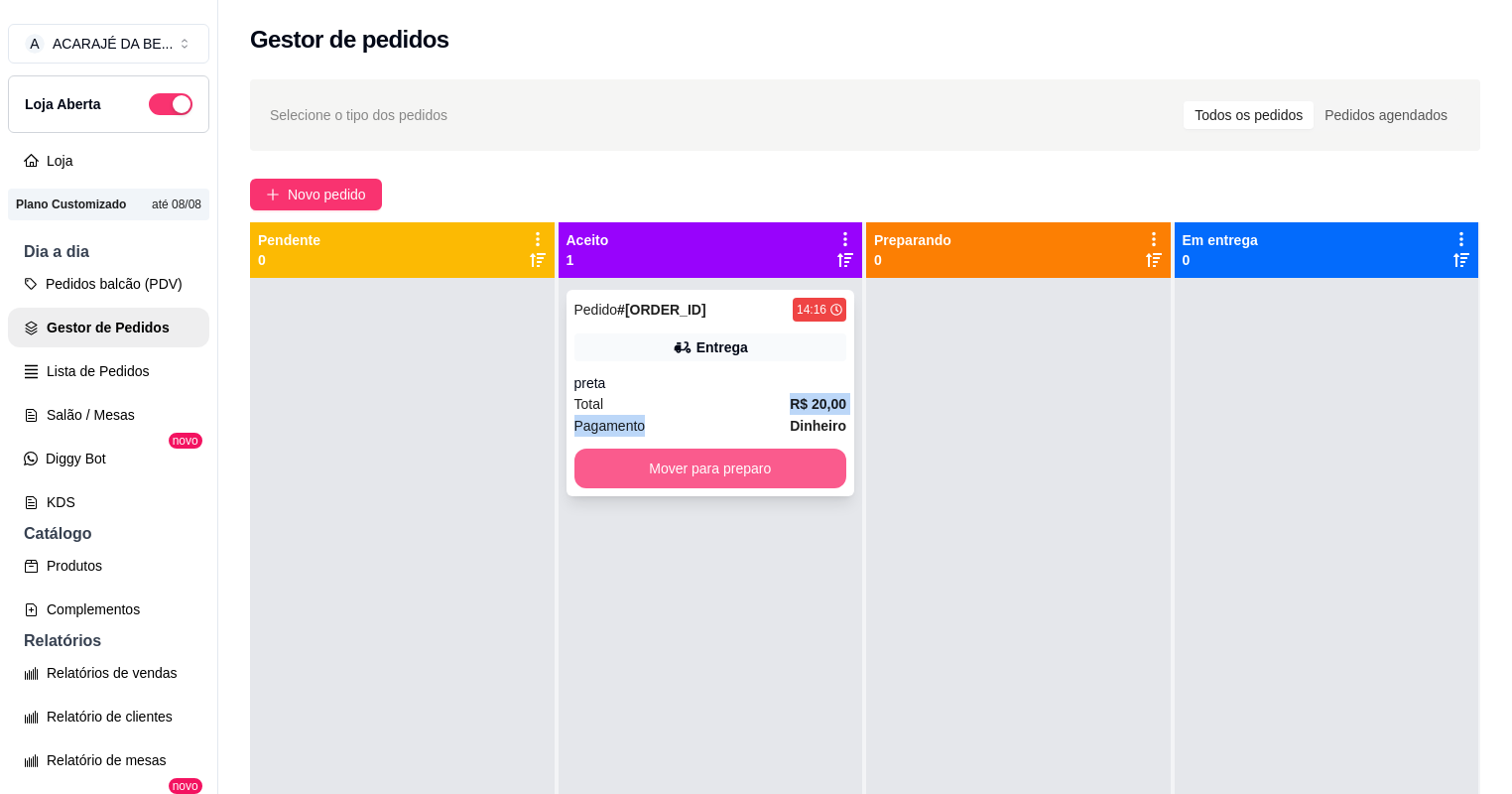 click on "Mover para preparo" at bounding box center (710, 468) 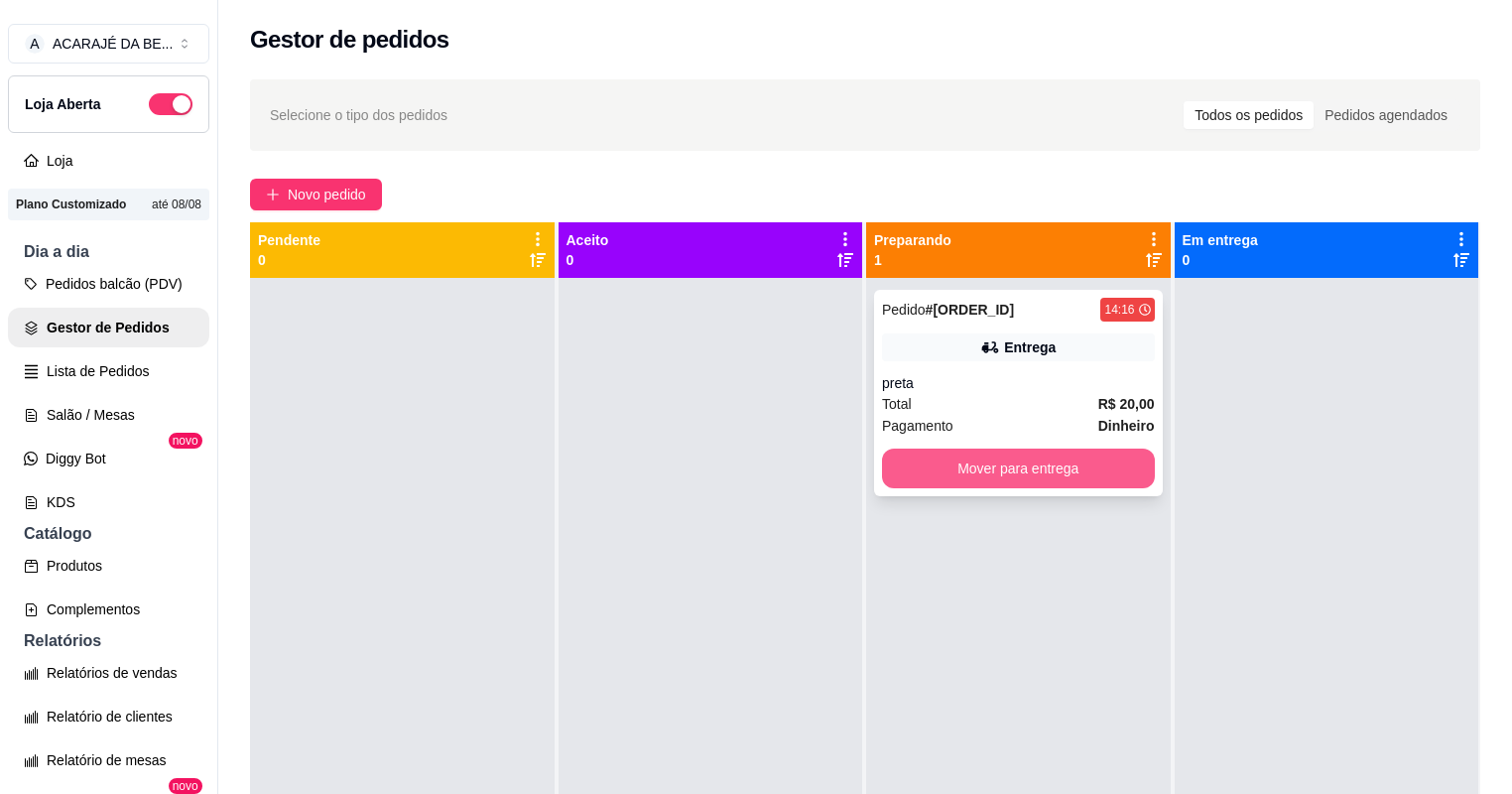 click on "Mover para entrega" at bounding box center (1018, 468) 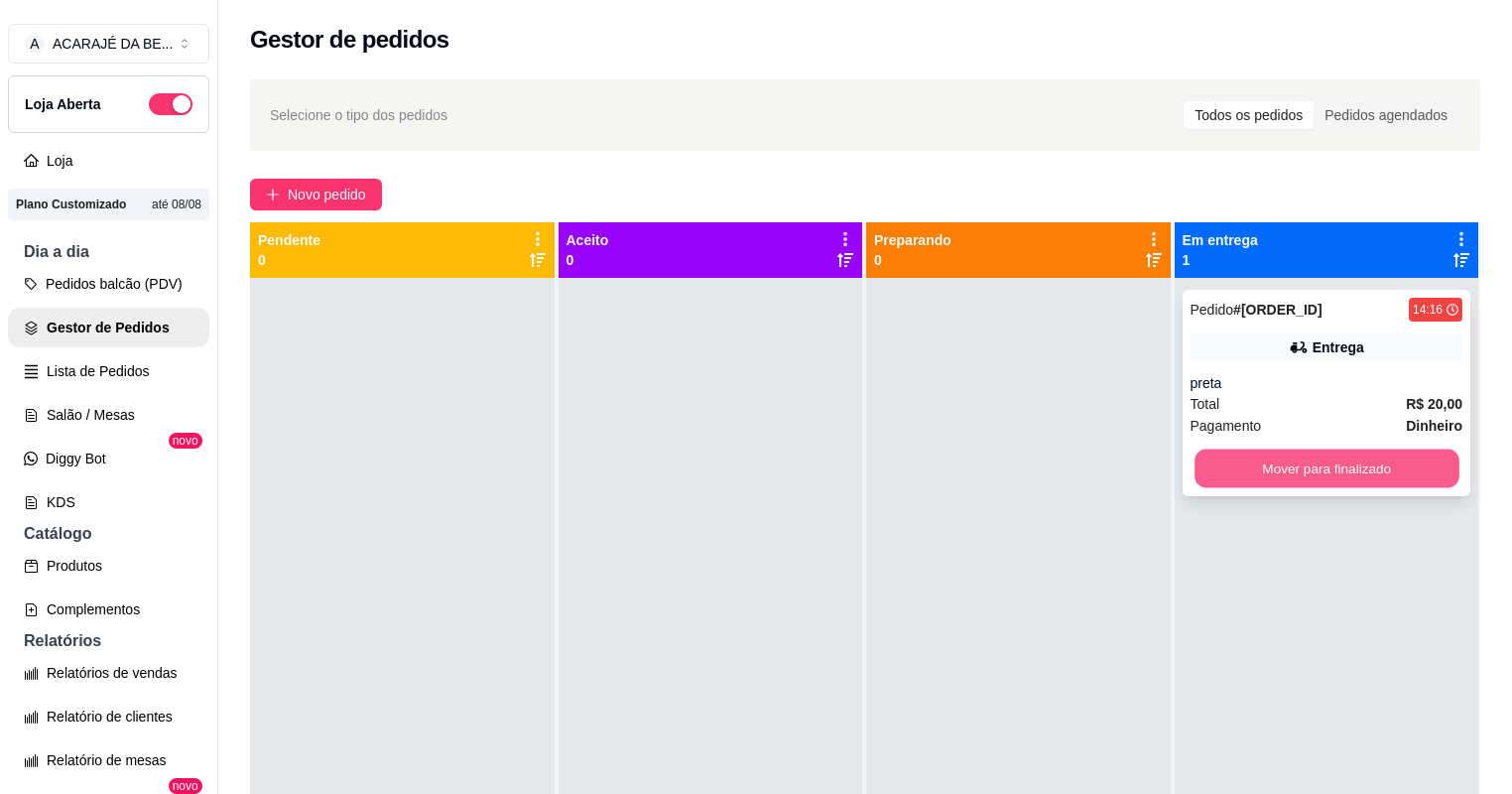 click on "Mover para finalizado" at bounding box center [1326, 468] 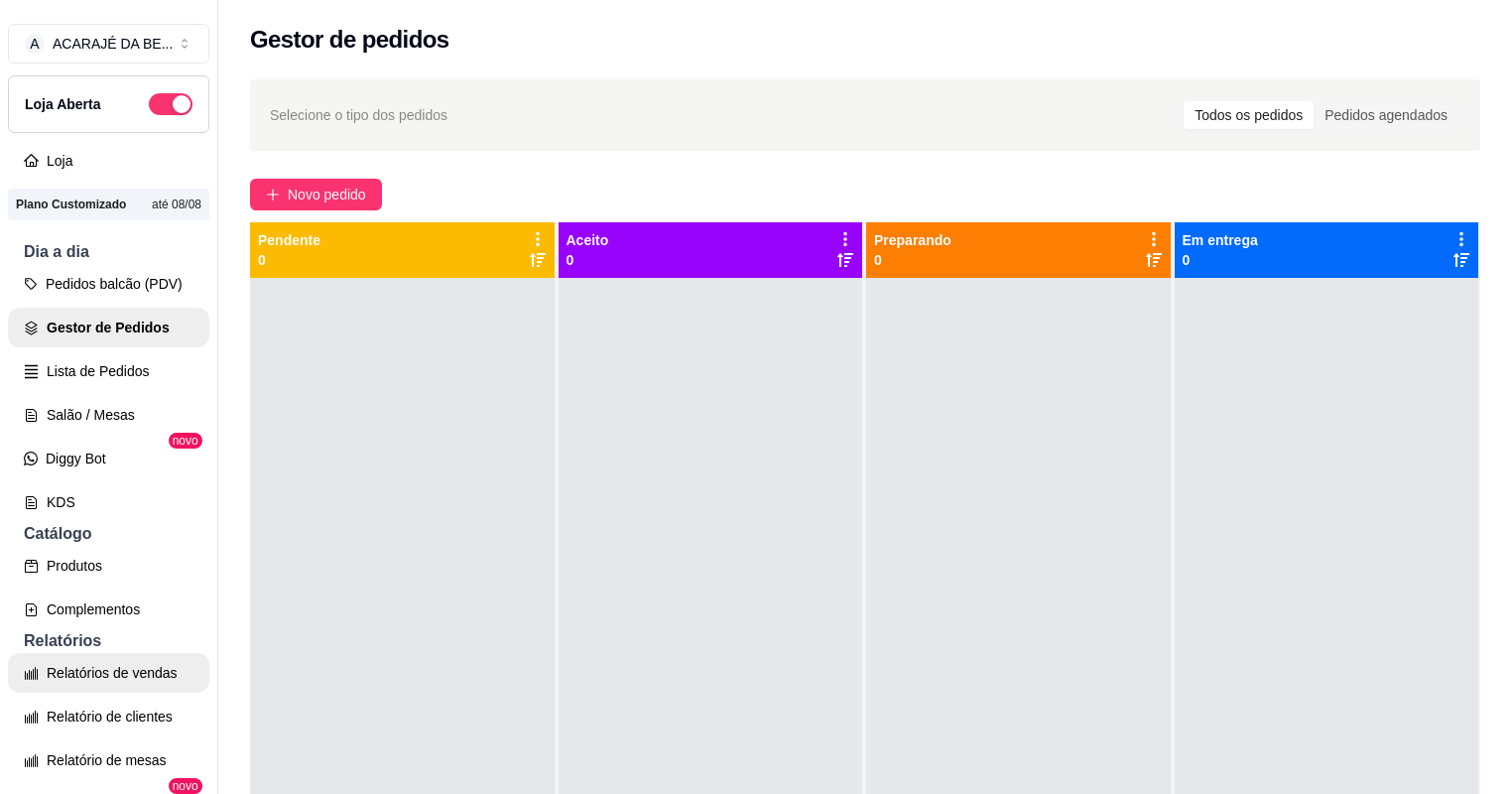 click on "Relatórios de vendas" at bounding box center [108, 673] 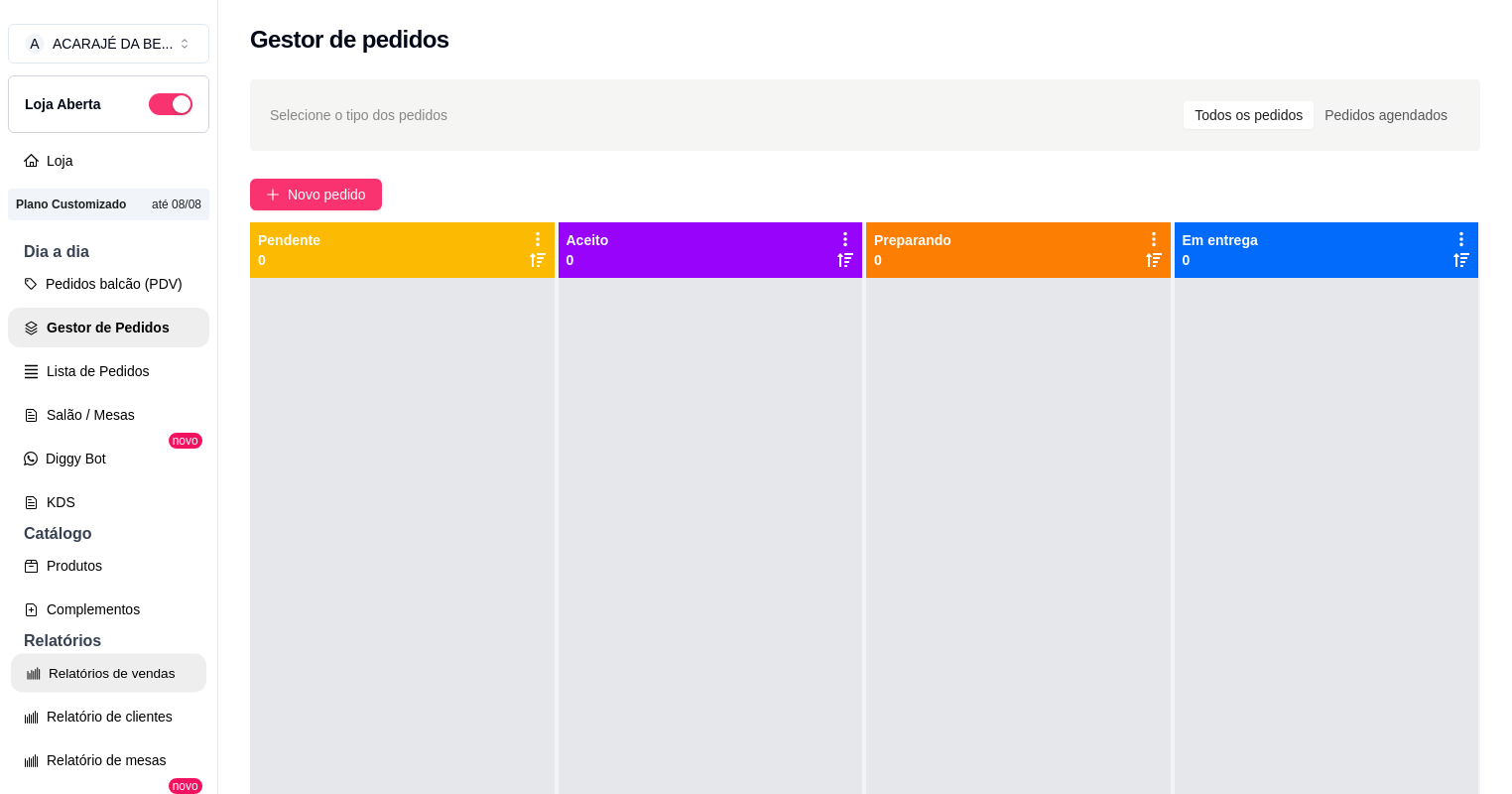 click on "Relatórios de vendas" at bounding box center (108, 673) 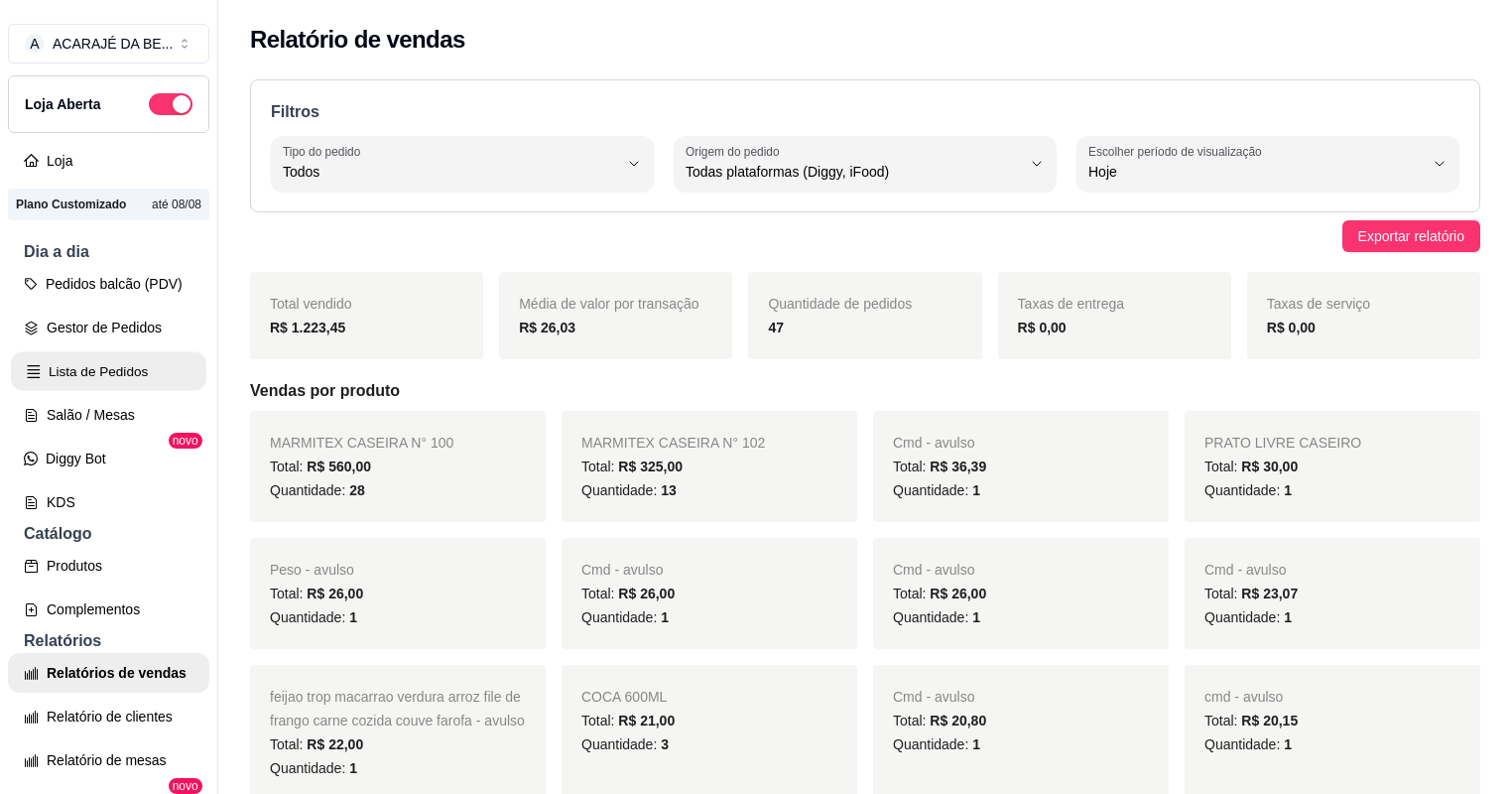 click on "Lista de Pedidos" at bounding box center (108, 371) 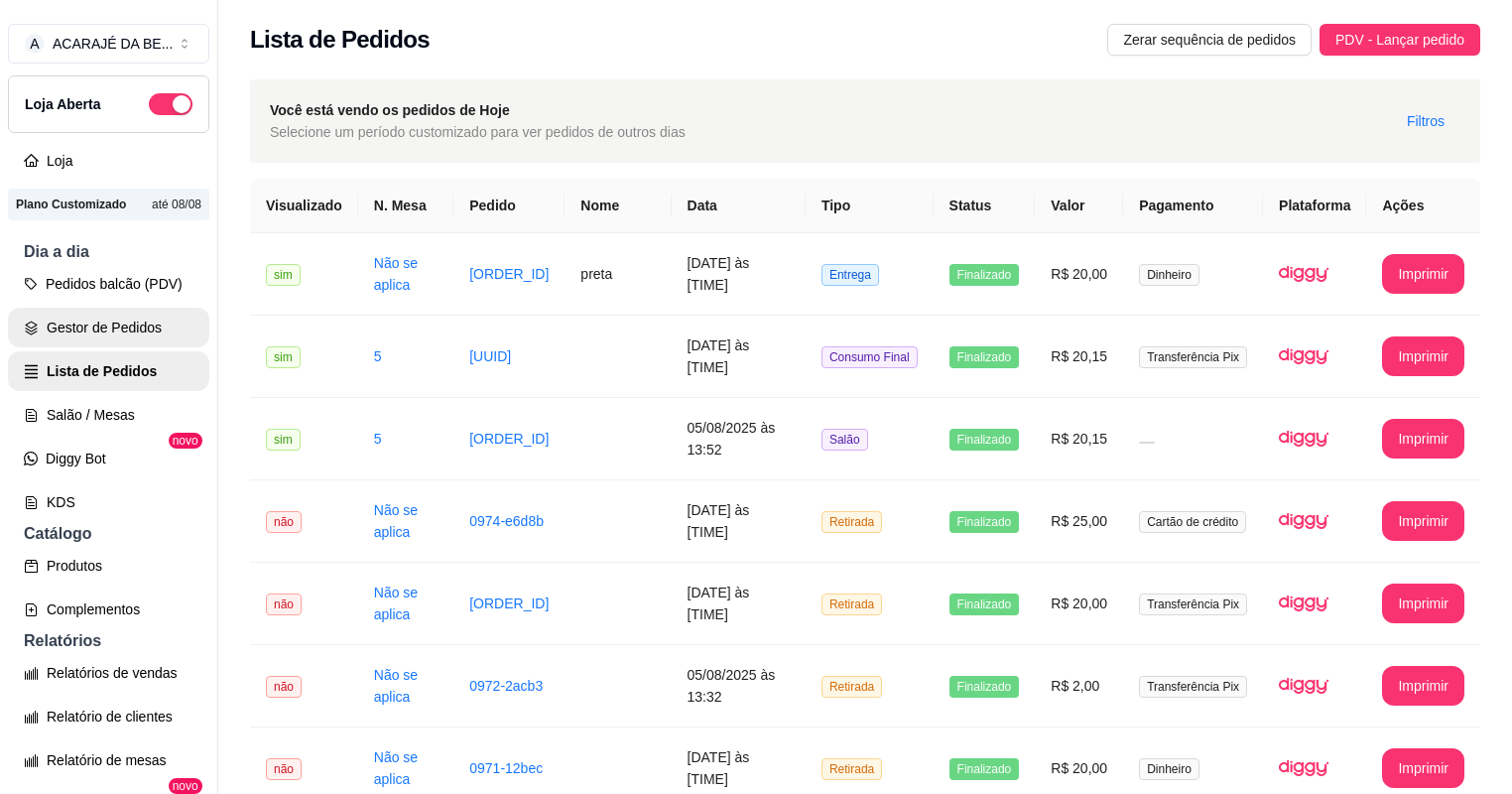 click on "Gestor de Pedidos" at bounding box center [108, 328] 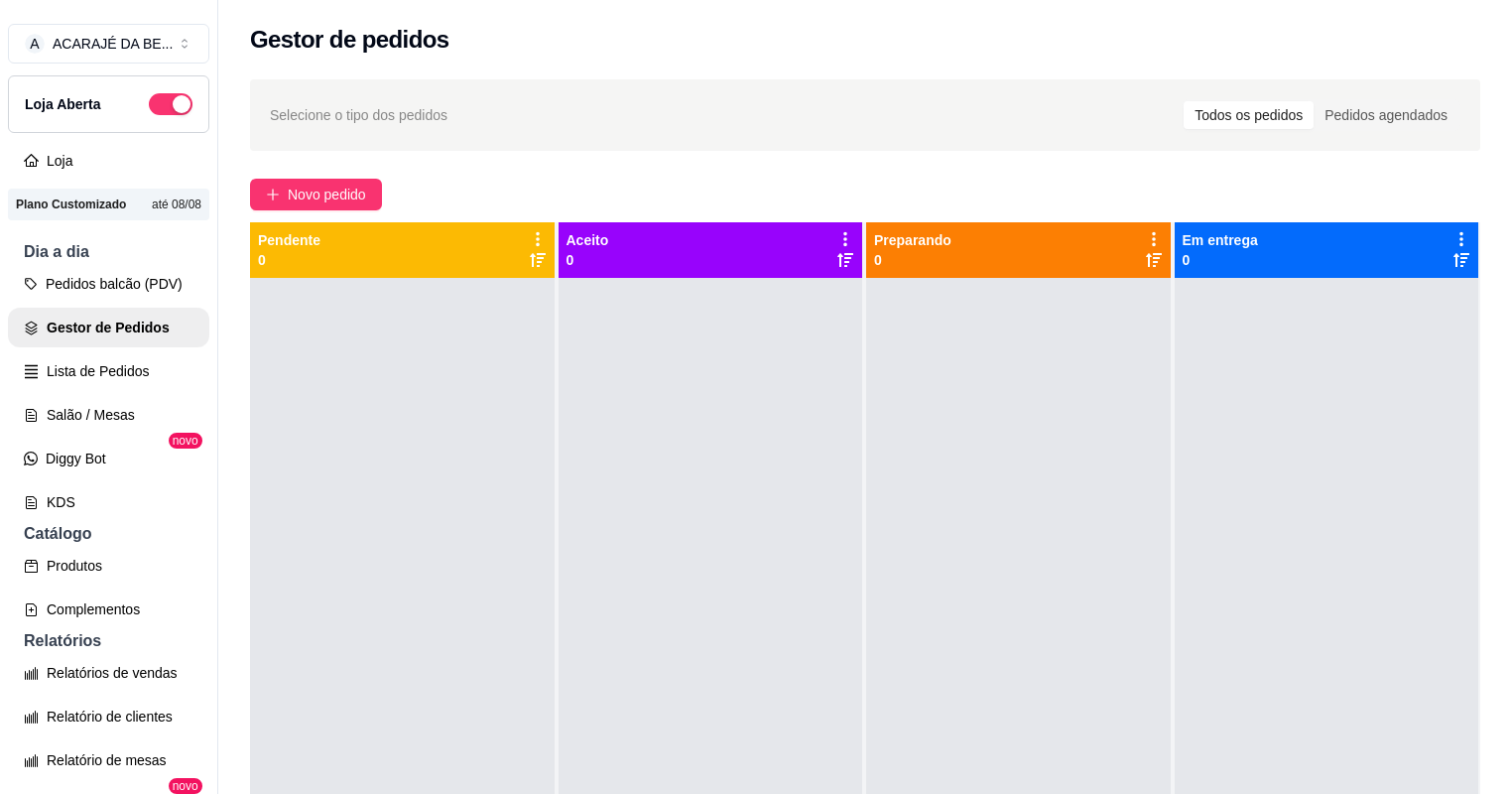click at bounding box center [402, 675] 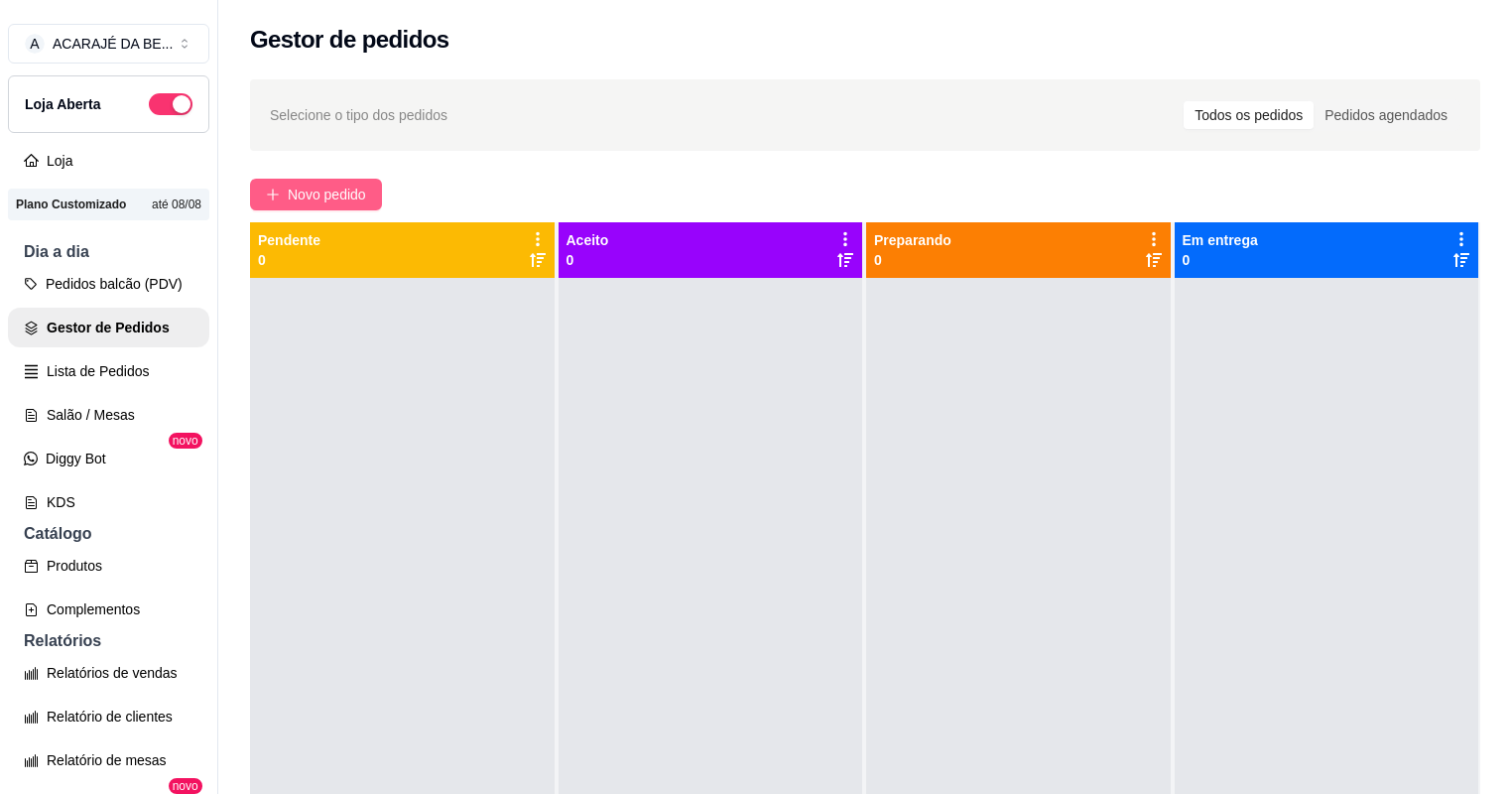 click on "Novo pedido" at bounding box center (326, 195) 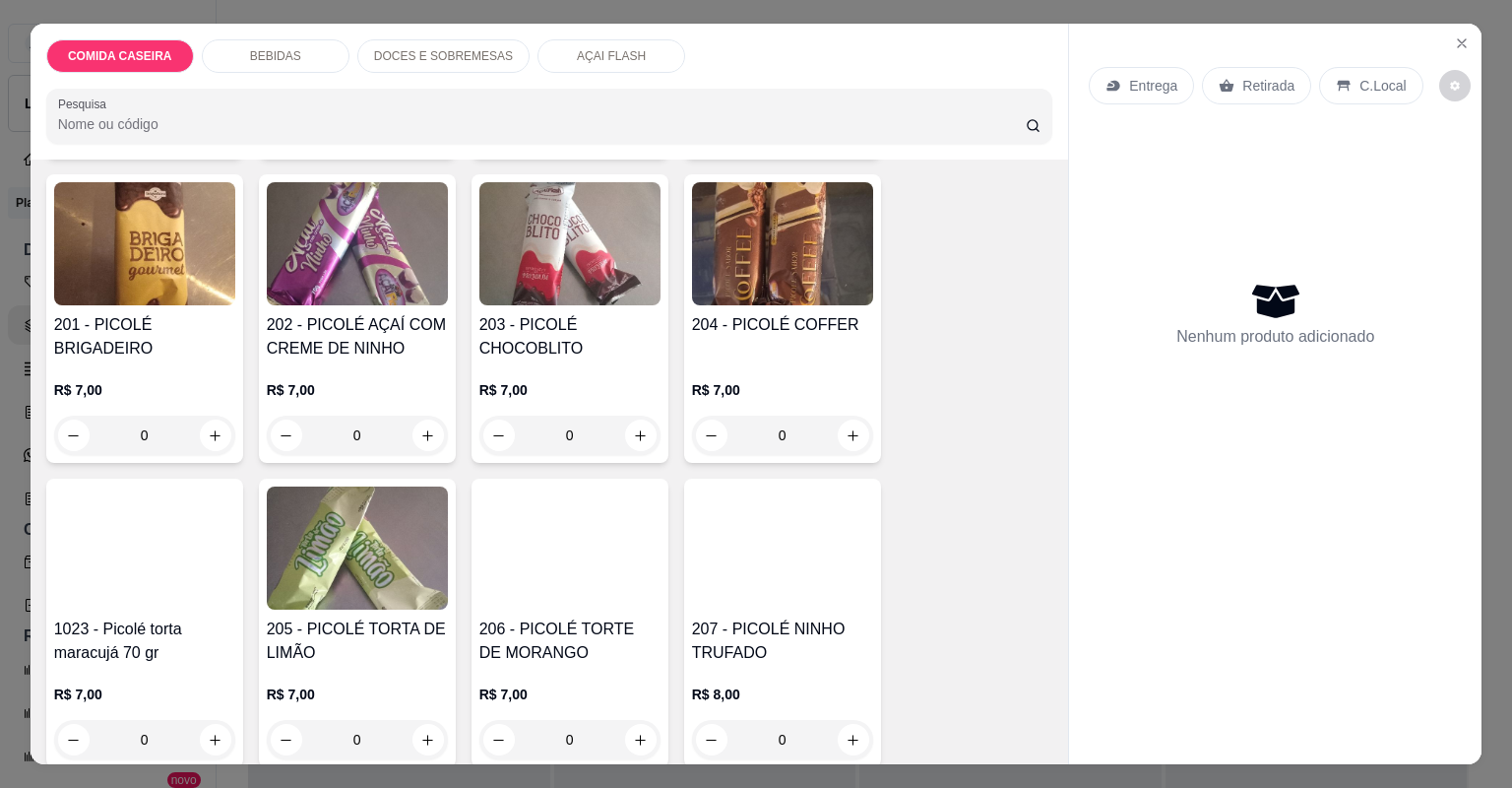 scroll, scrollTop: 3546, scrollLeft: 0, axis: vertical 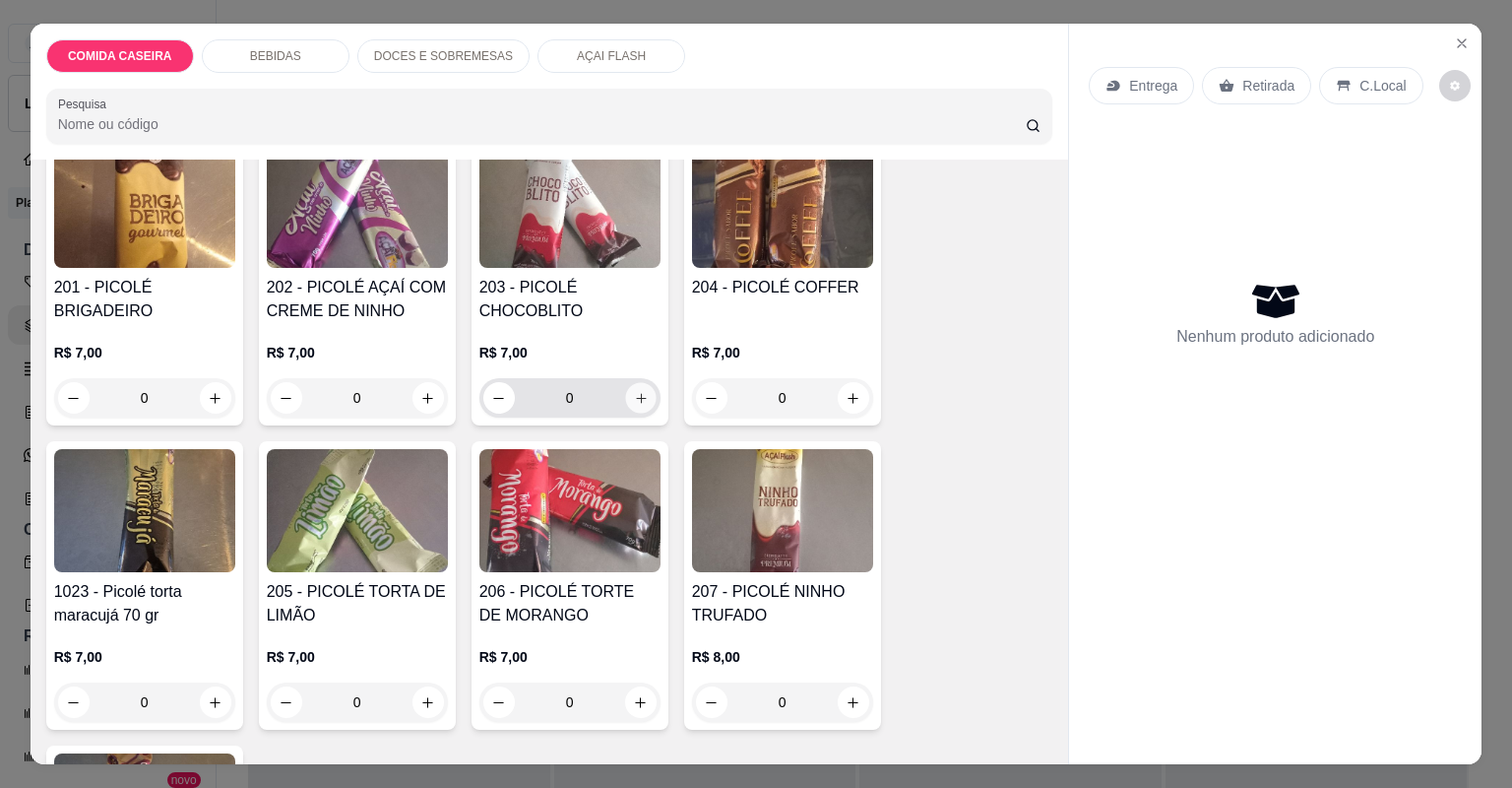 click 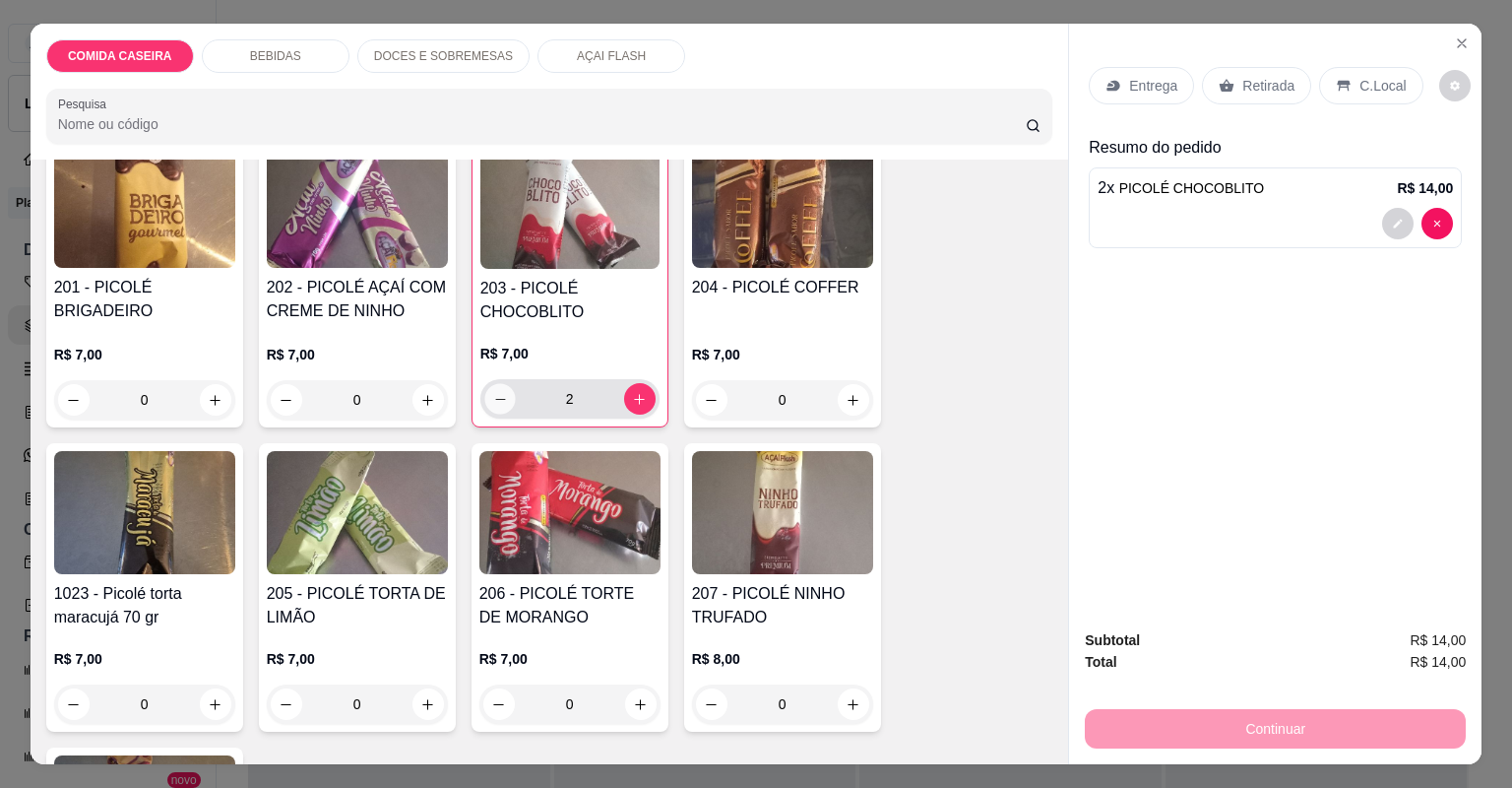 click 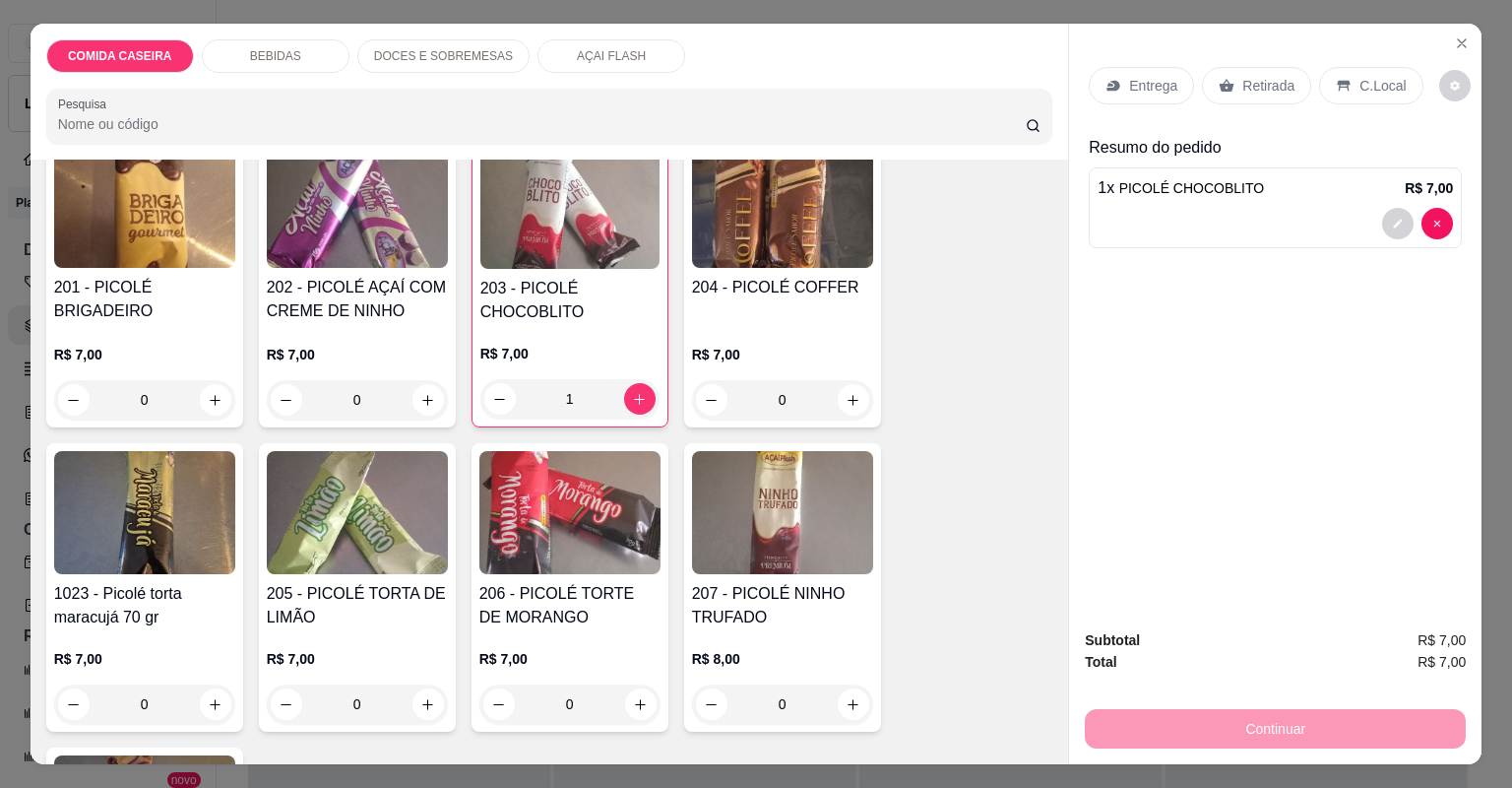 click on "Retirada" at bounding box center (1256, 86) 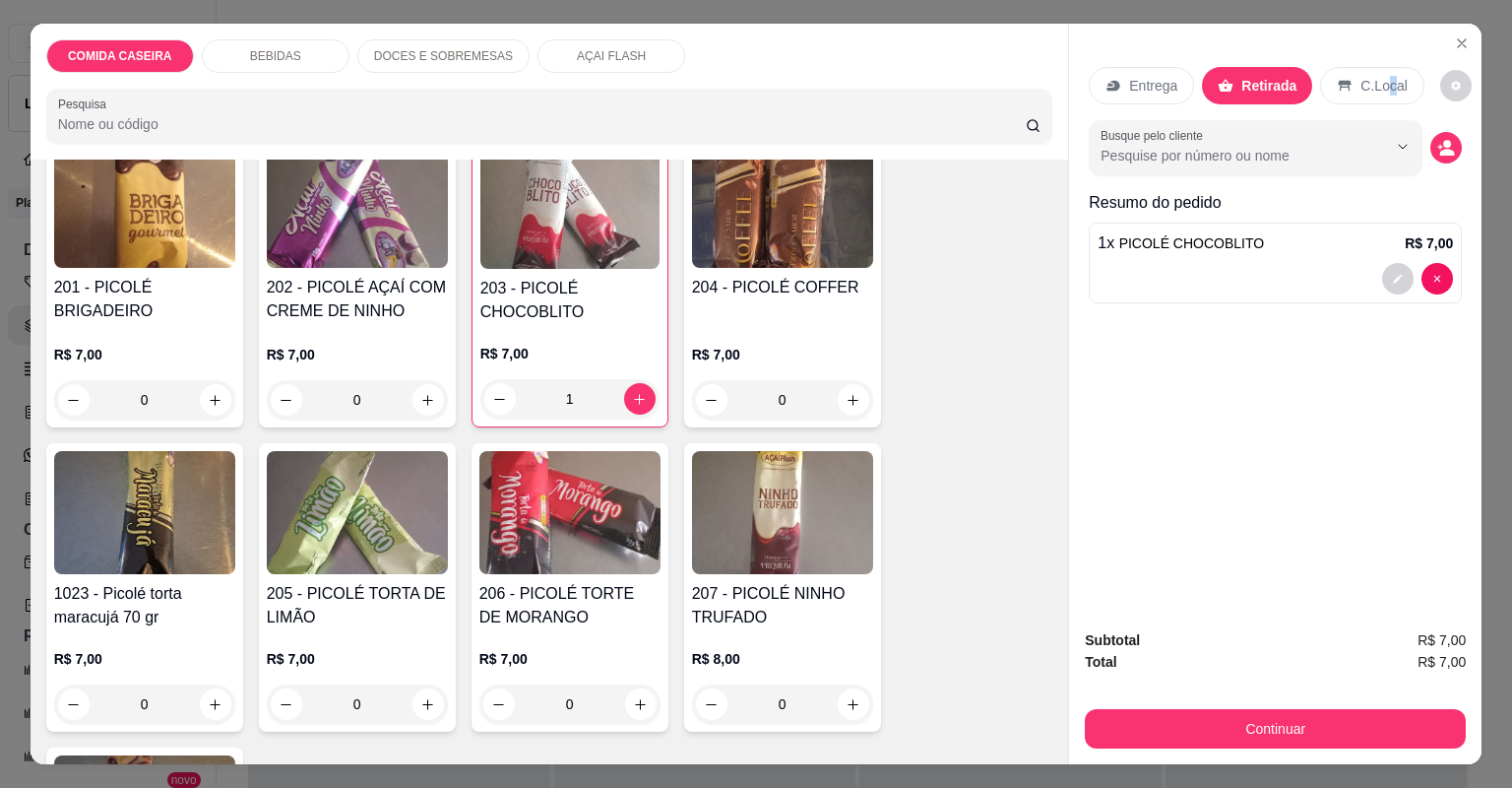 click on "C.Local" at bounding box center (1383, 86) 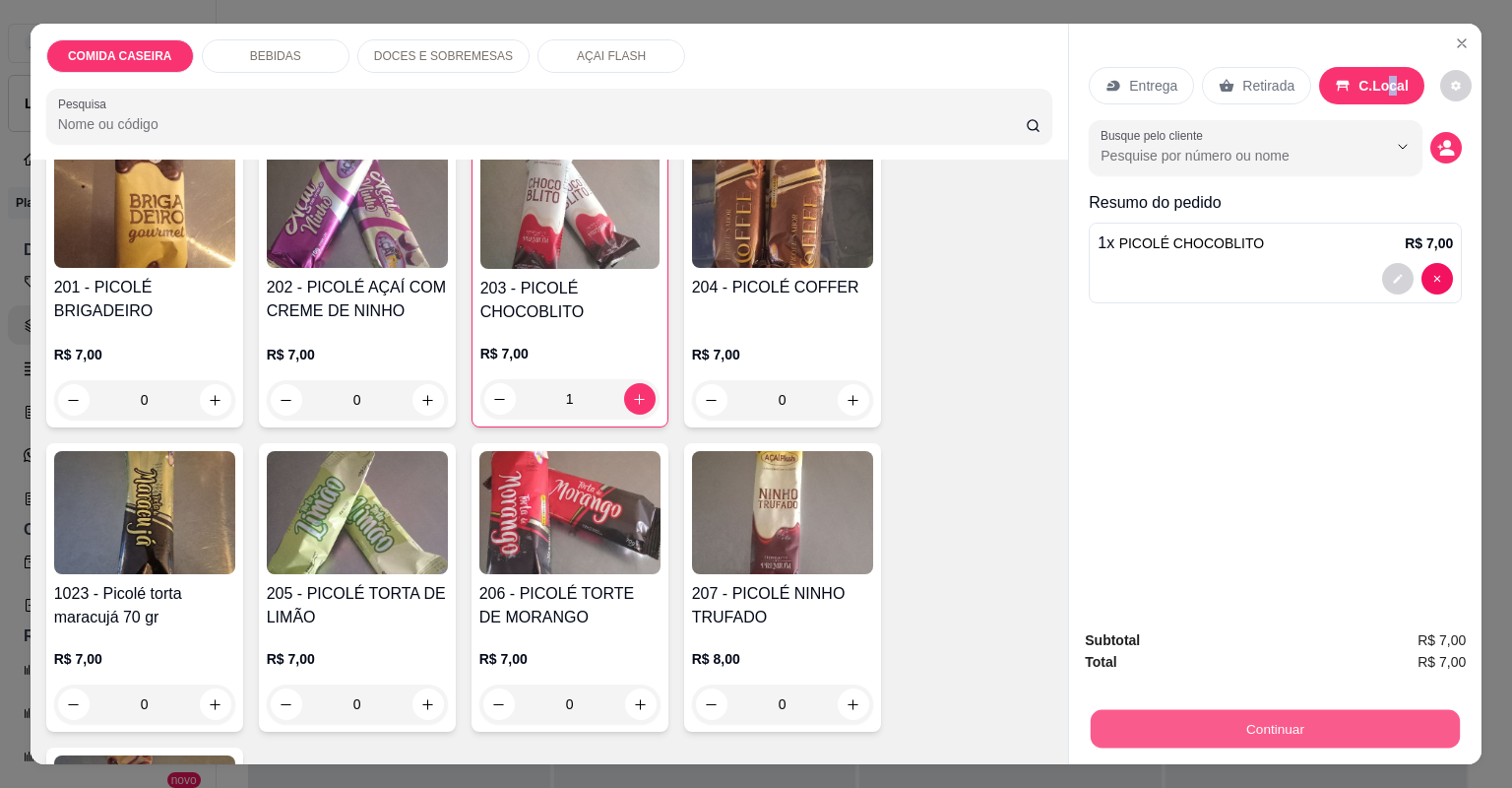 click on "Continuar" at bounding box center (1275, 729) 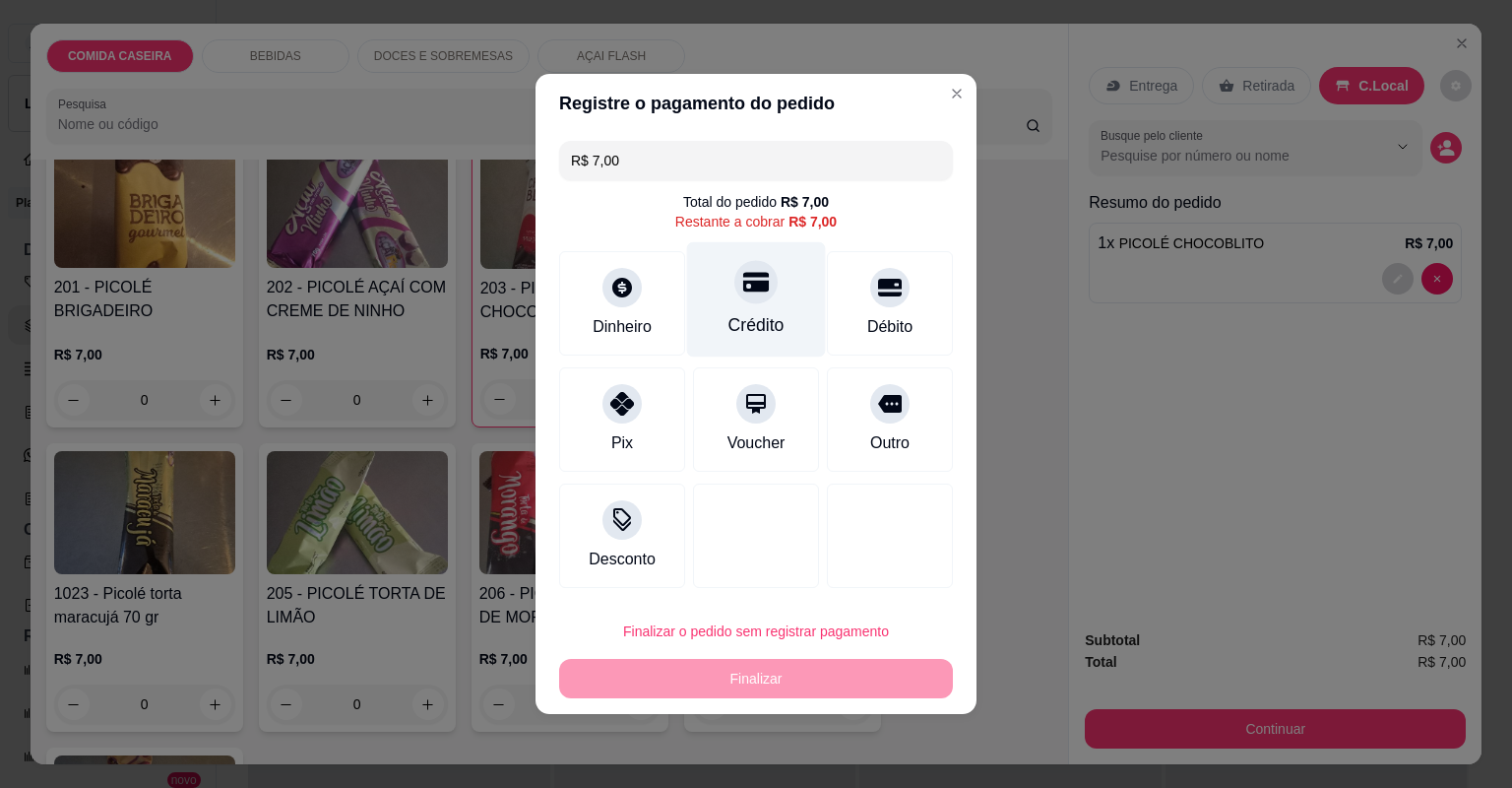 click on "Crédito" at bounding box center (756, 325) 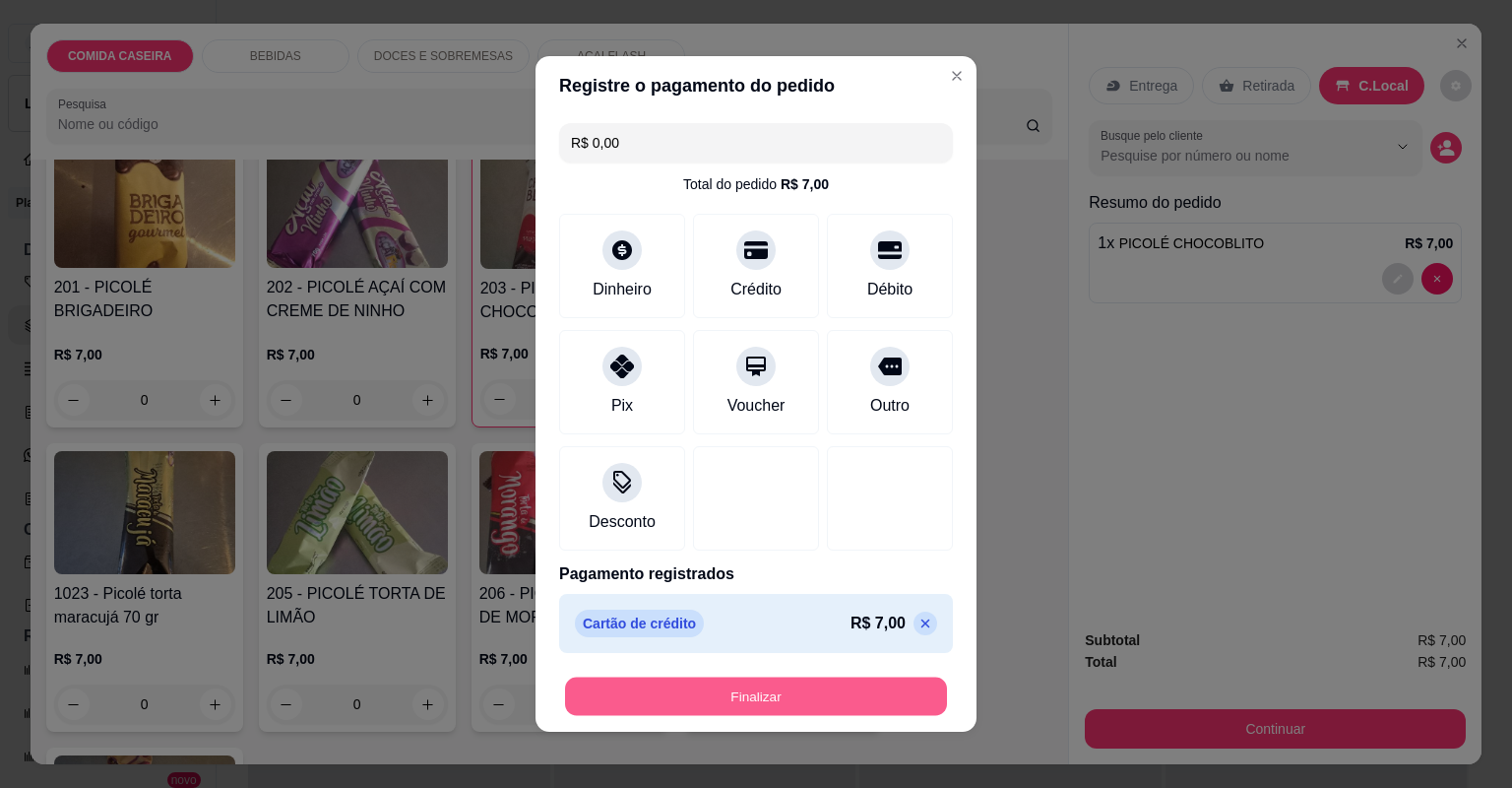 click on "Finalizar" at bounding box center (756, 696) 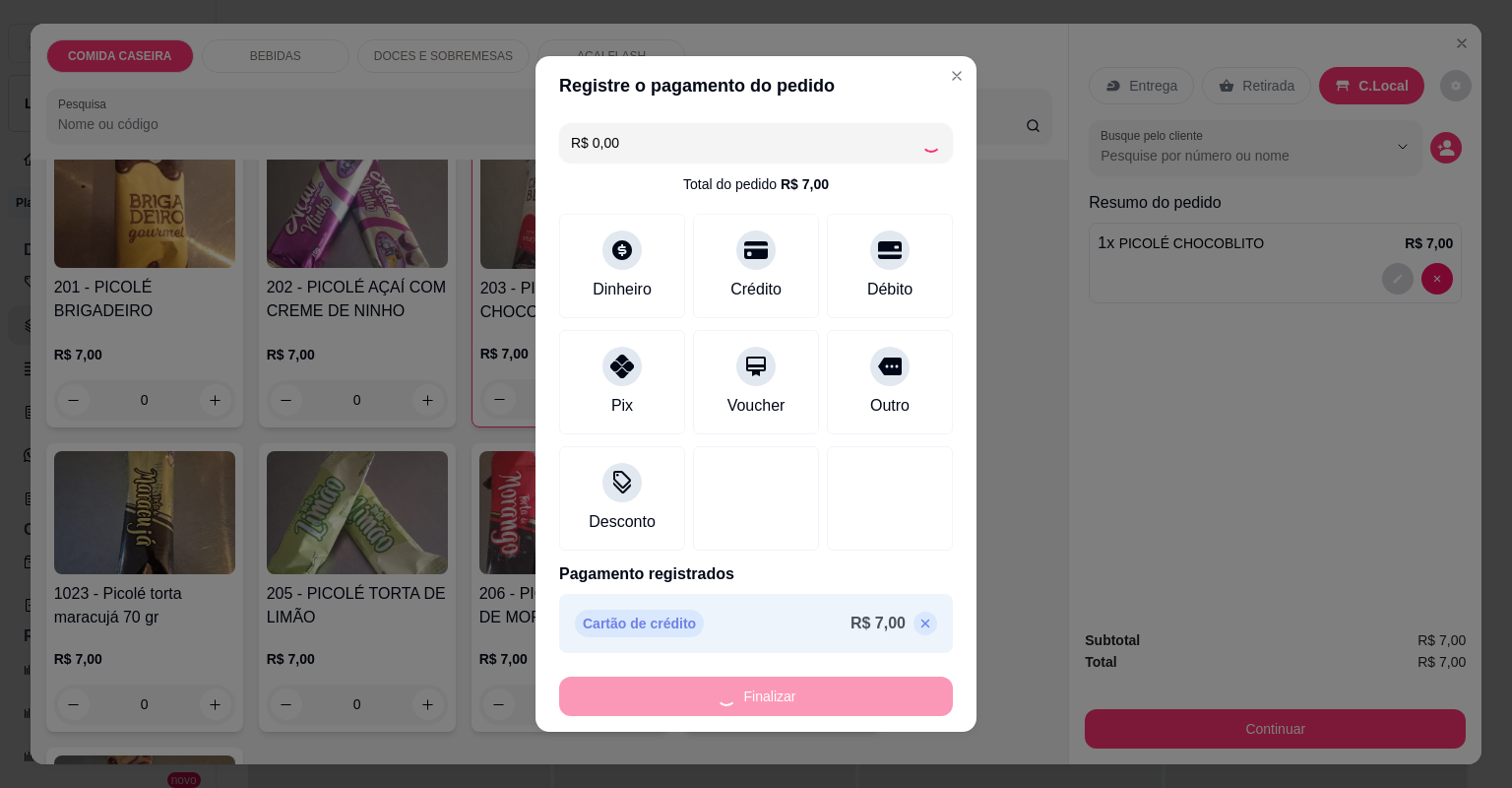 type on "0" 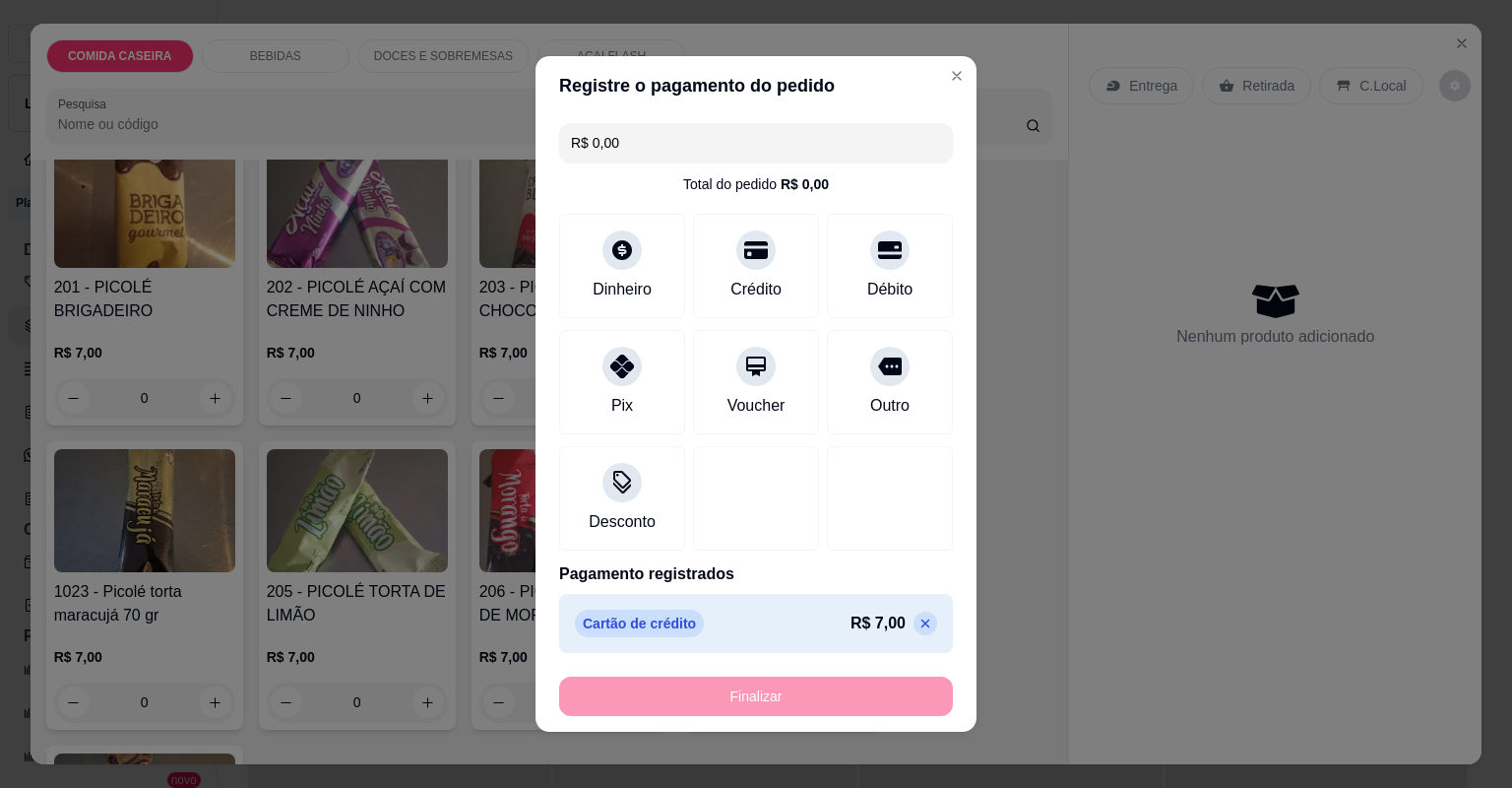 type on "-R$ 7,00" 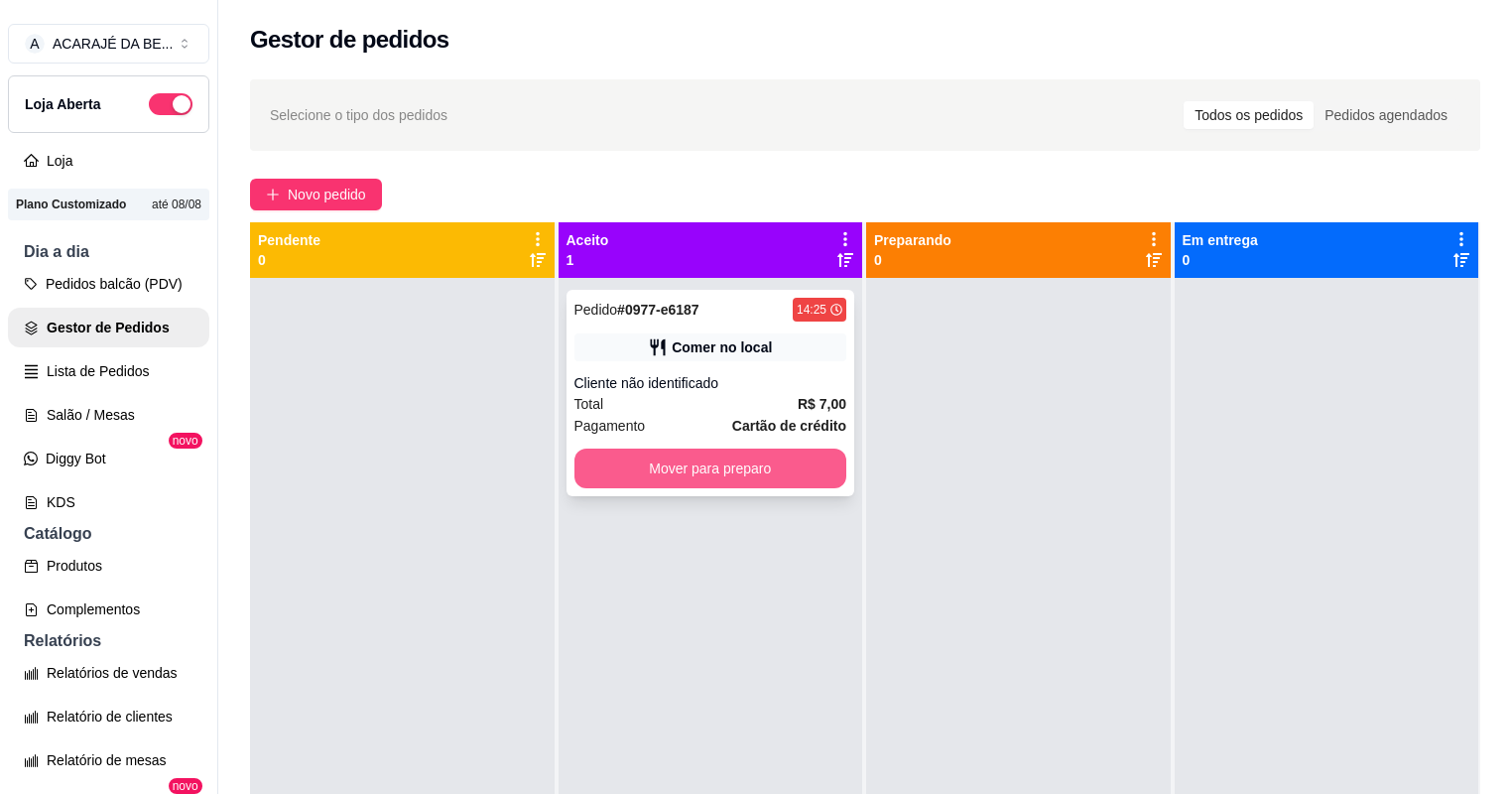 click on "Mover para preparo" at bounding box center [710, 468] 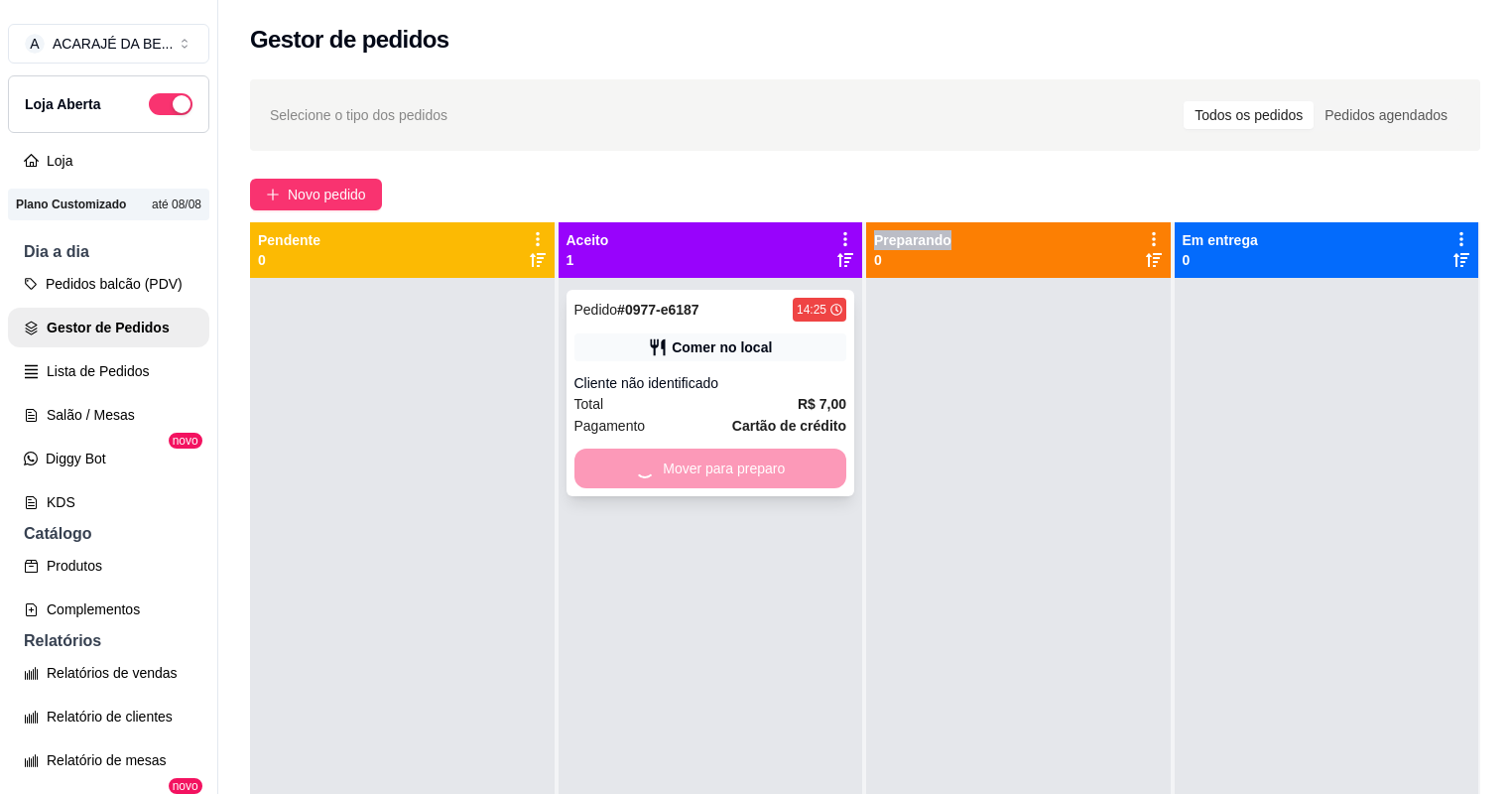 click on "Mover para preparo" at bounding box center [710, 468] 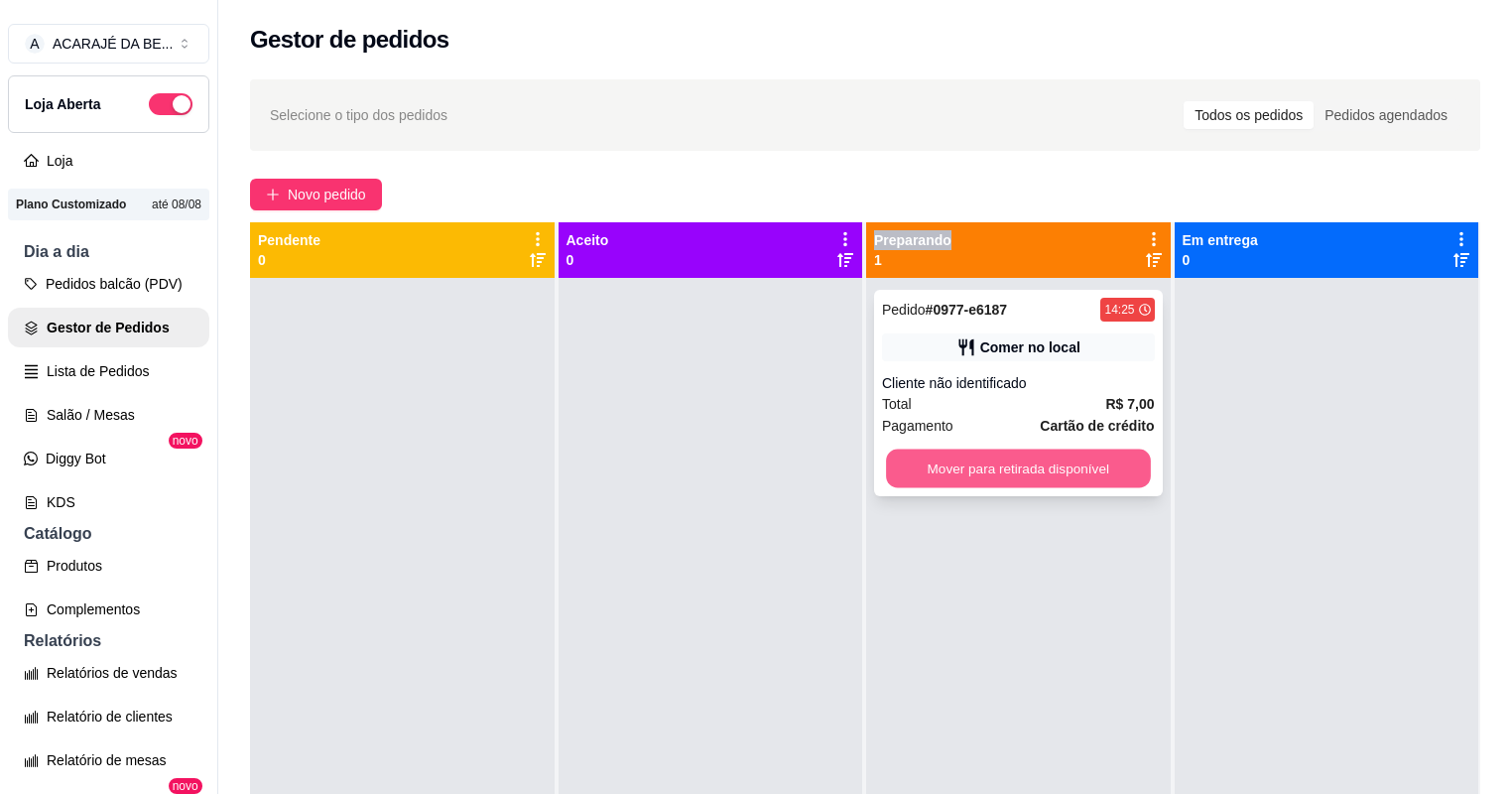 click on "Mover para retirada disponível" at bounding box center (1018, 468) 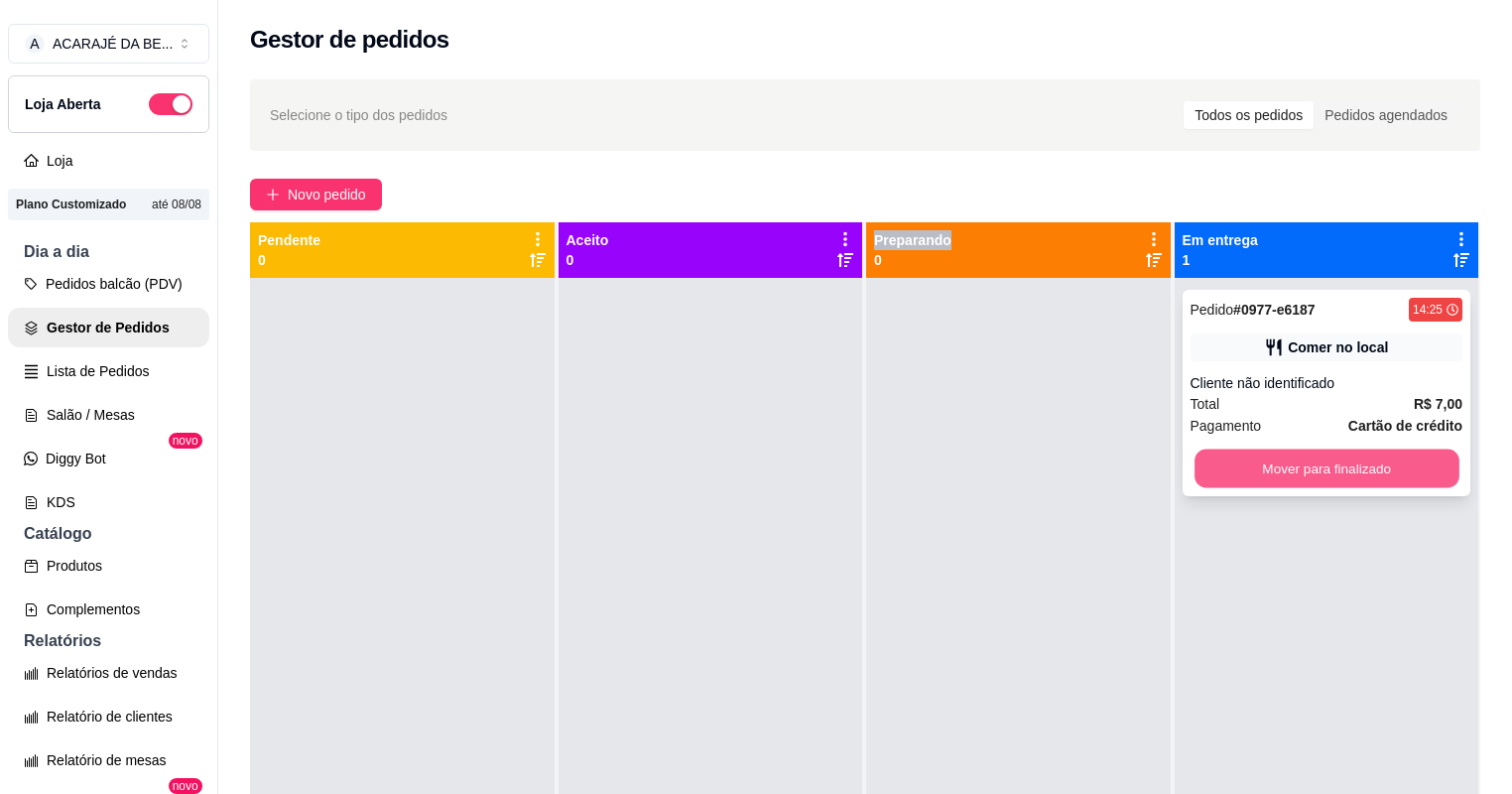 click on "Mover para finalizado" at bounding box center (1326, 468) 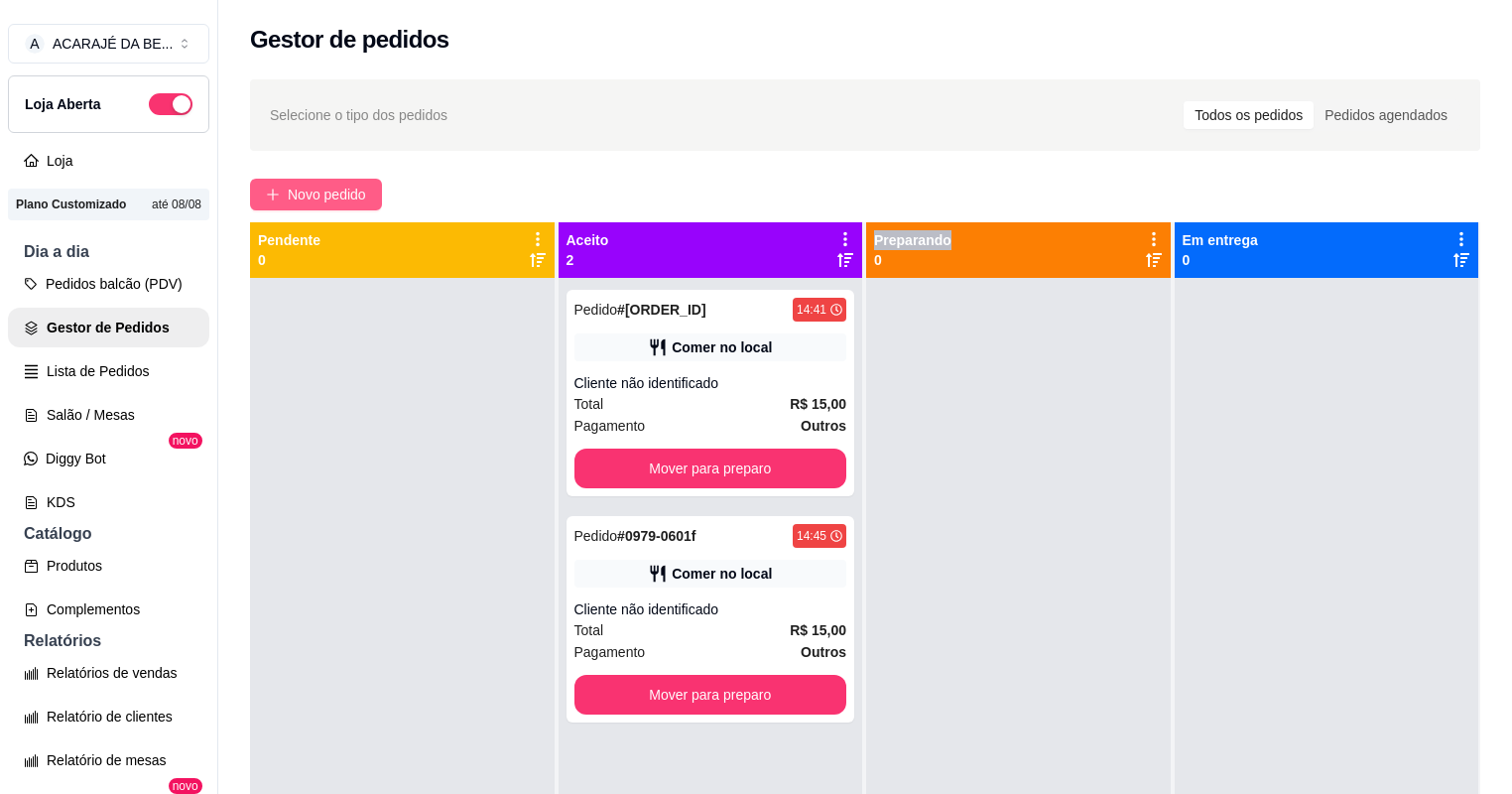 click on "Novo pedido" at bounding box center (326, 195) 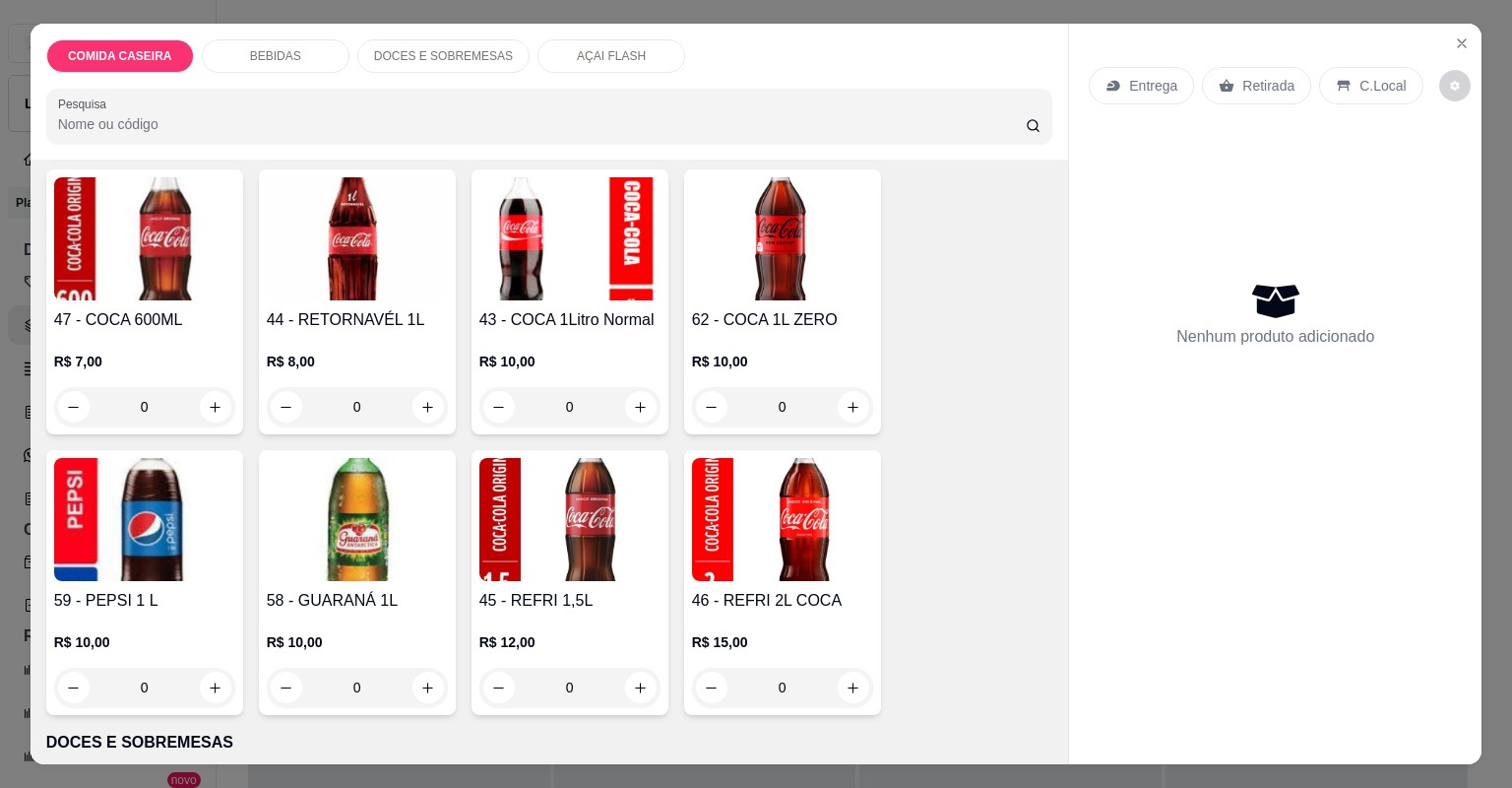 scroll, scrollTop: 1340, scrollLeft: 0, axis: vertical 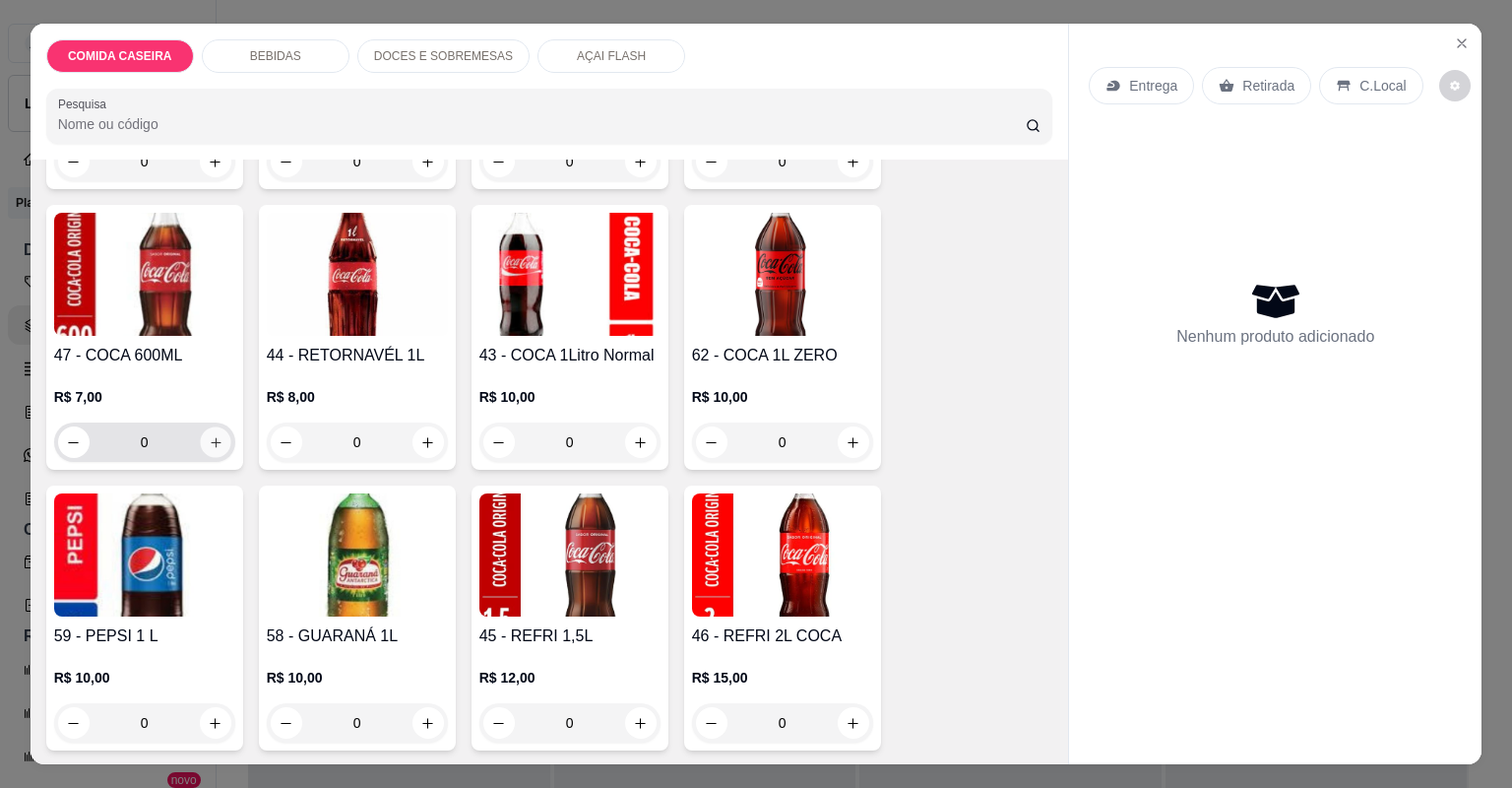 click at bounding box center (215, 441) 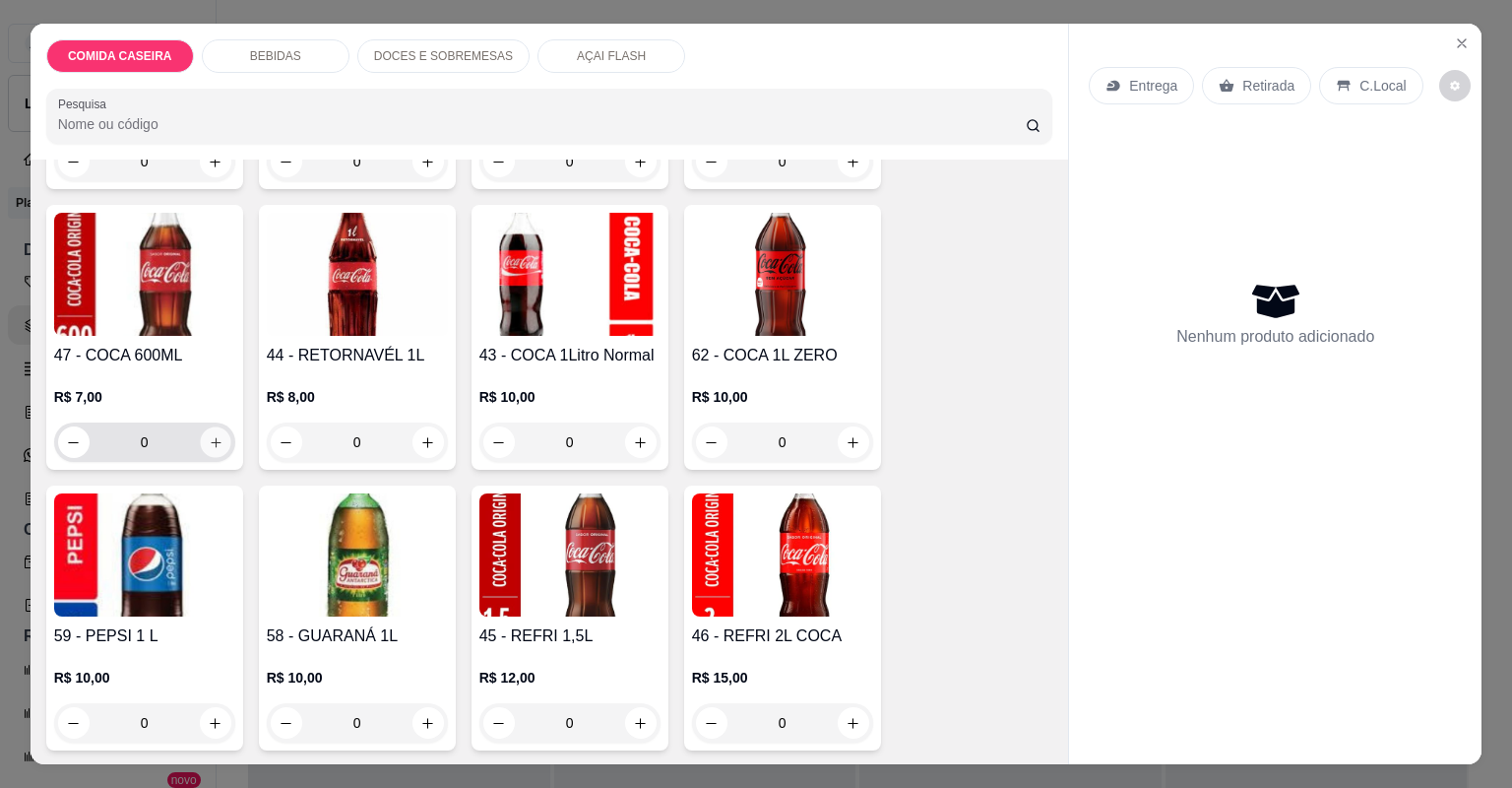 type on "1" 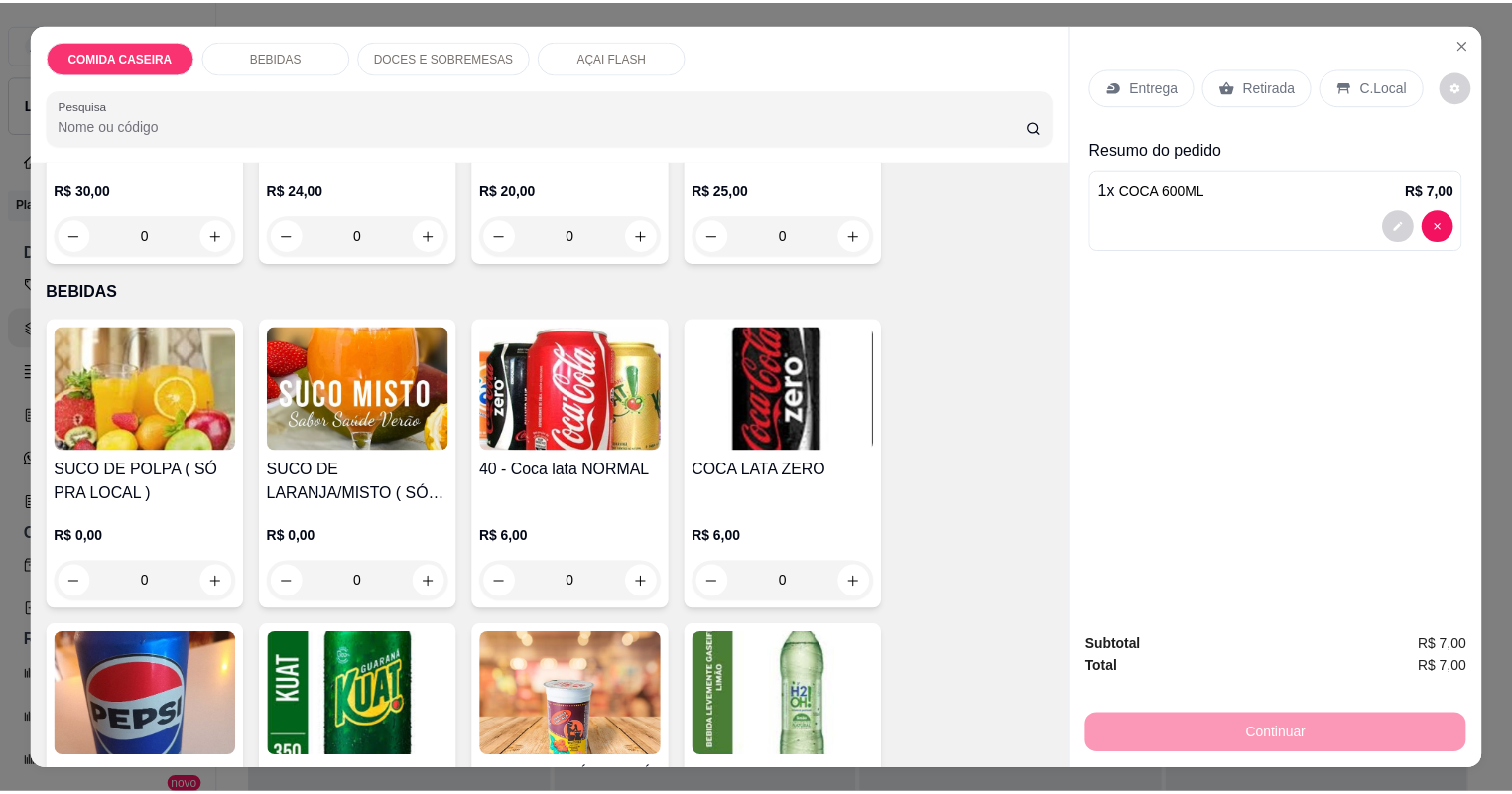 scroll, scrollTop: 0, scrollLeft: 0, axis: both 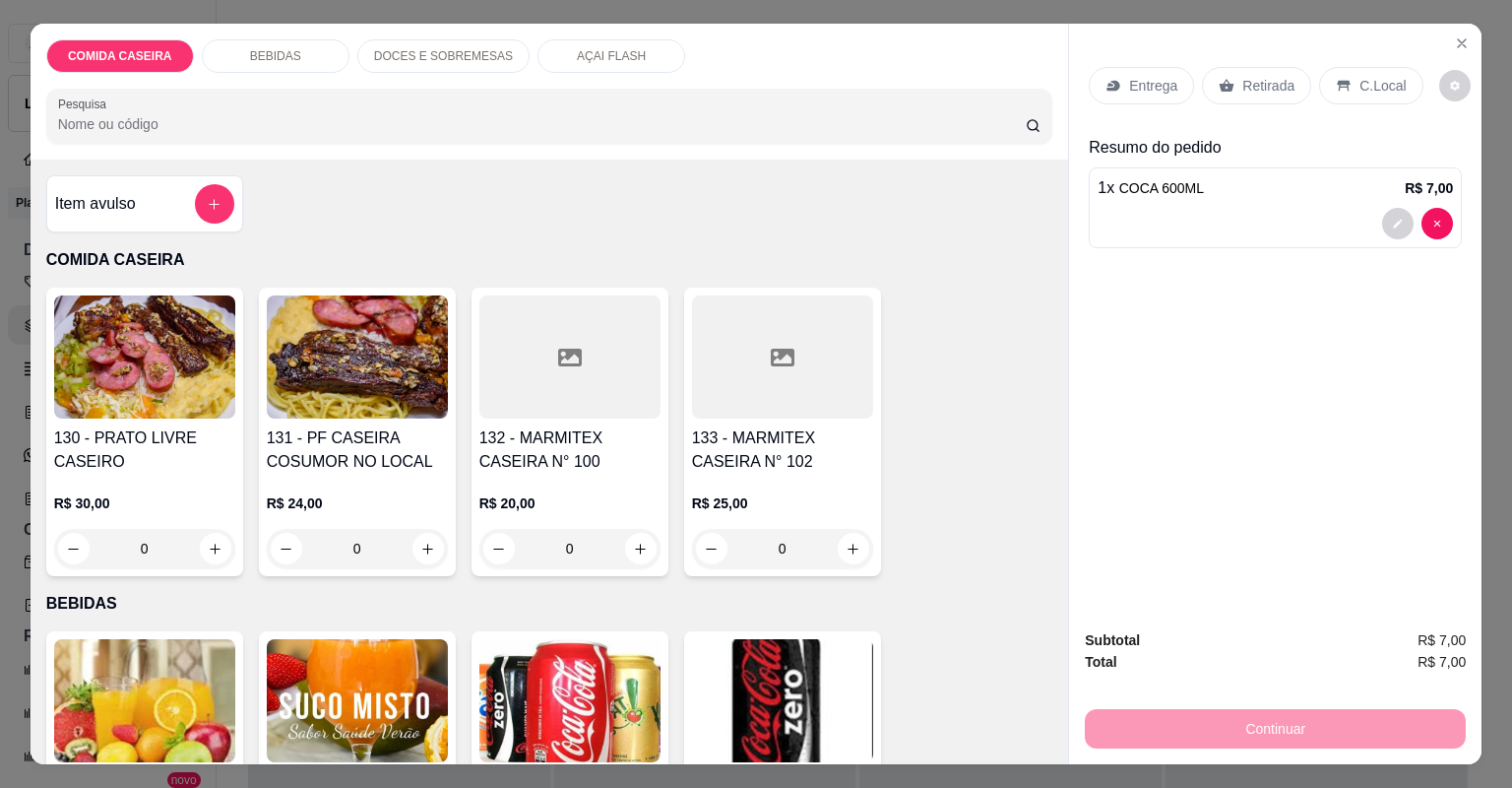 click on "Item avulso" at bounding box center [145, 204] 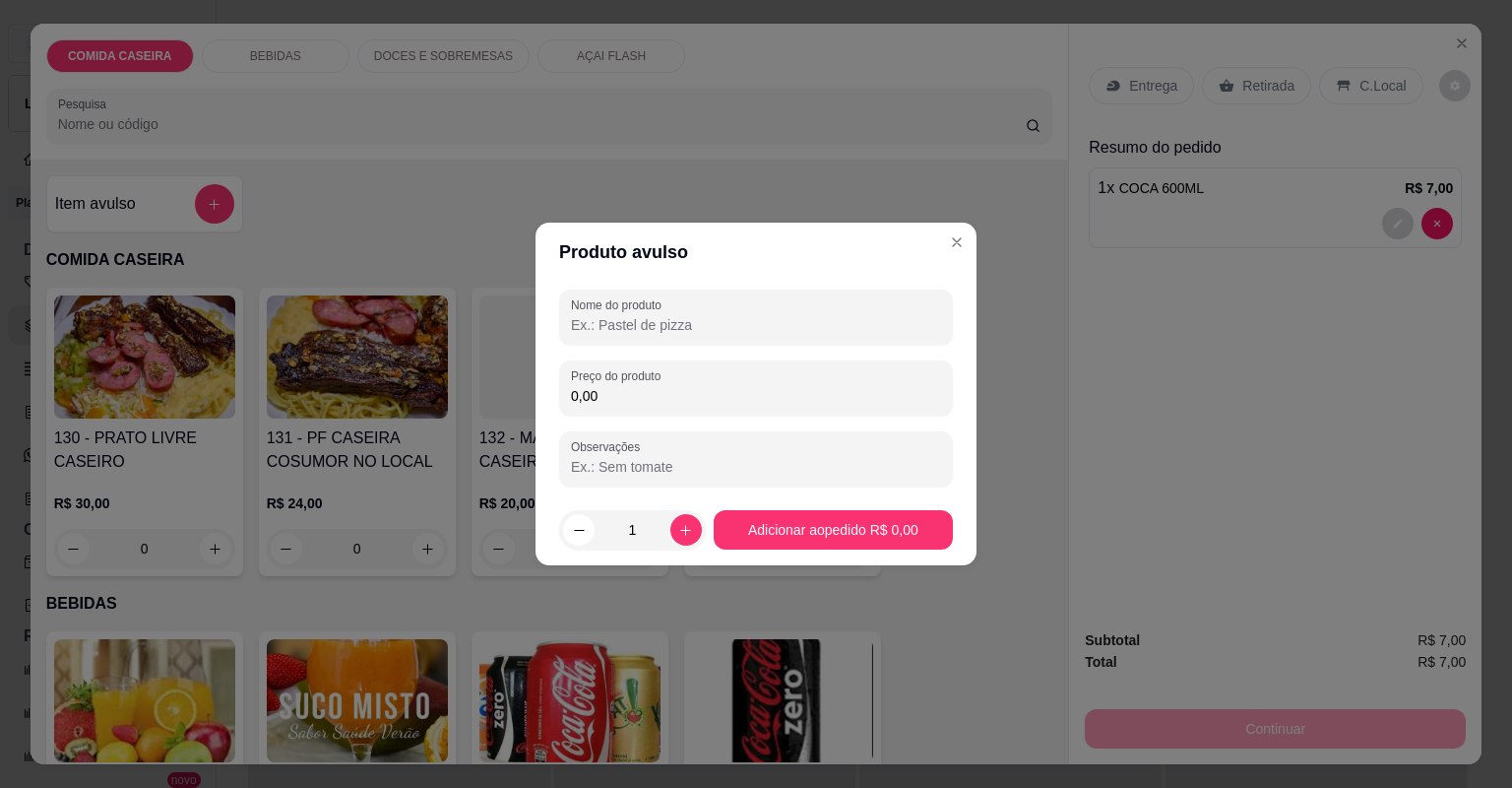 click on "Nome do produto" at bounding box center (756, 325) 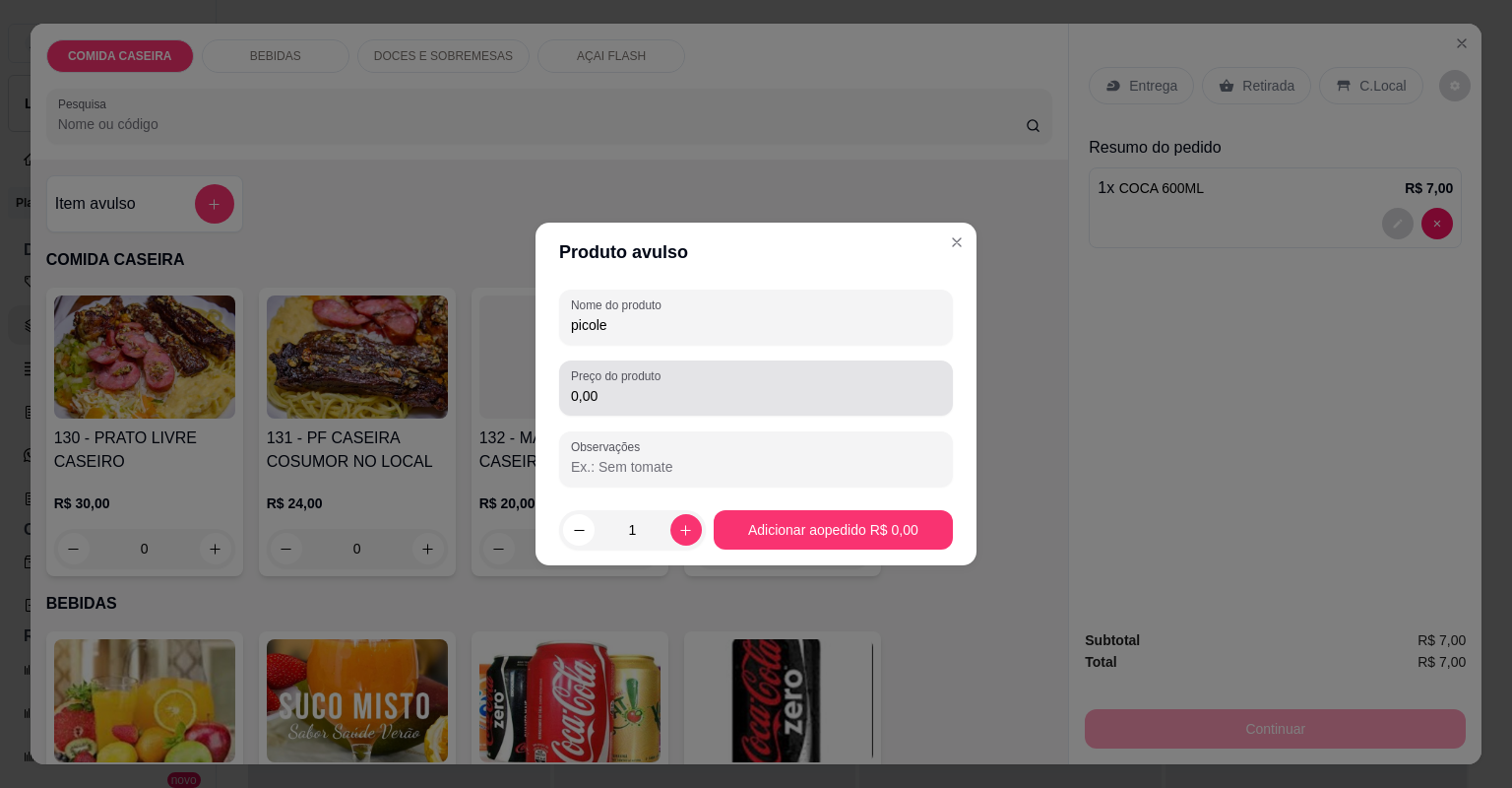 type on "picole" 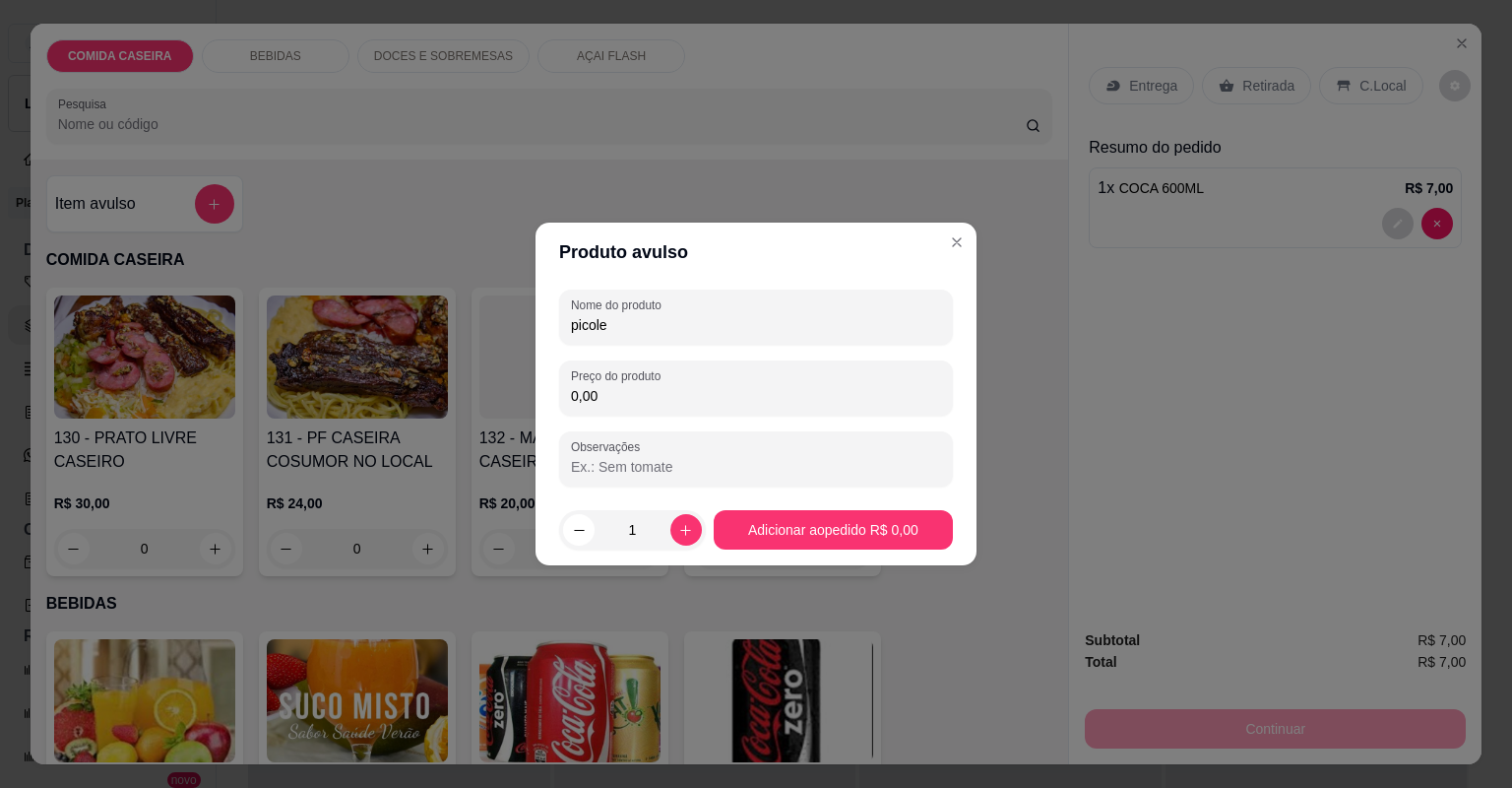 click on "0,00" at bounding box center [756, 396] 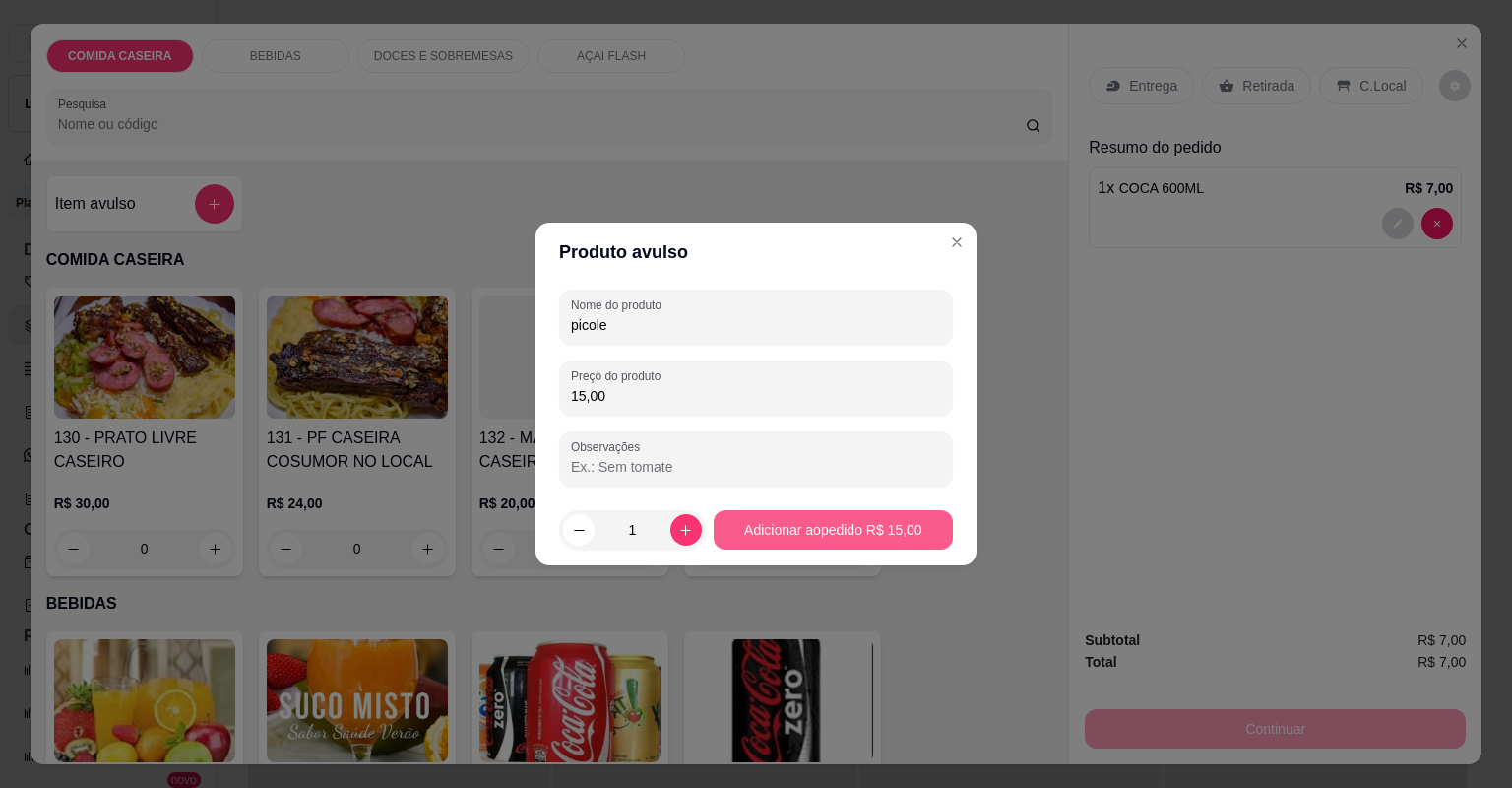 type on "15,00" 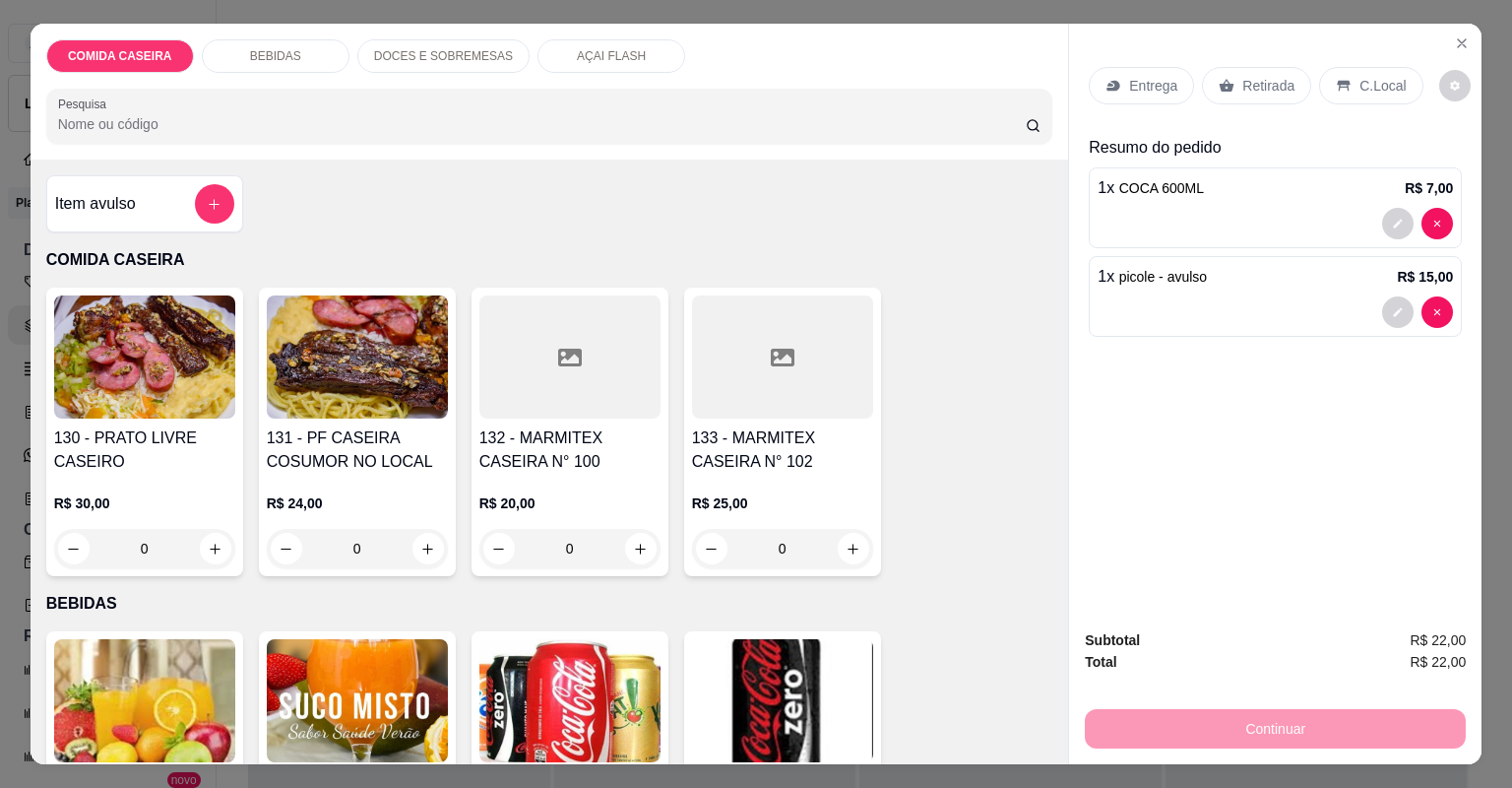 click on "C.Local" at bounding box center [1370, 86] 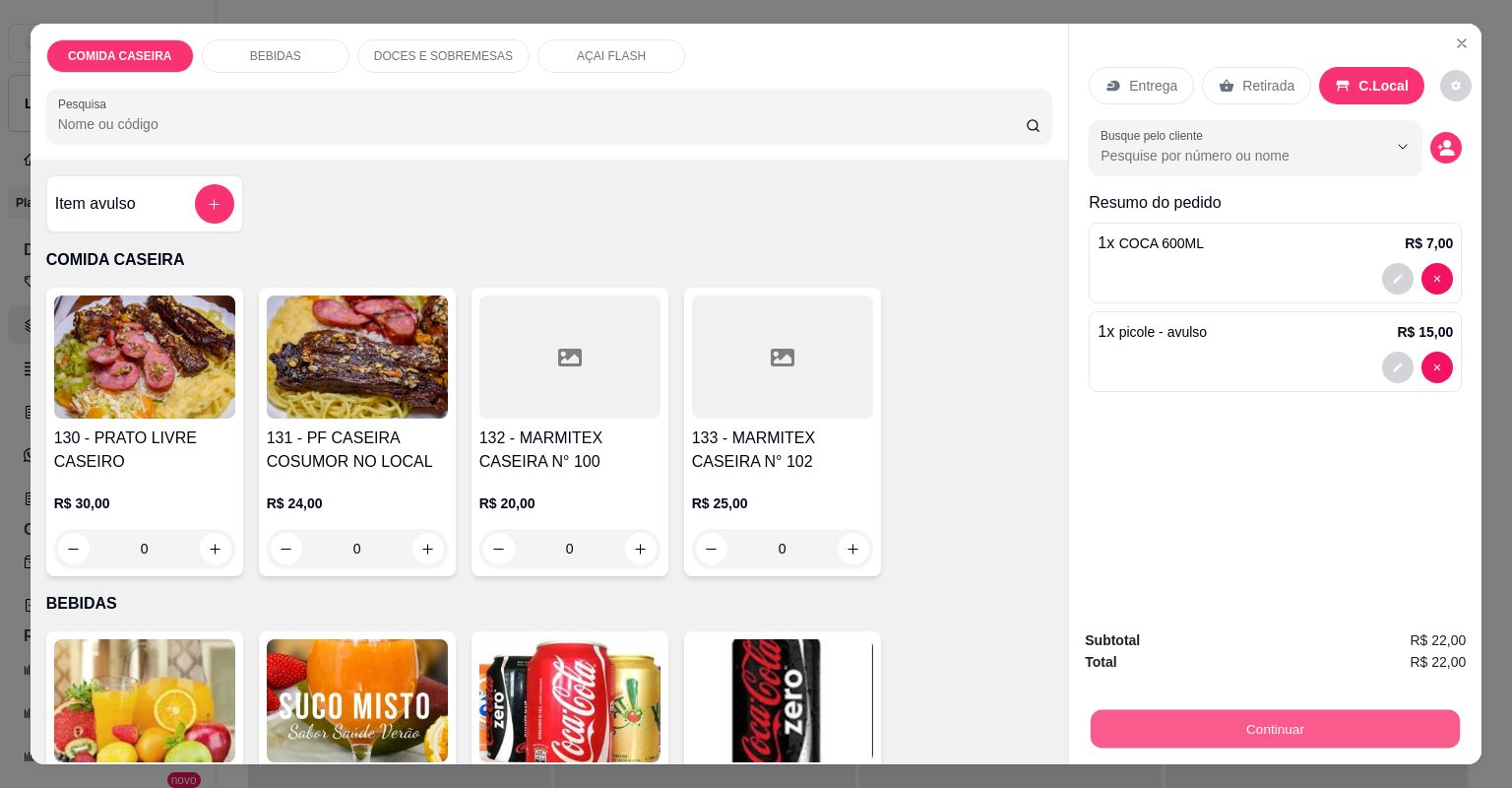click on "Continuar" at bounding box center (1275, 729) 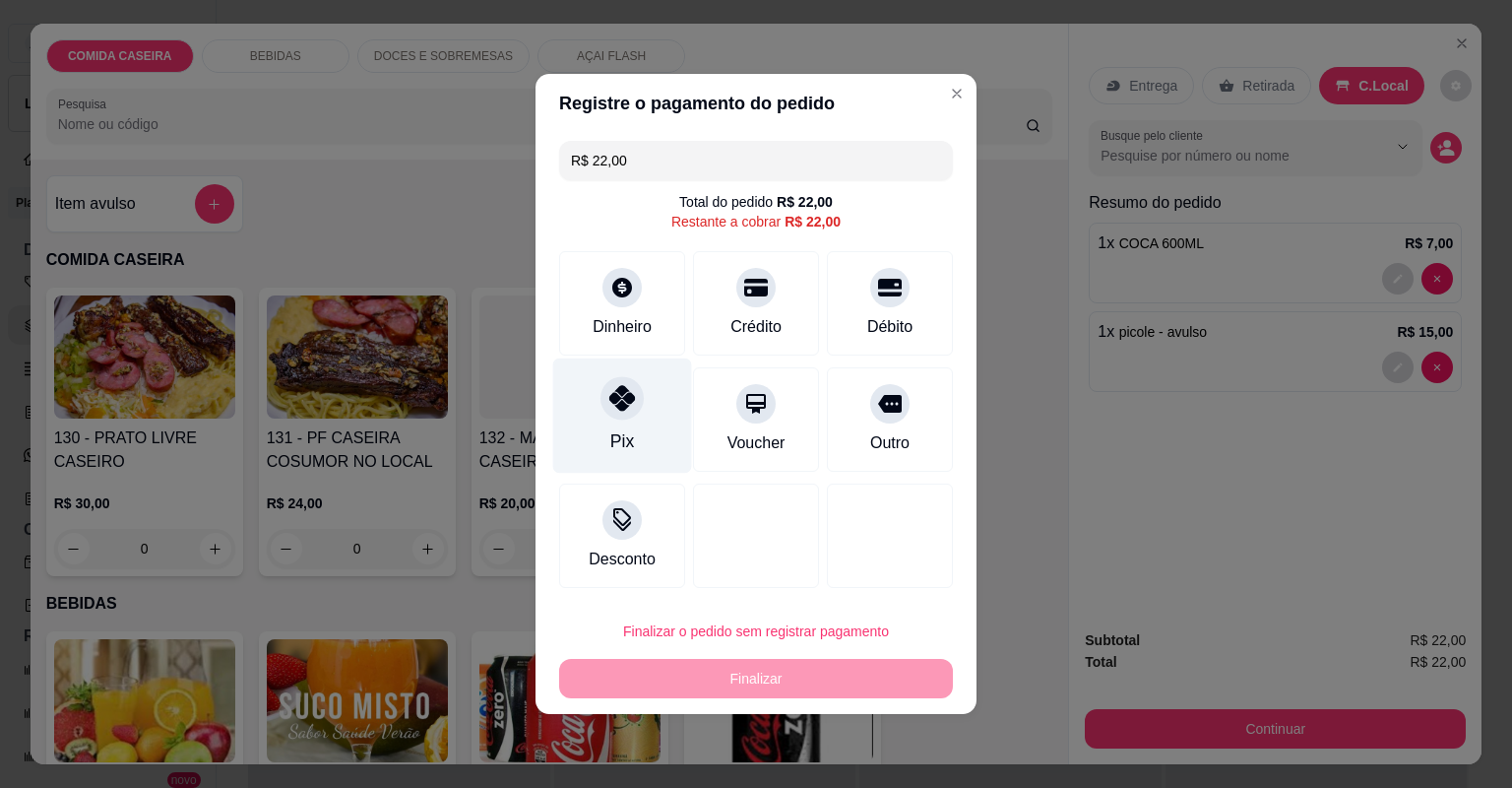click on "Pix" at bounding box center [622, 416] 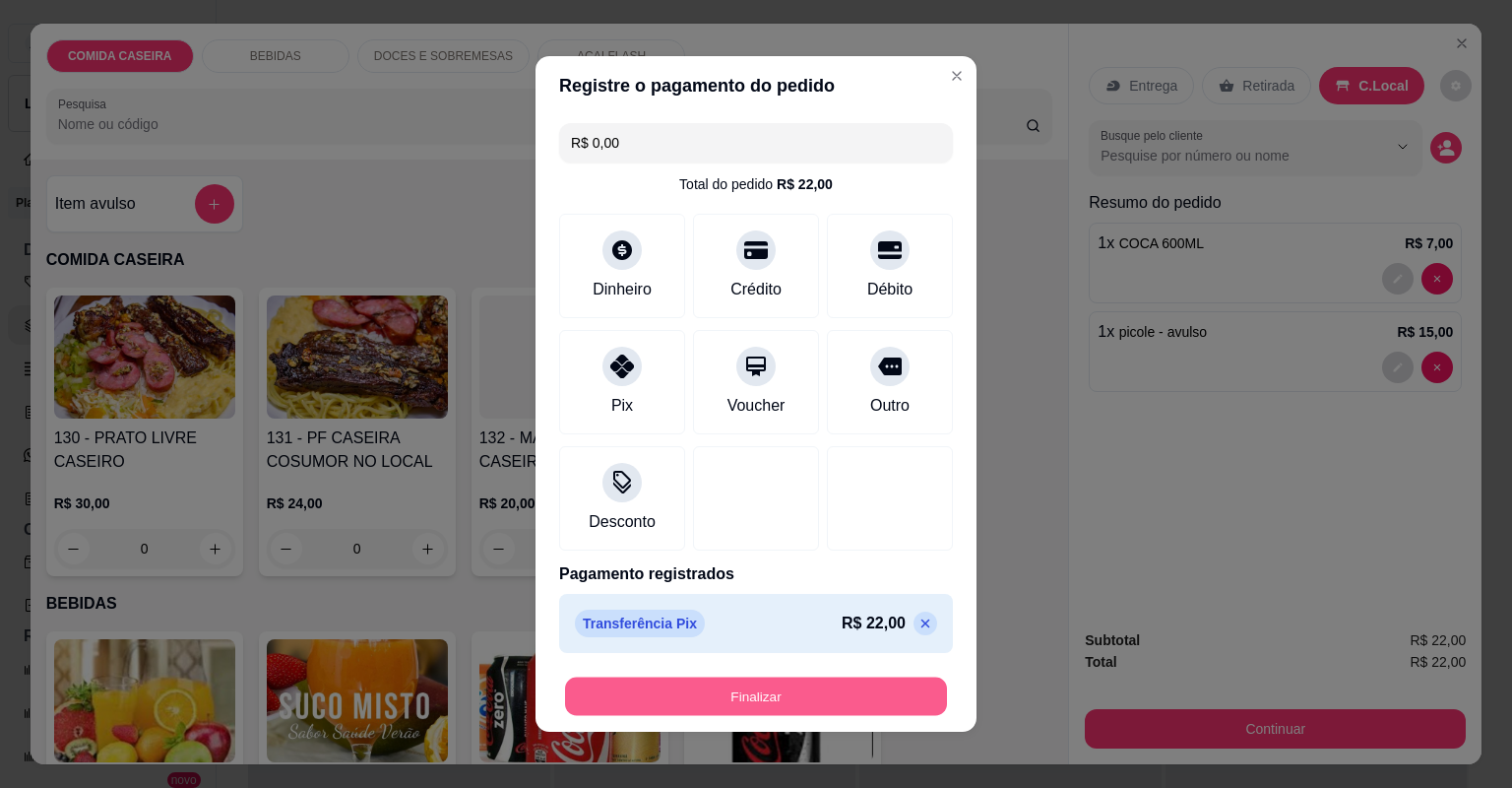 click on "Finalizar" at bounding box center (756, 696) 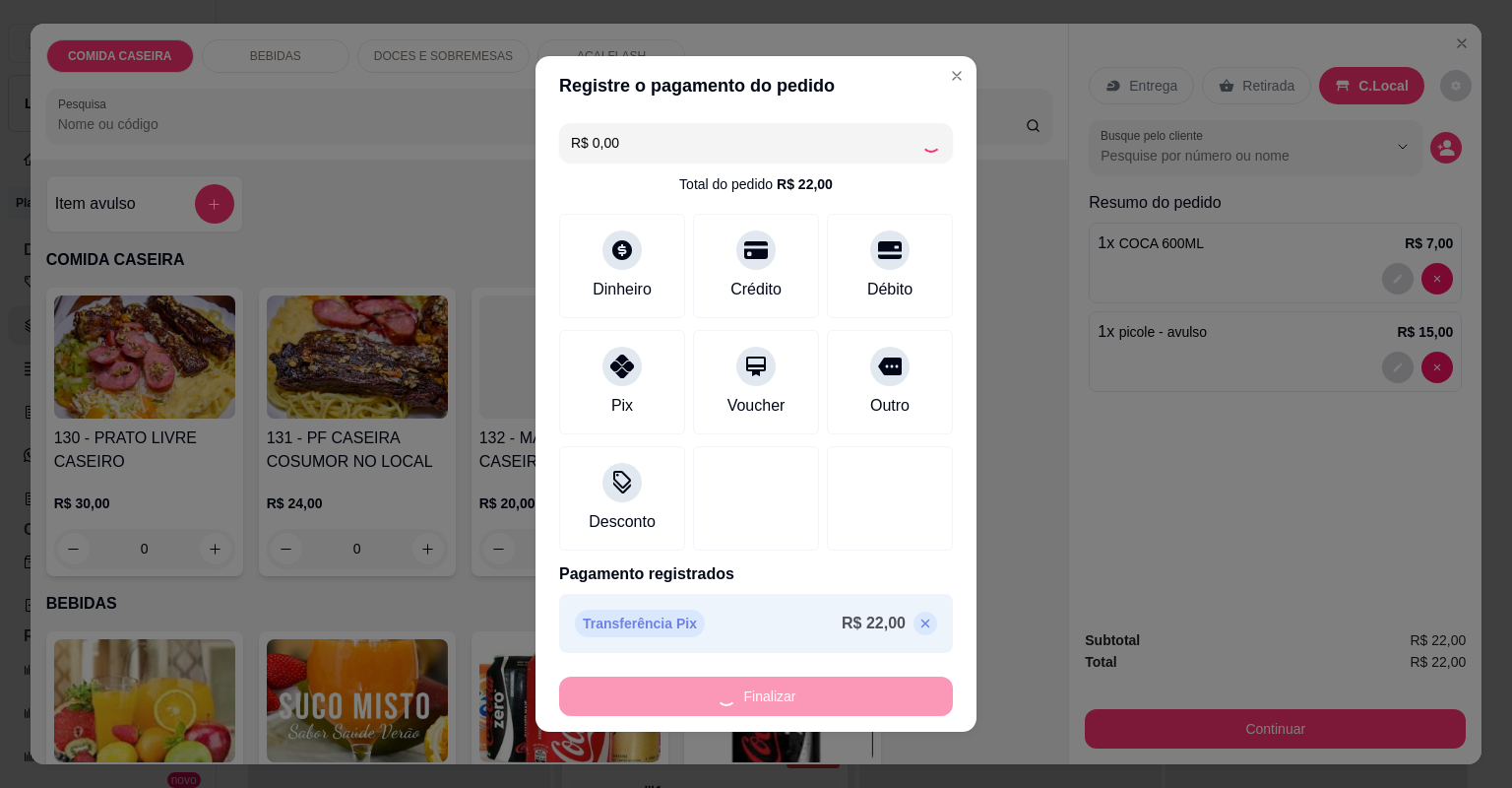 type on "0" 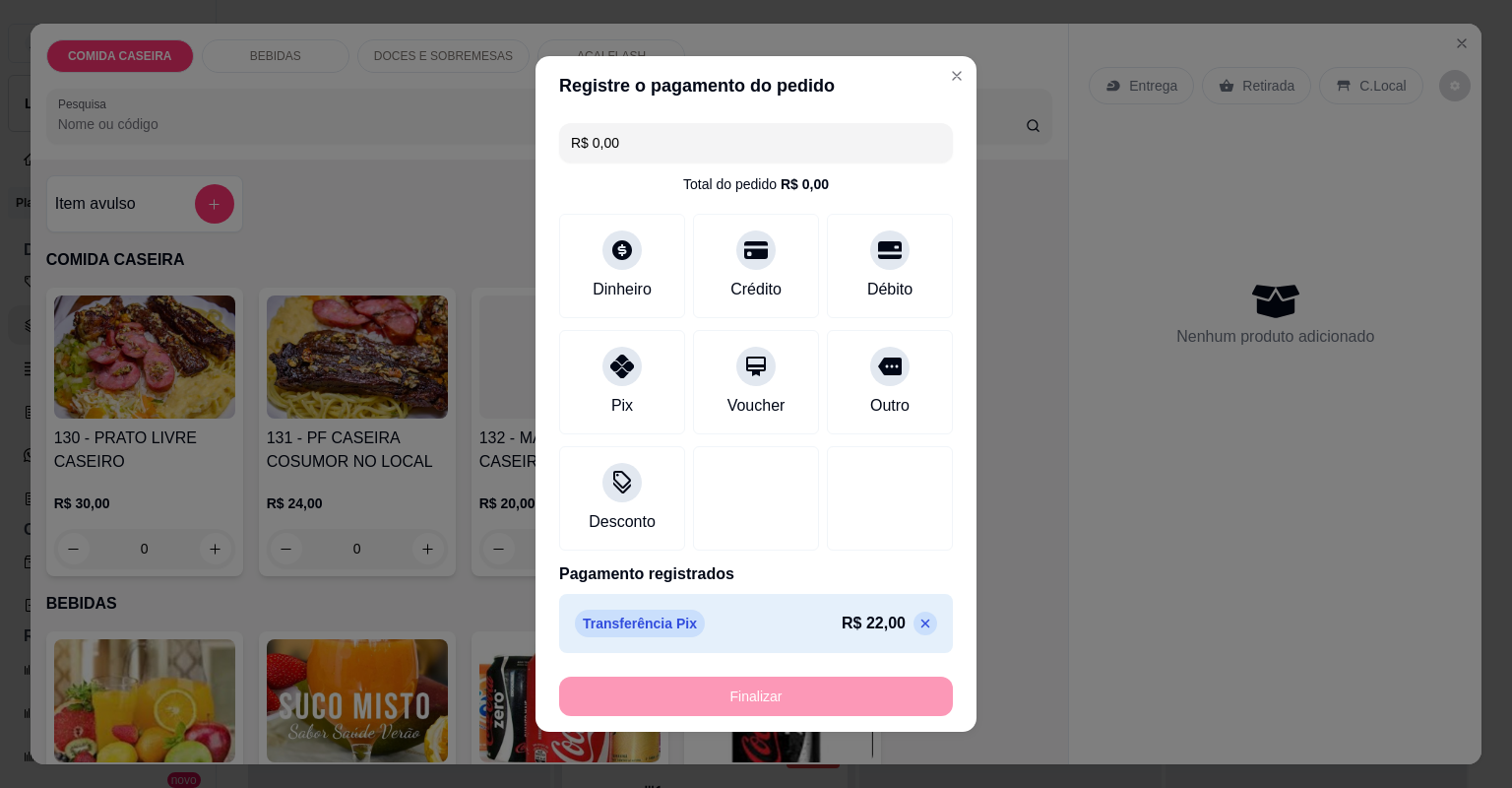 type on "-R$ 22,00" 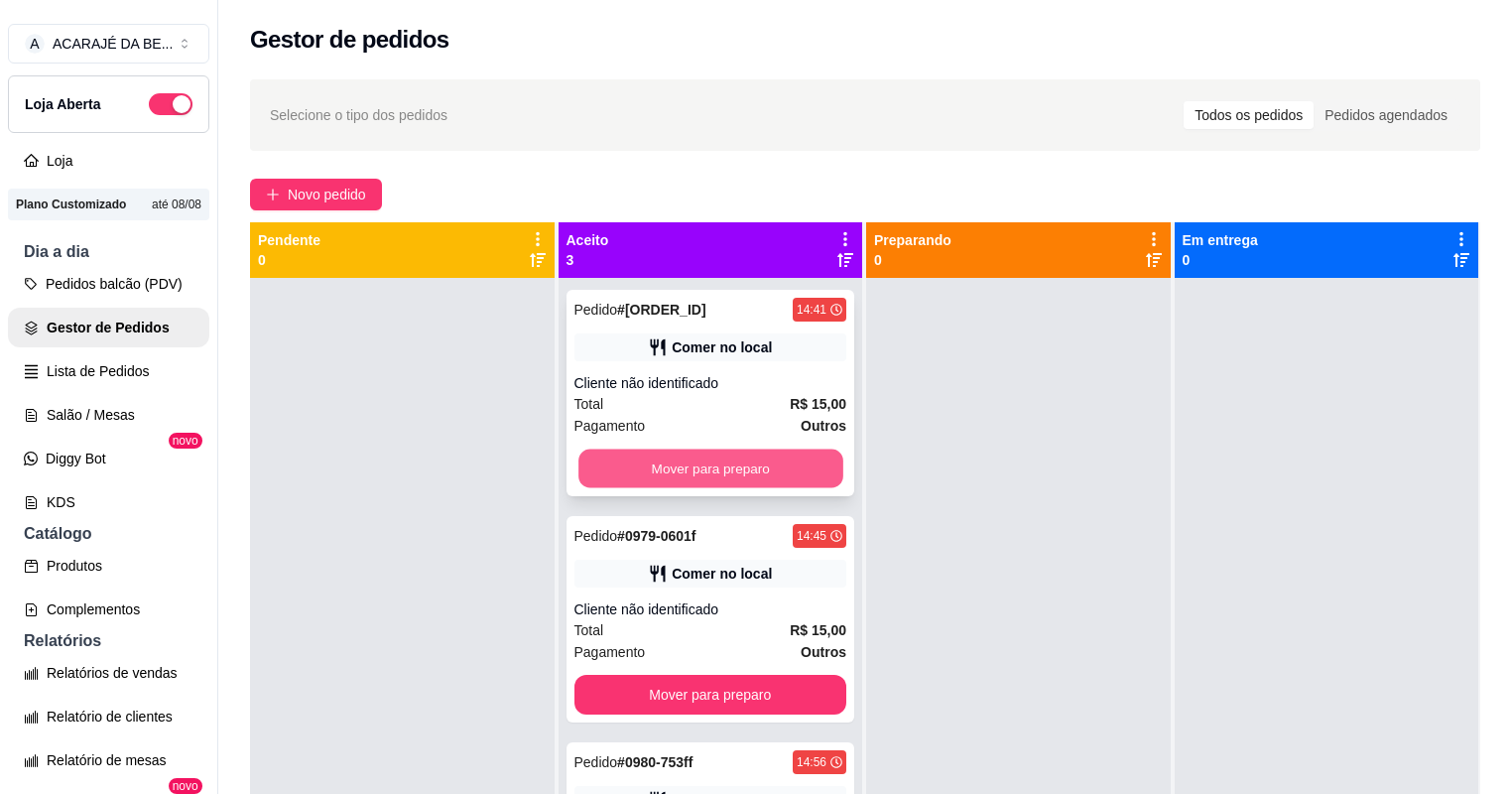 click on "Mover para preparo" at bounding box center (710, 468) 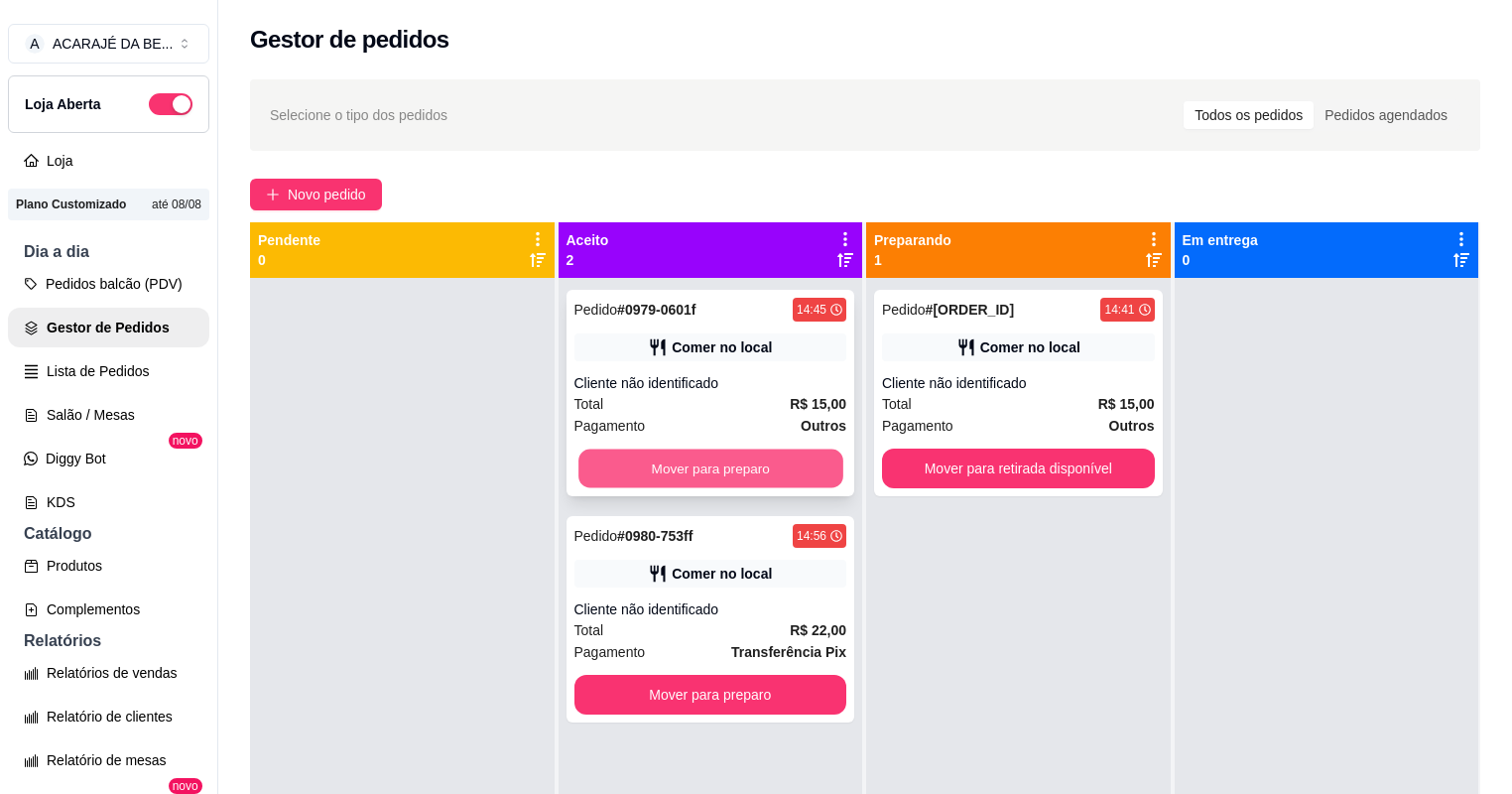 click on "Mover para preparo" at bounding box center (710, 468) 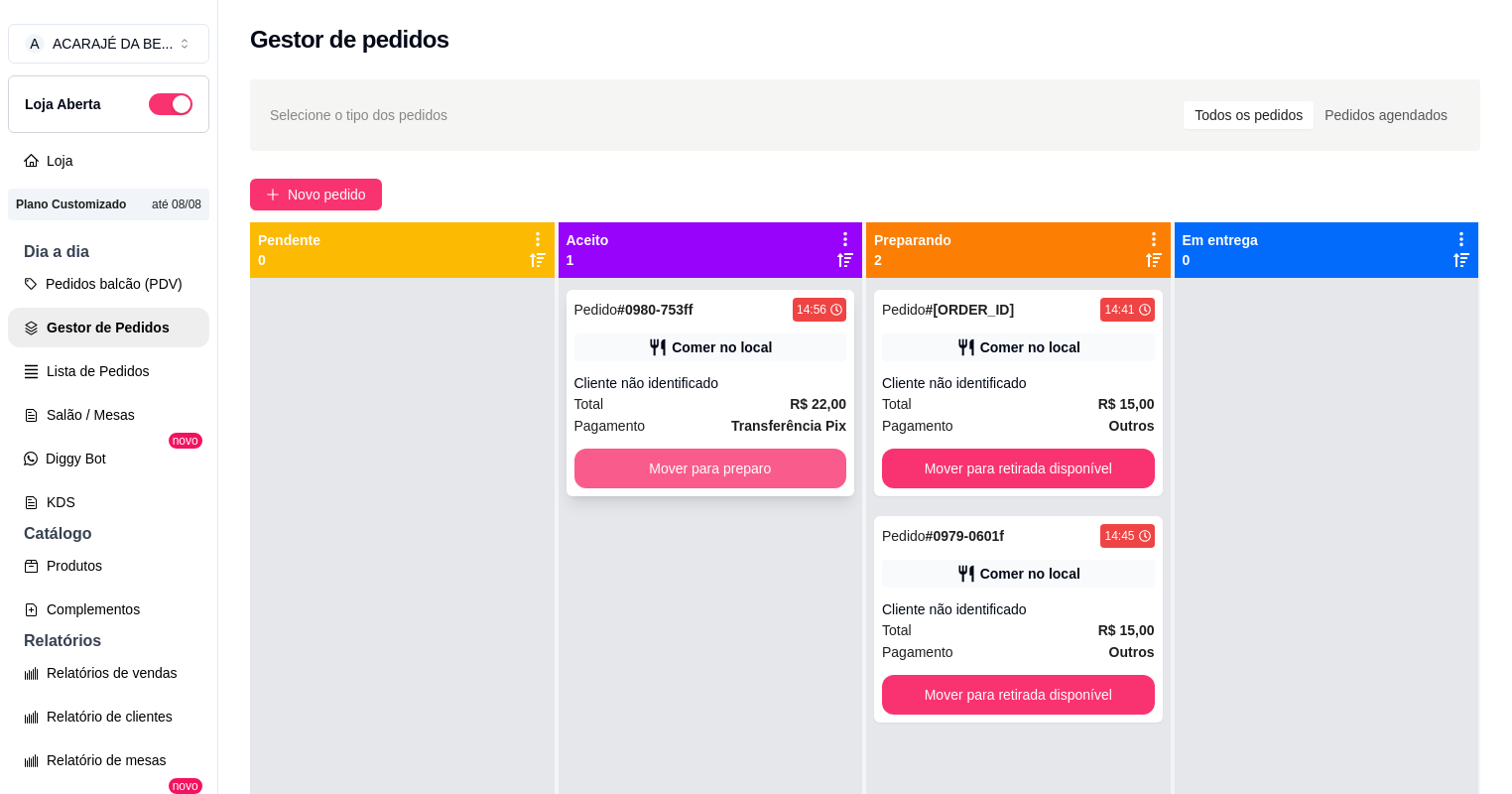 click on "Mover para preparo" at bounding box center [710, 468] 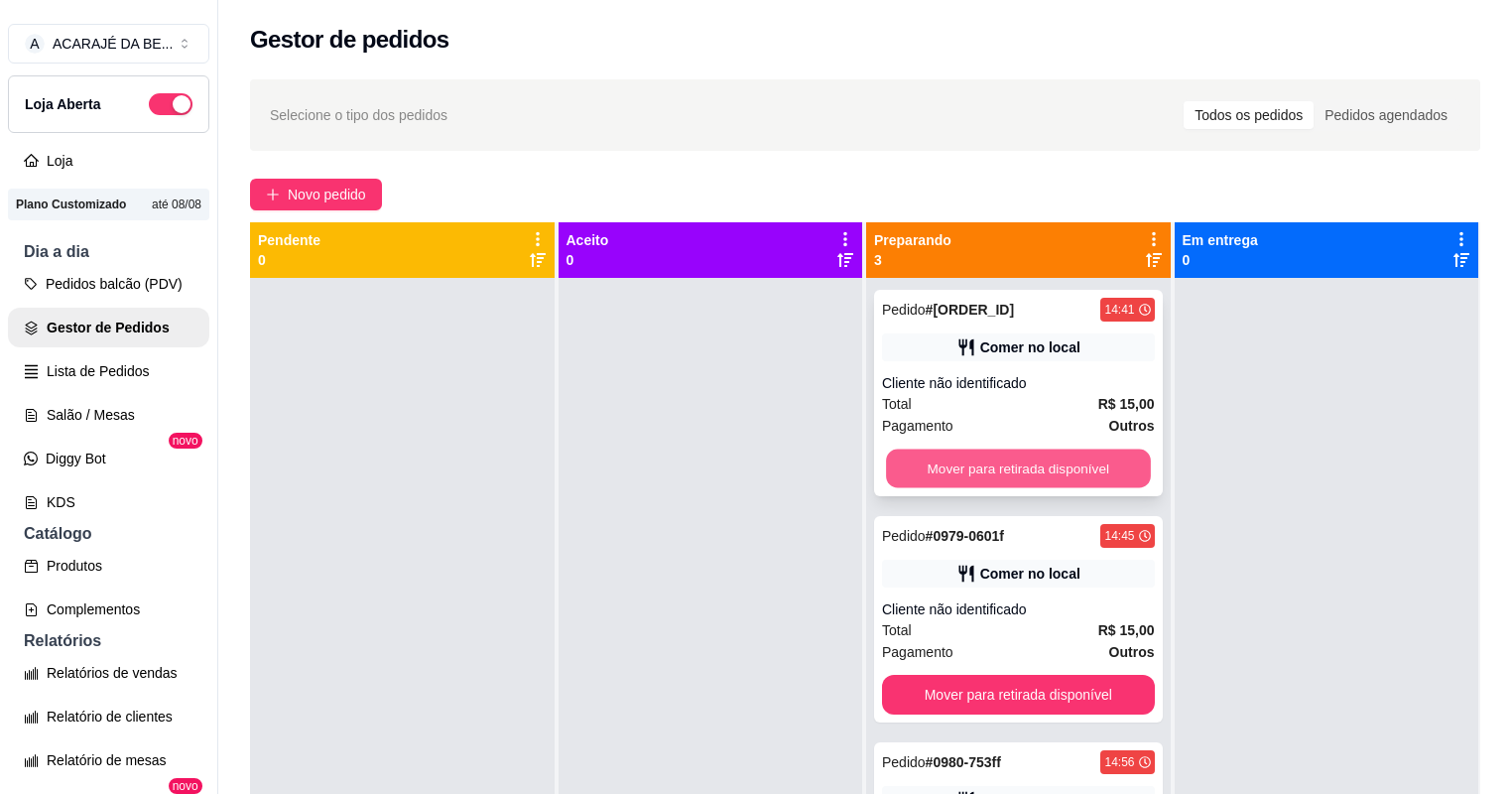 click on "Mover para retirada disponível" at bounding box center (1018, 468) 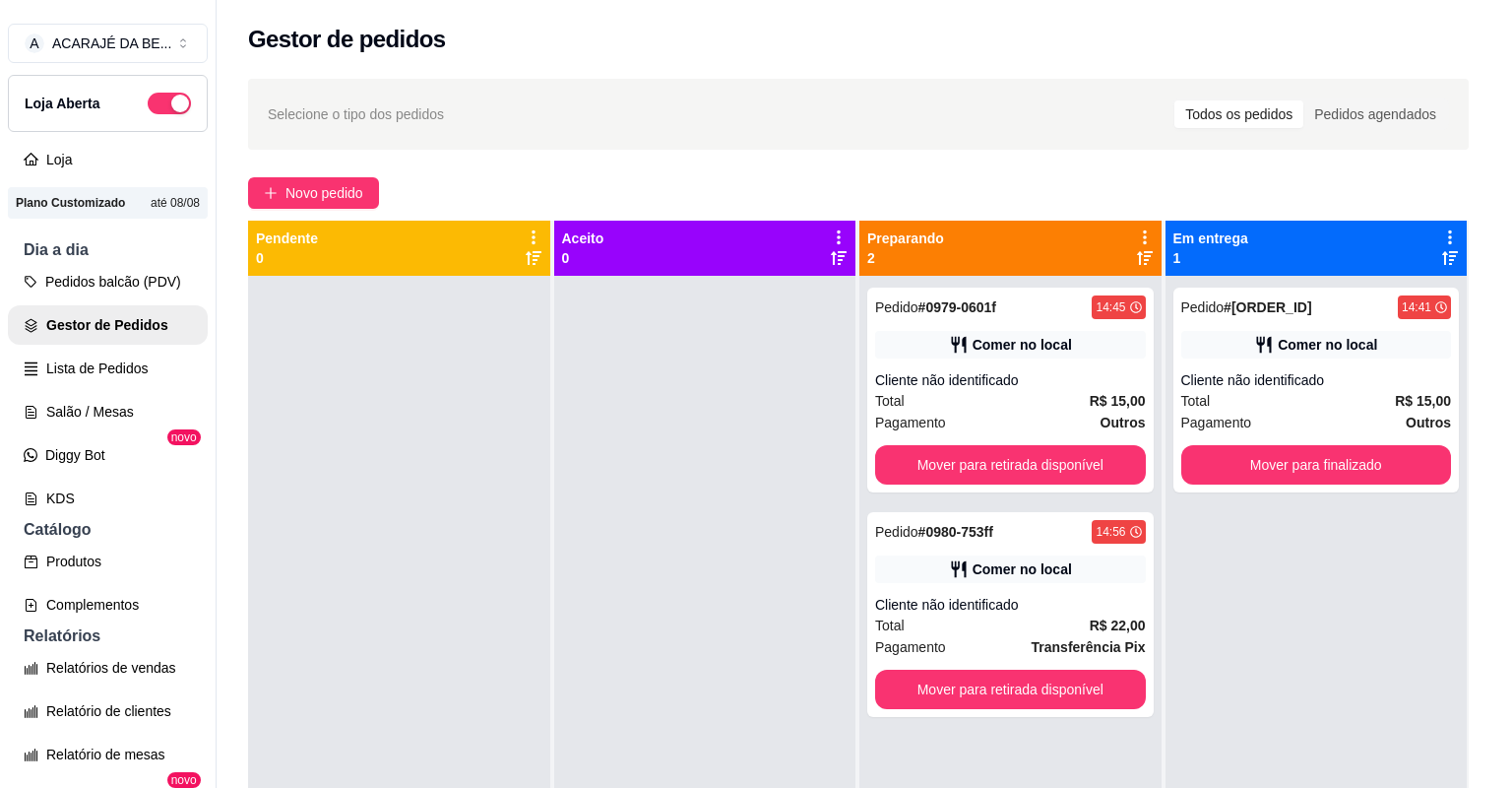 click on "Pagamento Outros R$ 15,00" at bounding box center [756, 437] 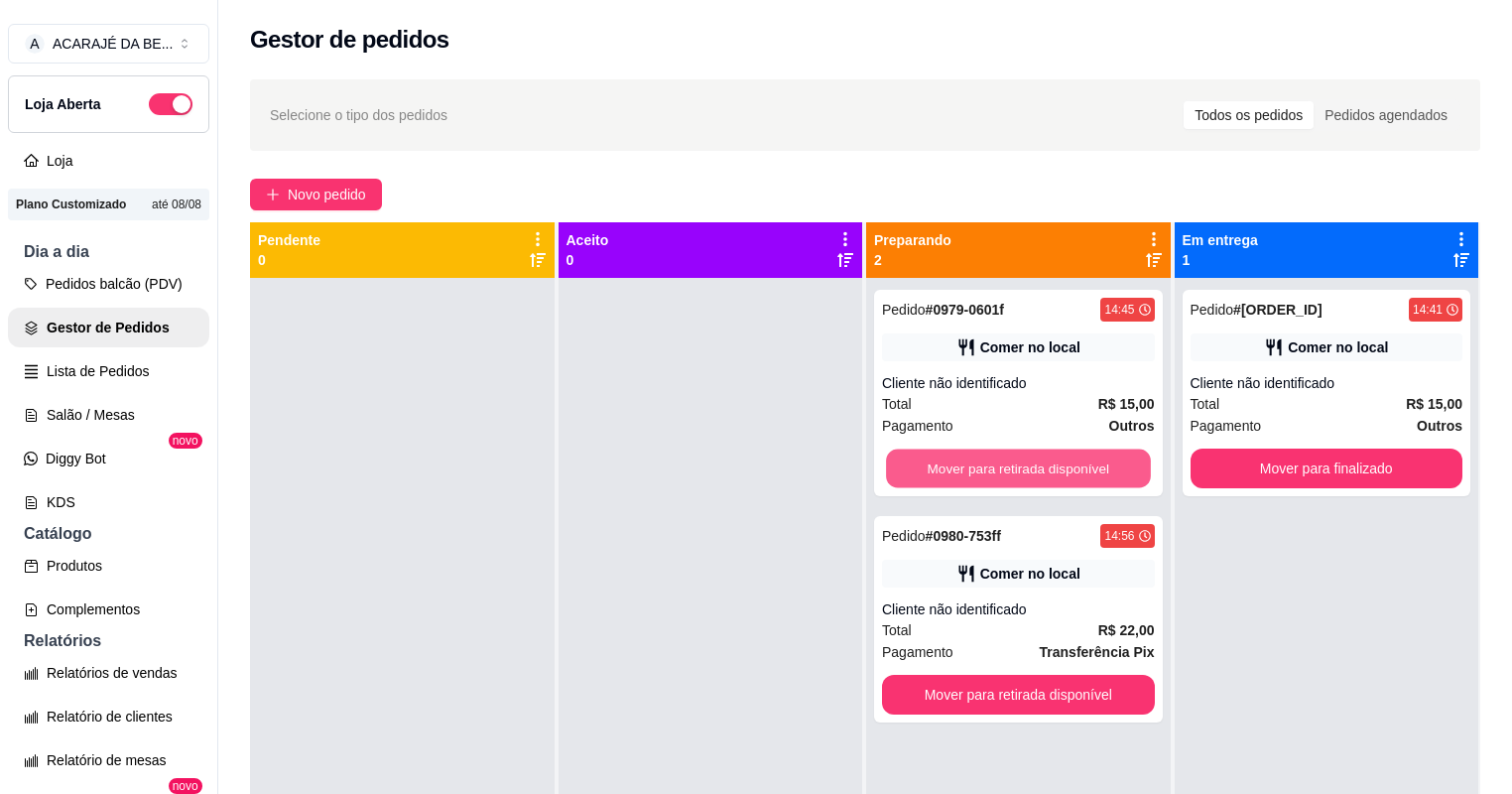 click on "Mover para retirada disponível" at bounding box center [1018, 468] 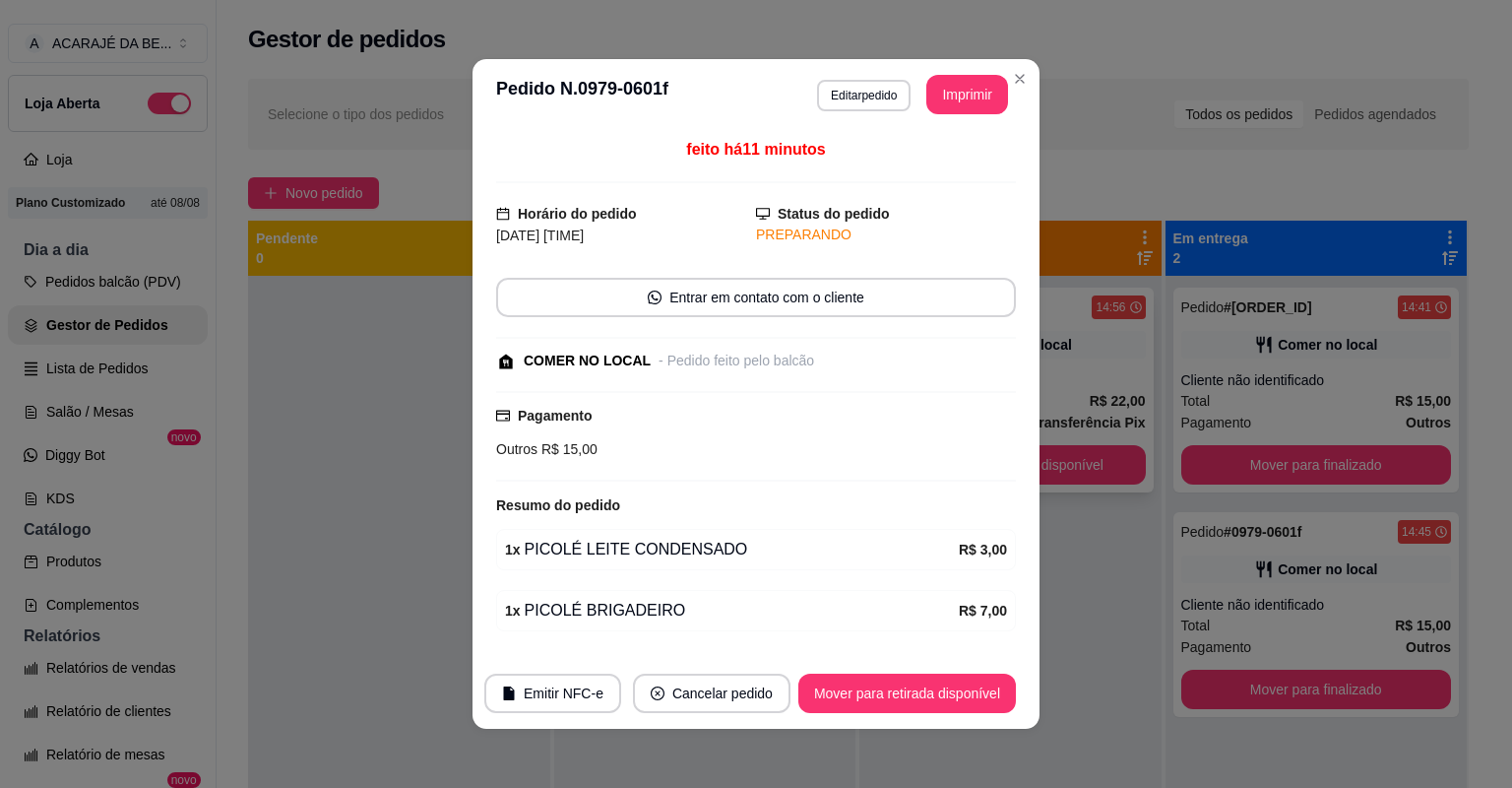 click on "Mover para retirada disponível" at bounding box center (1010, 465) 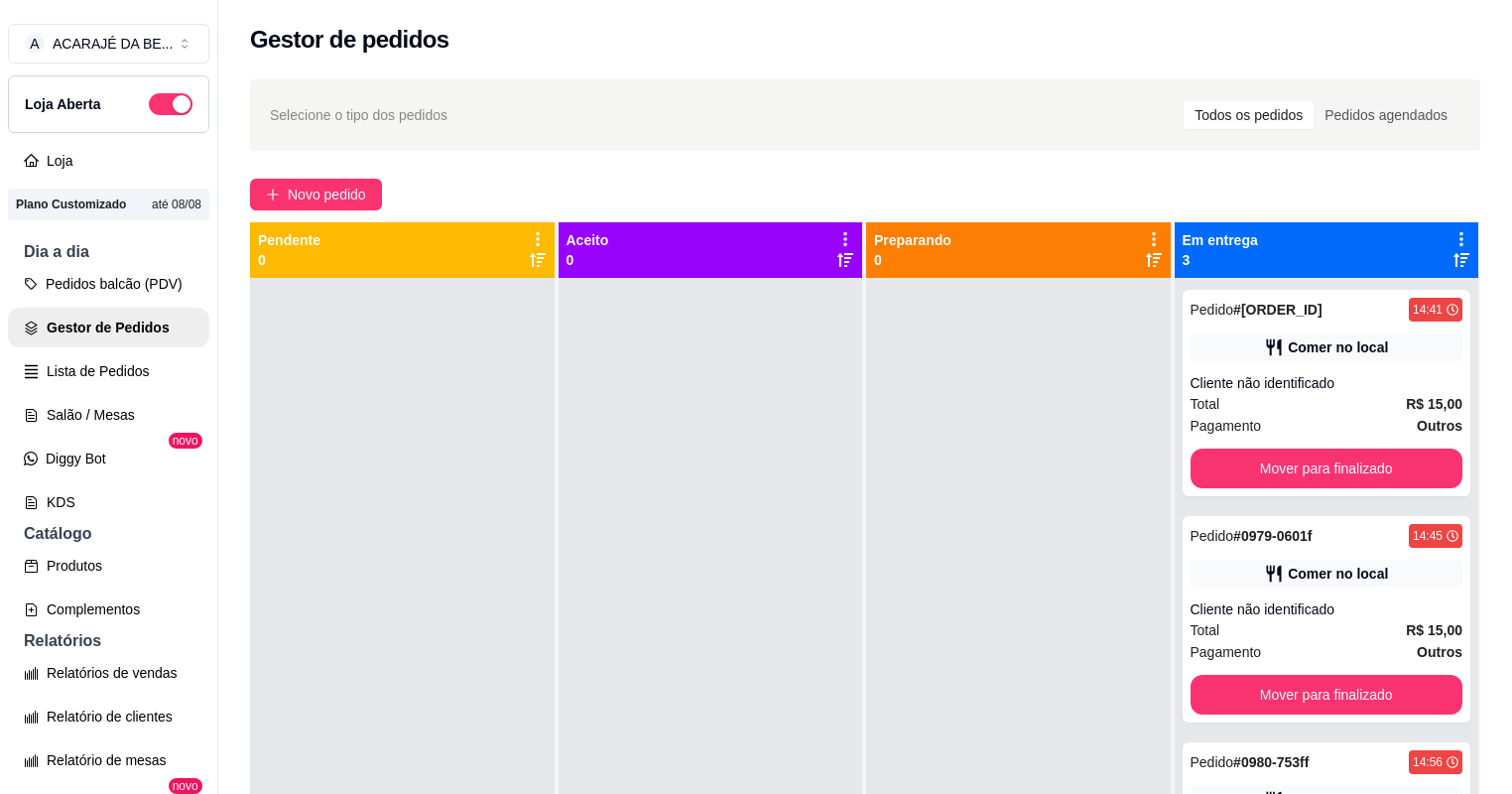 click at bounding box center [1018, 675] 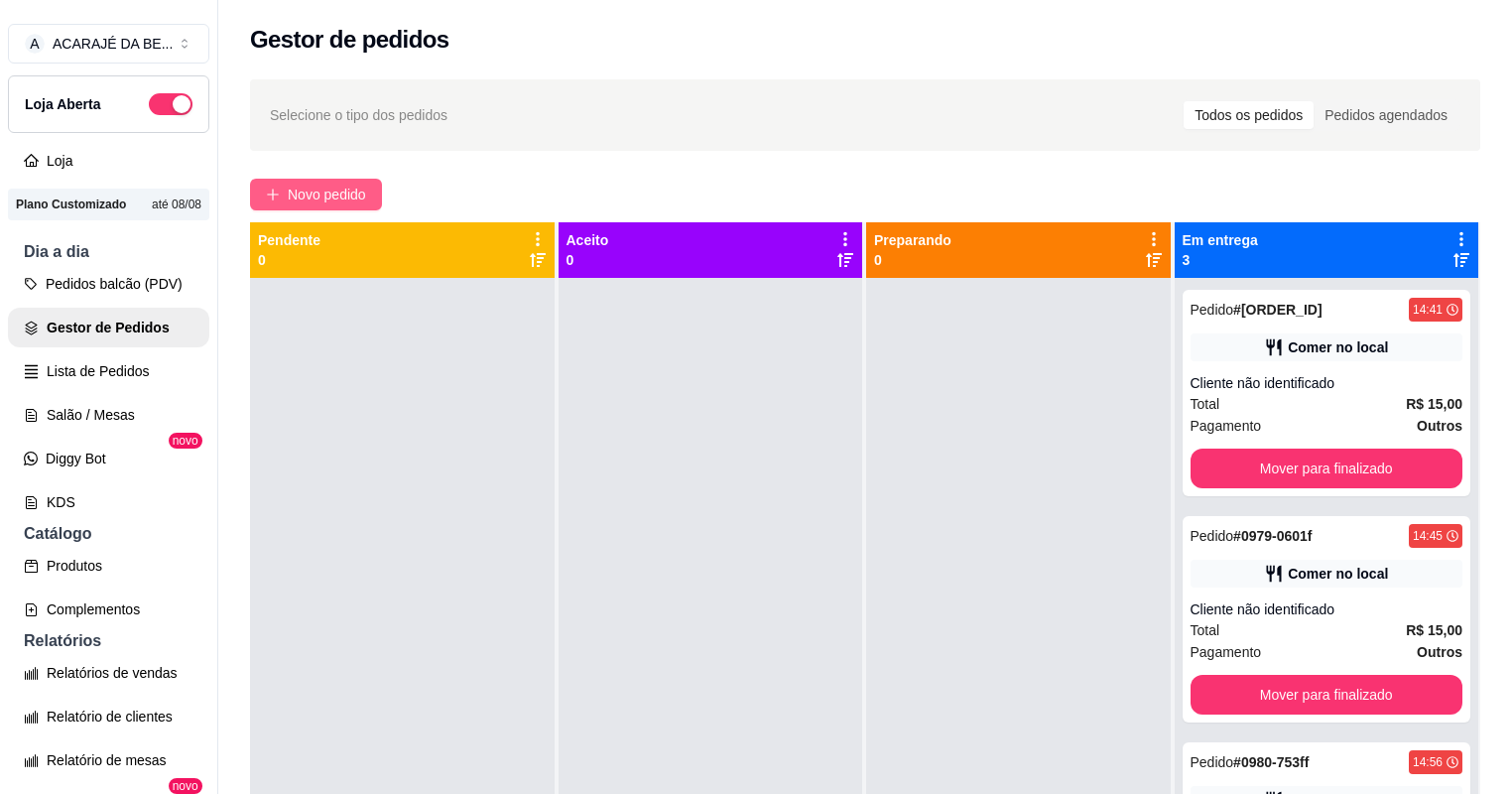 click on "Novo pedido" at bounding box center (326, 195) 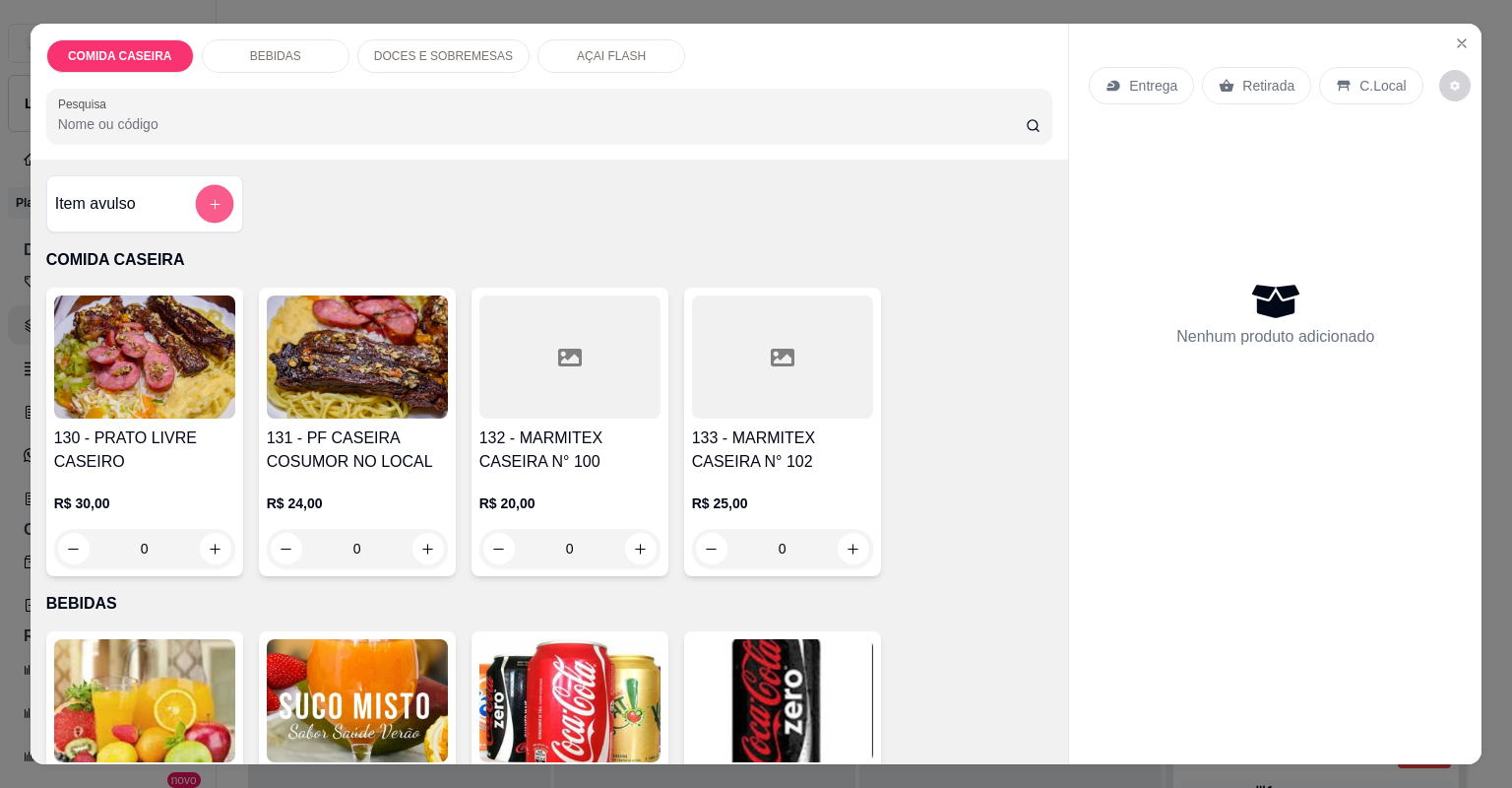 click at bounding box center [214, 204] 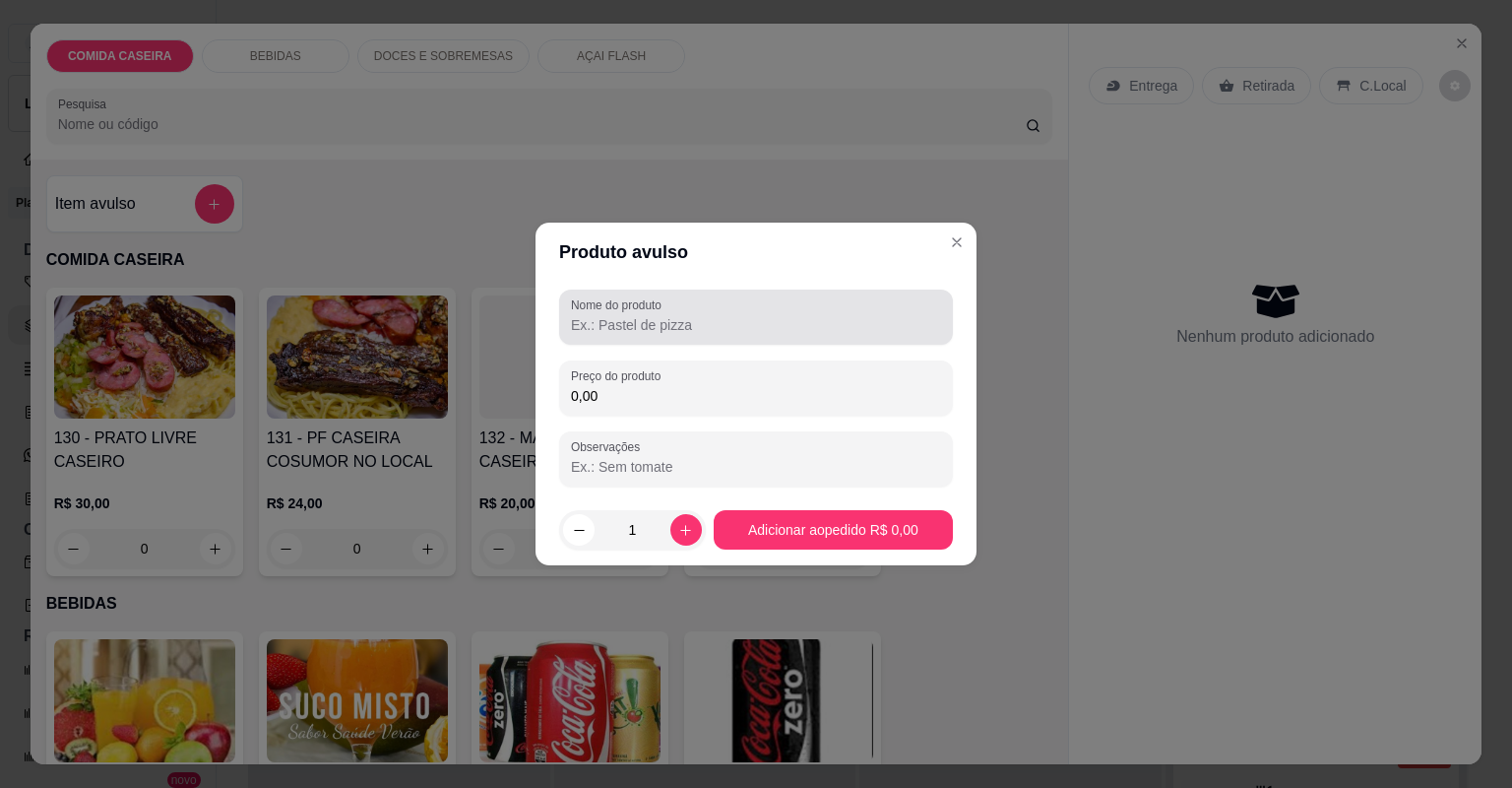 click at bounding box center (756, 317) 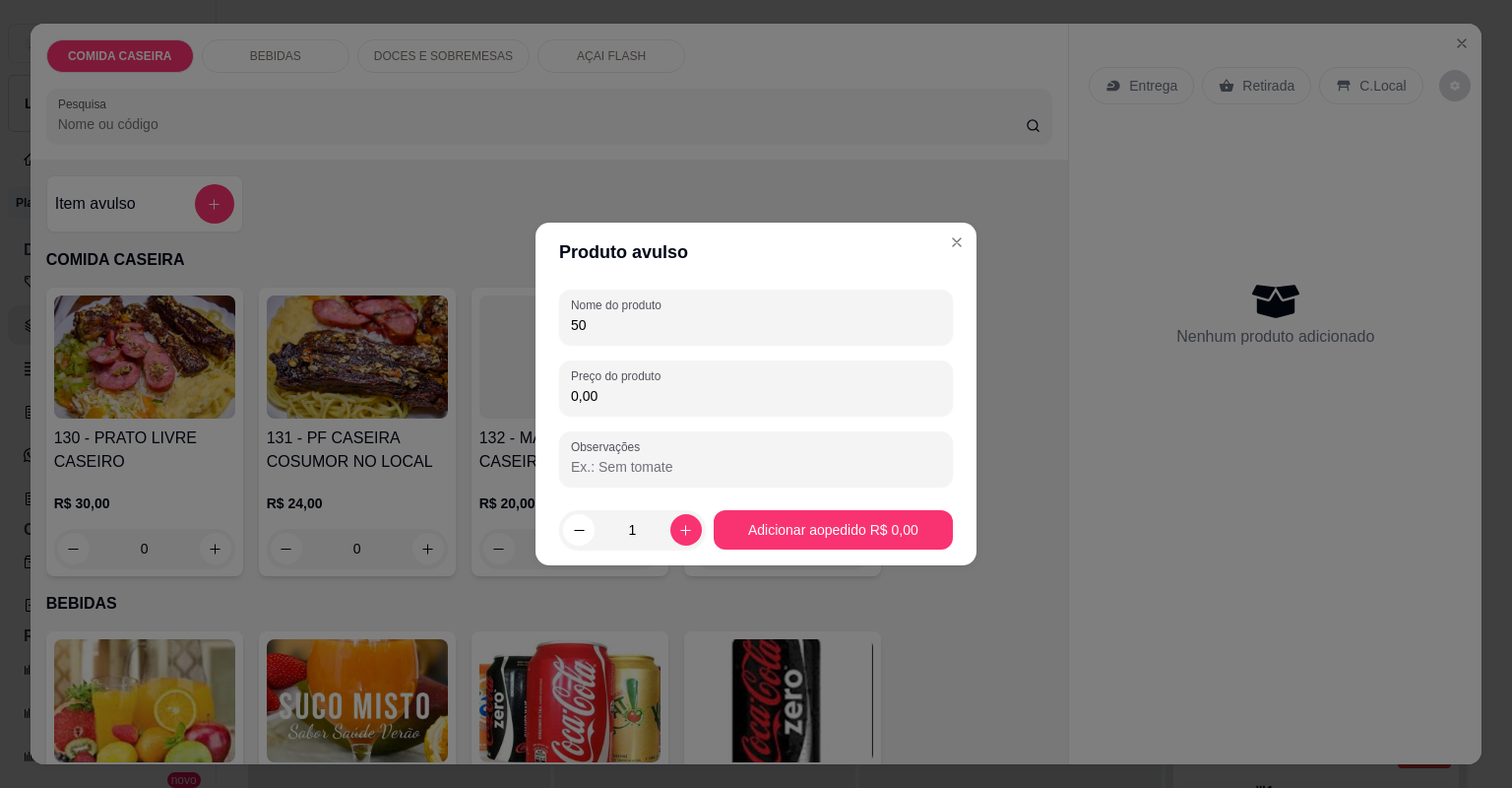 type on "5" 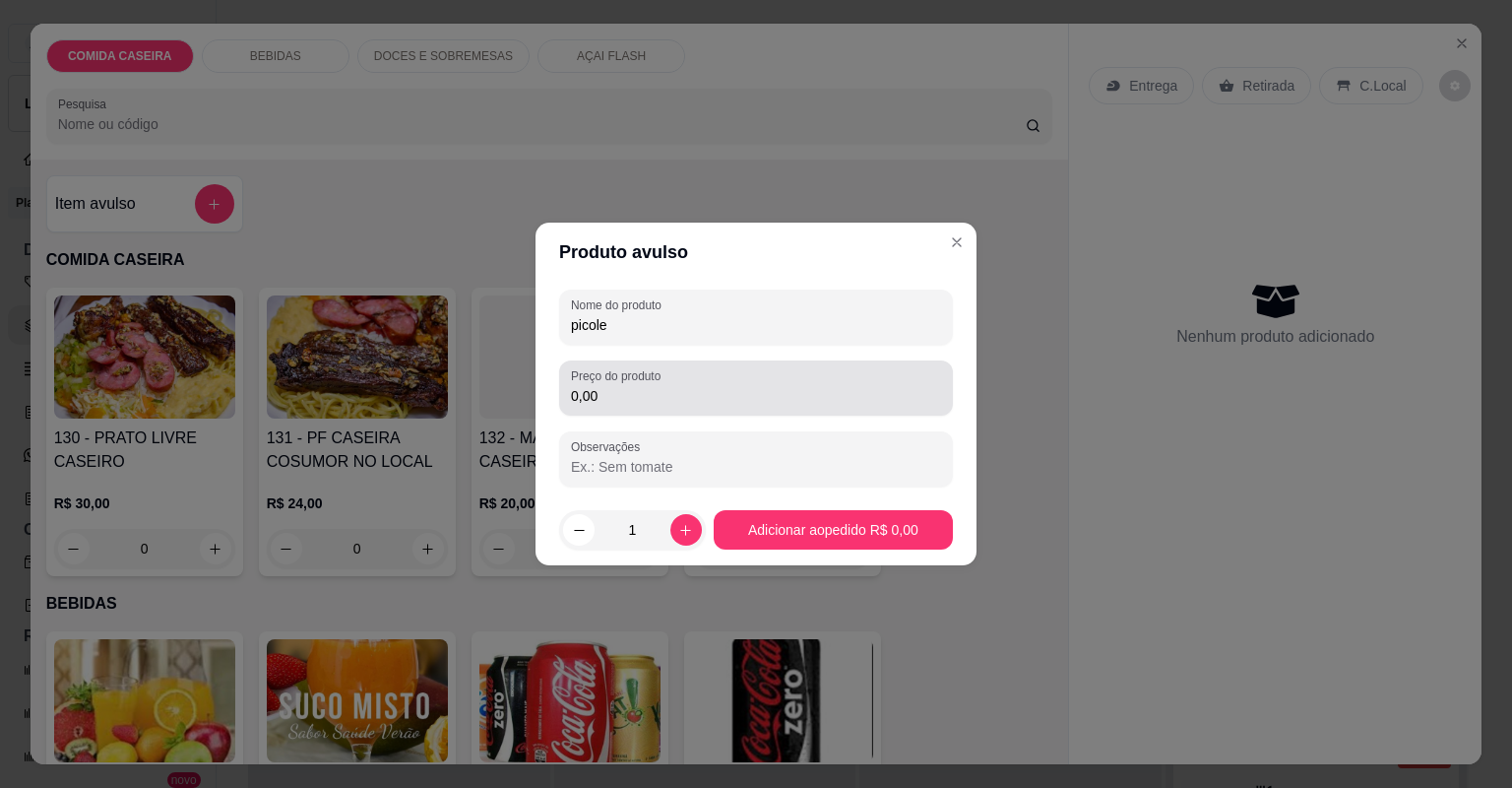 type on "picole" 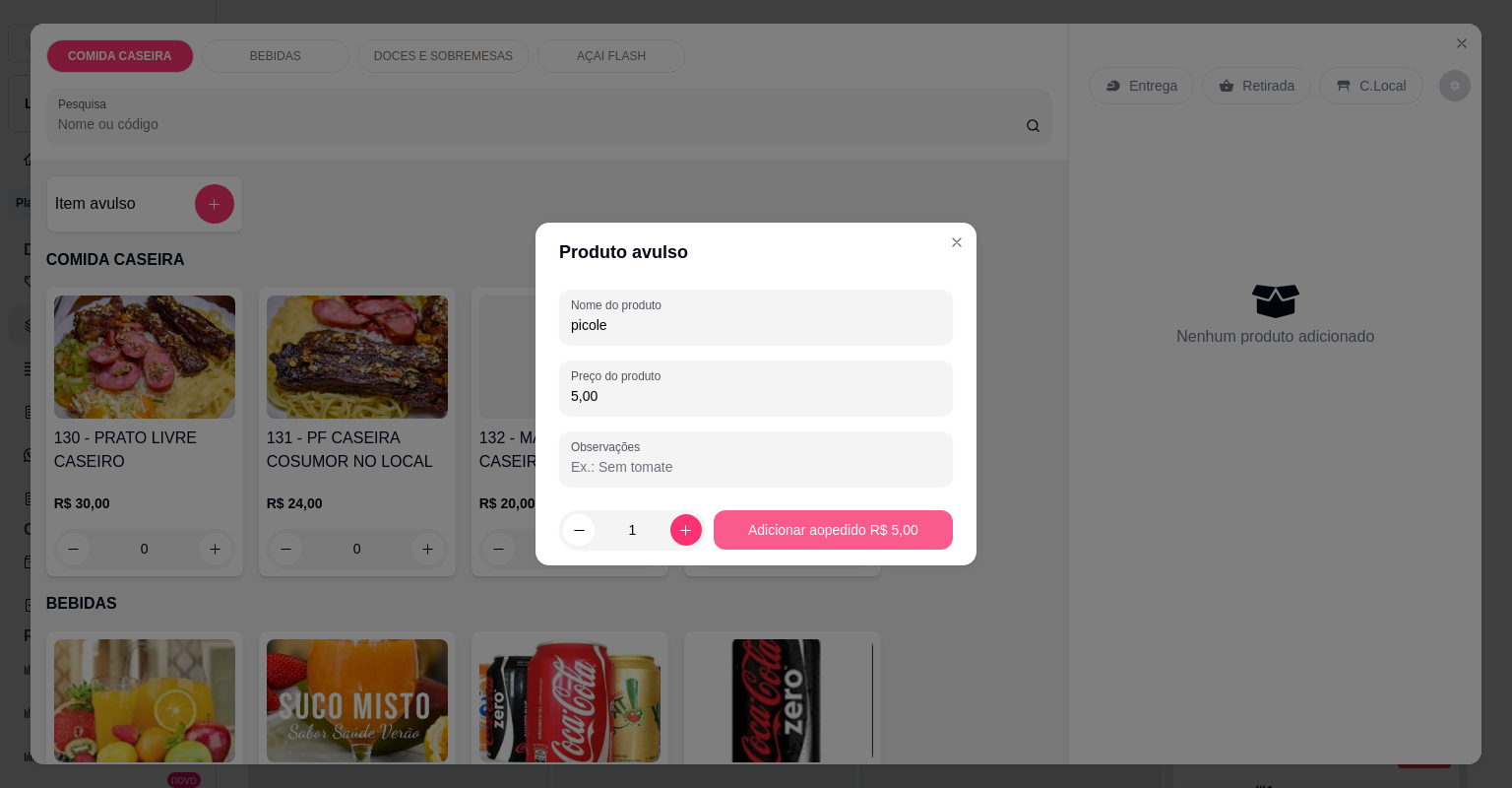type on "5,00" 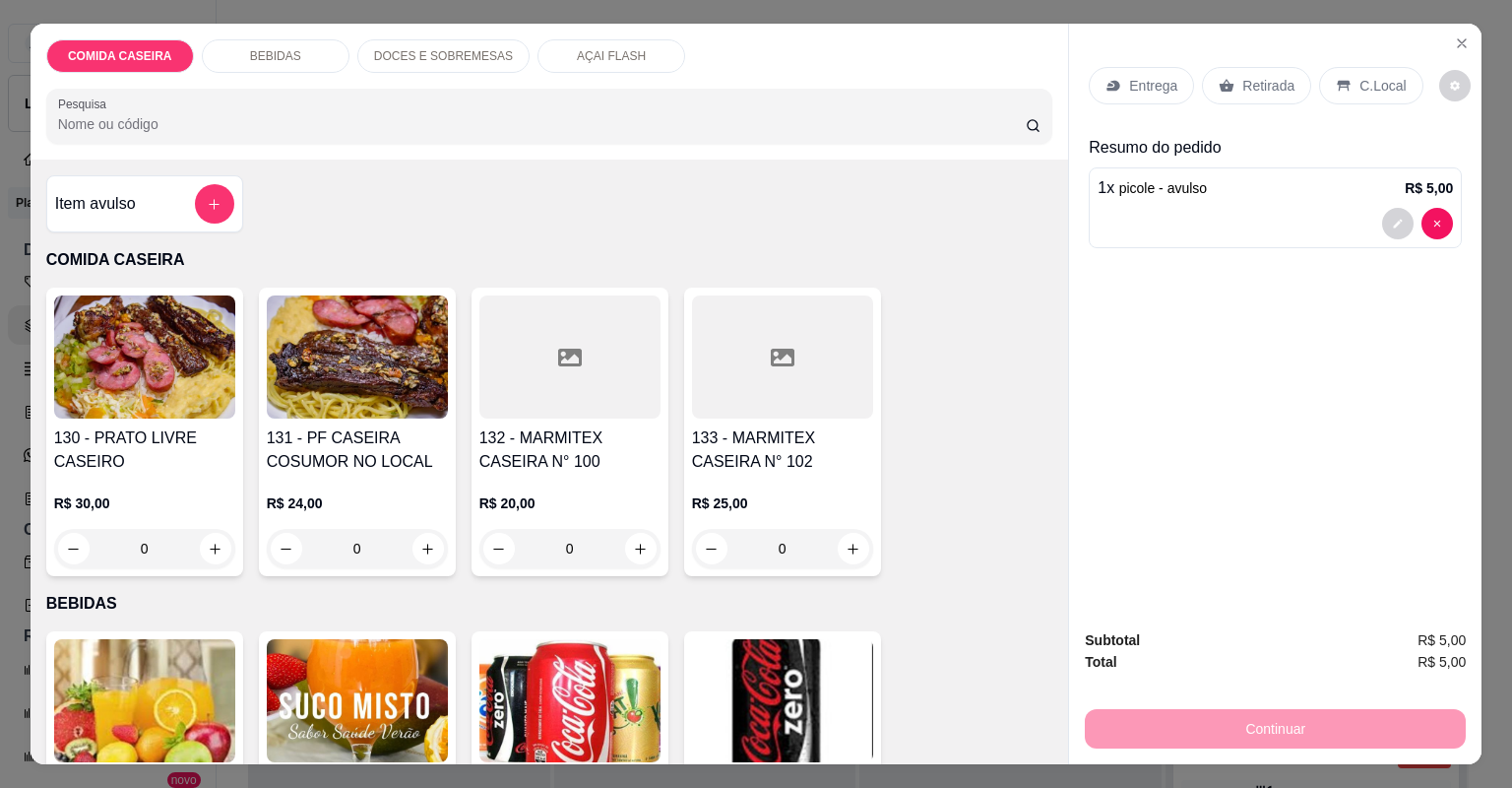 click on "C.Local" at bounding box center [1382, 86] 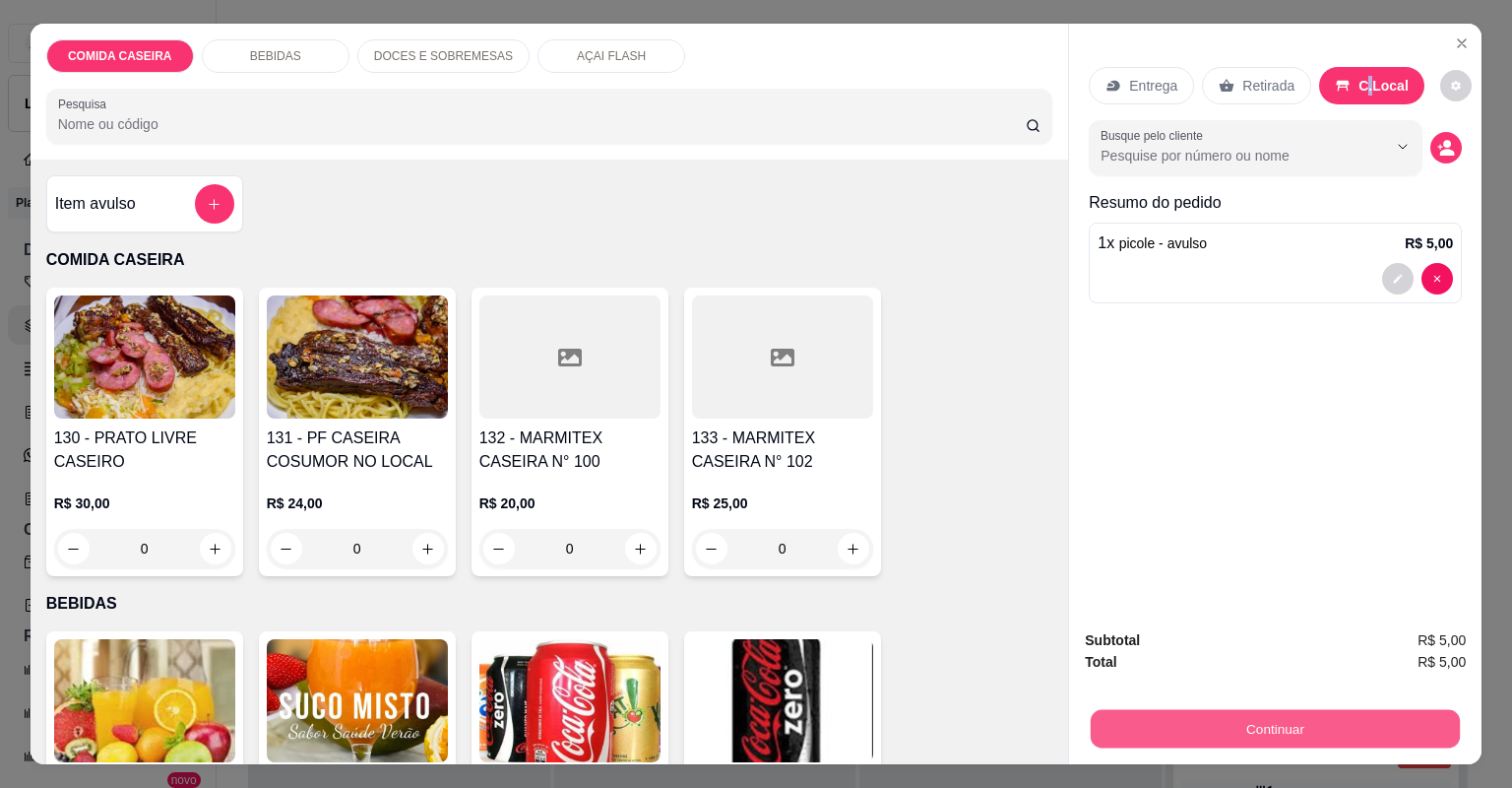 click on "Continuar" at bounding box center [1275, 729] 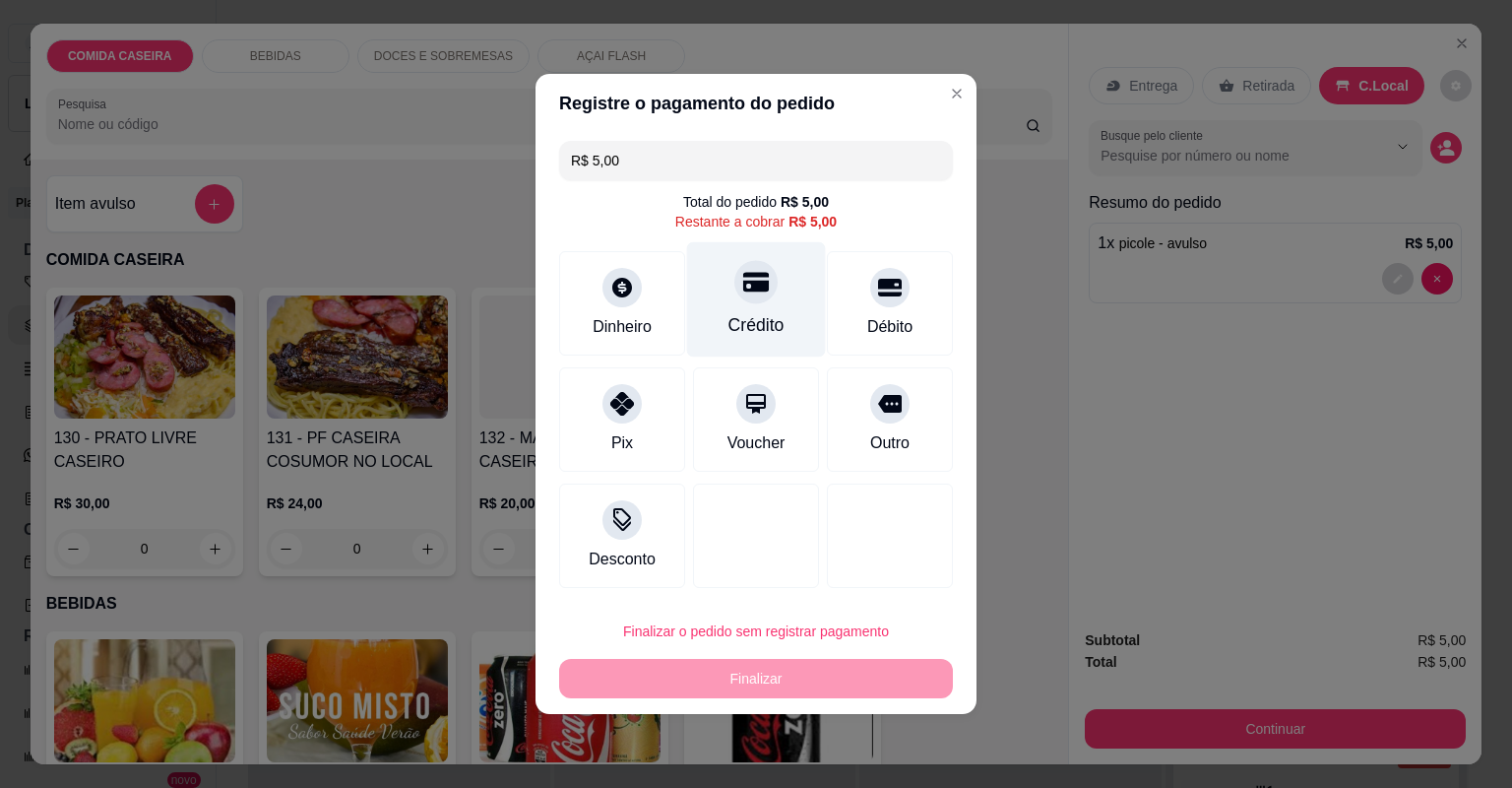 click at bounding box center (756, 282) 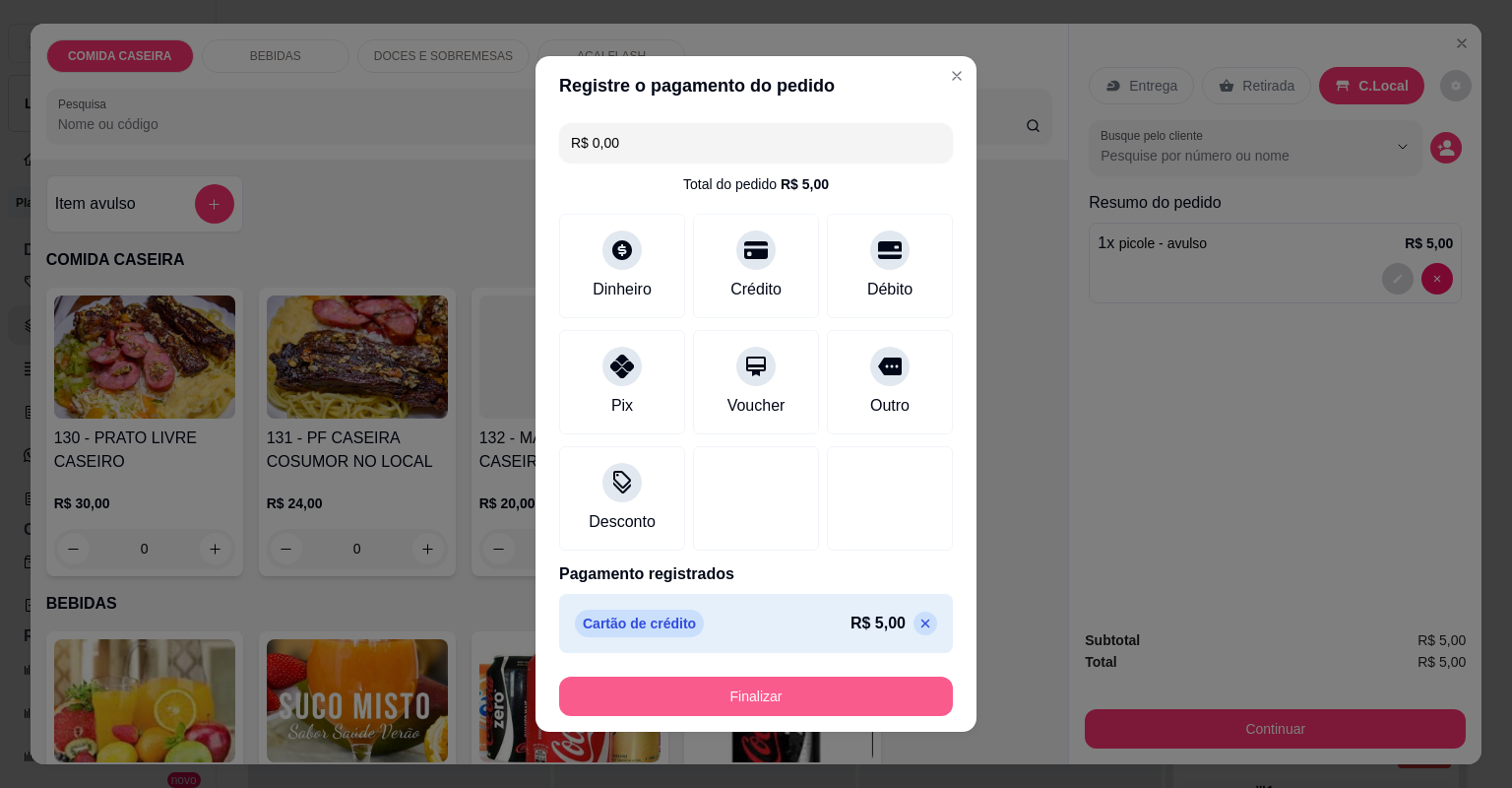 click on "Finalizar" at bounding box center [756, 696] 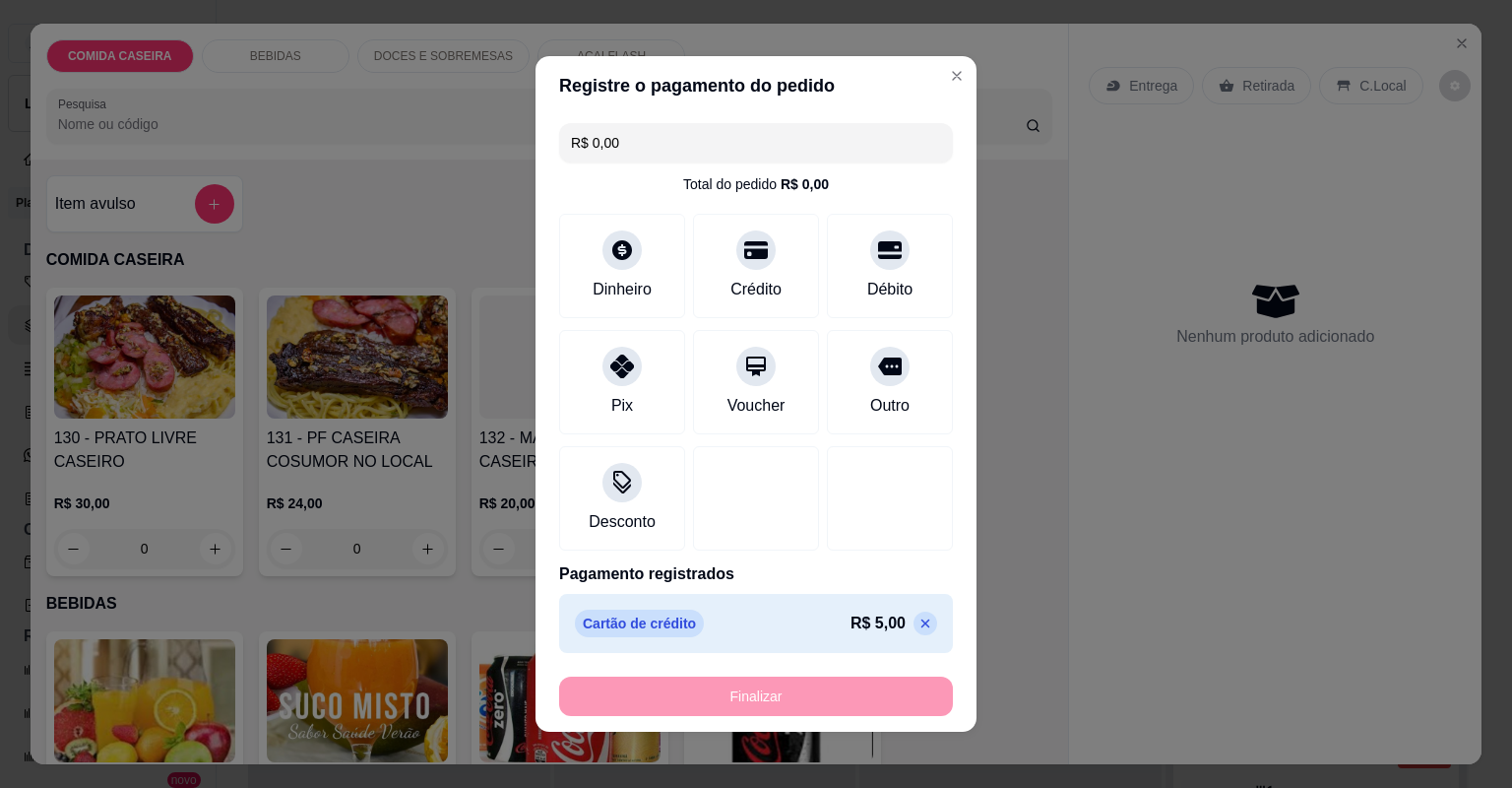 type on "-R$ 5,00" 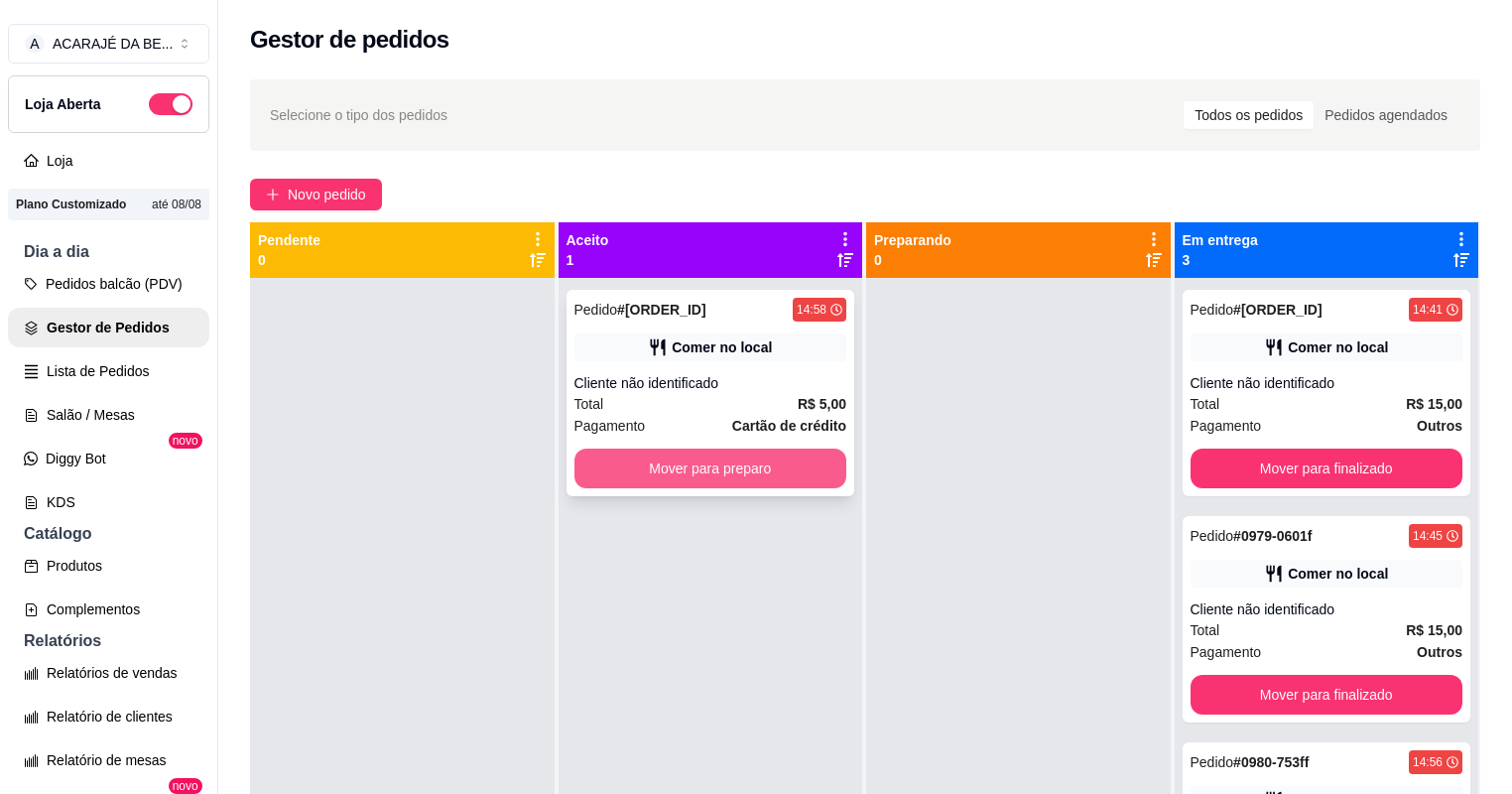 click on "Mover para preparo" at bounding box center [710, 468] 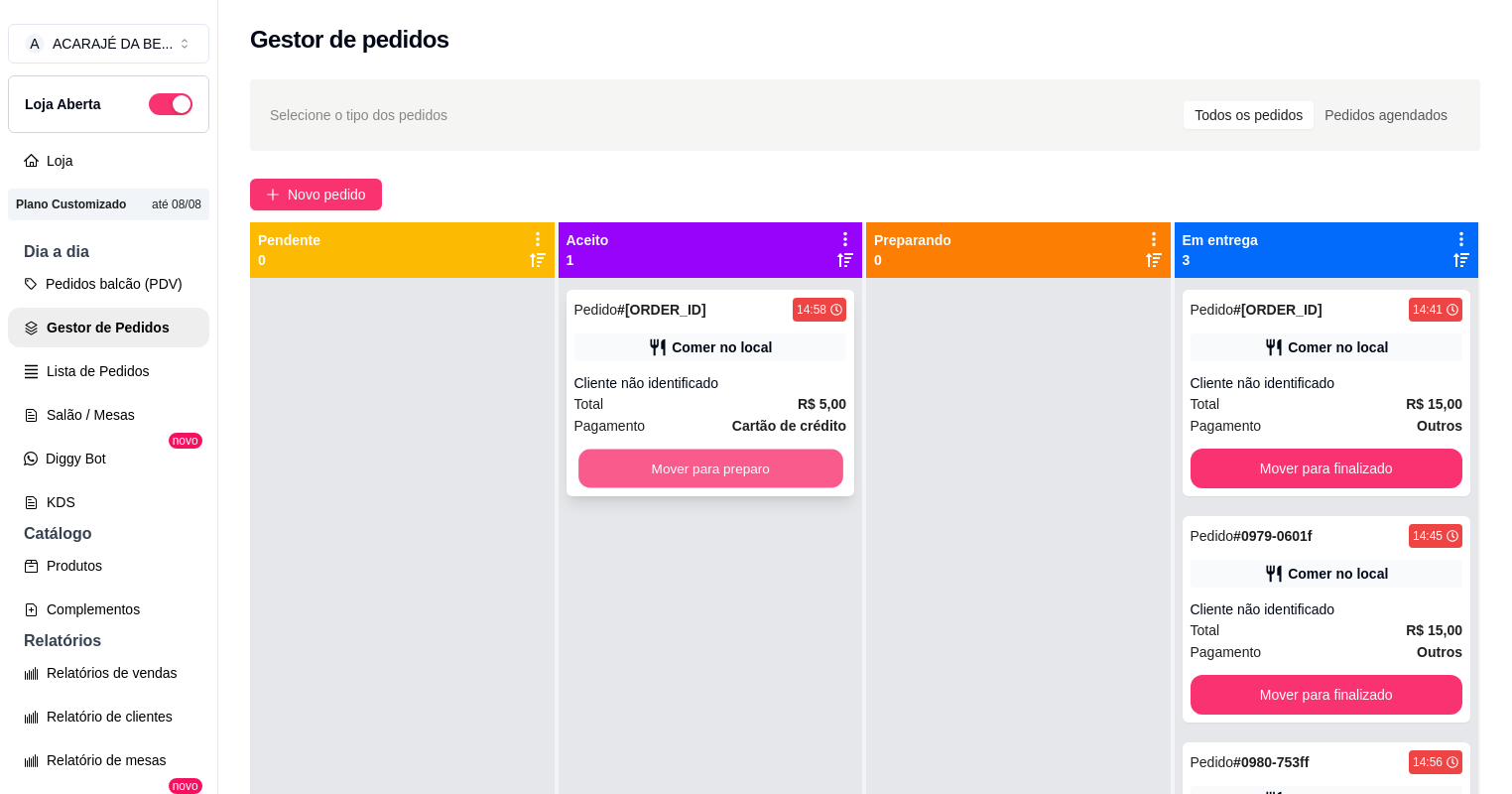 click on "Mover para preparo" at bounding box center [710, 468] 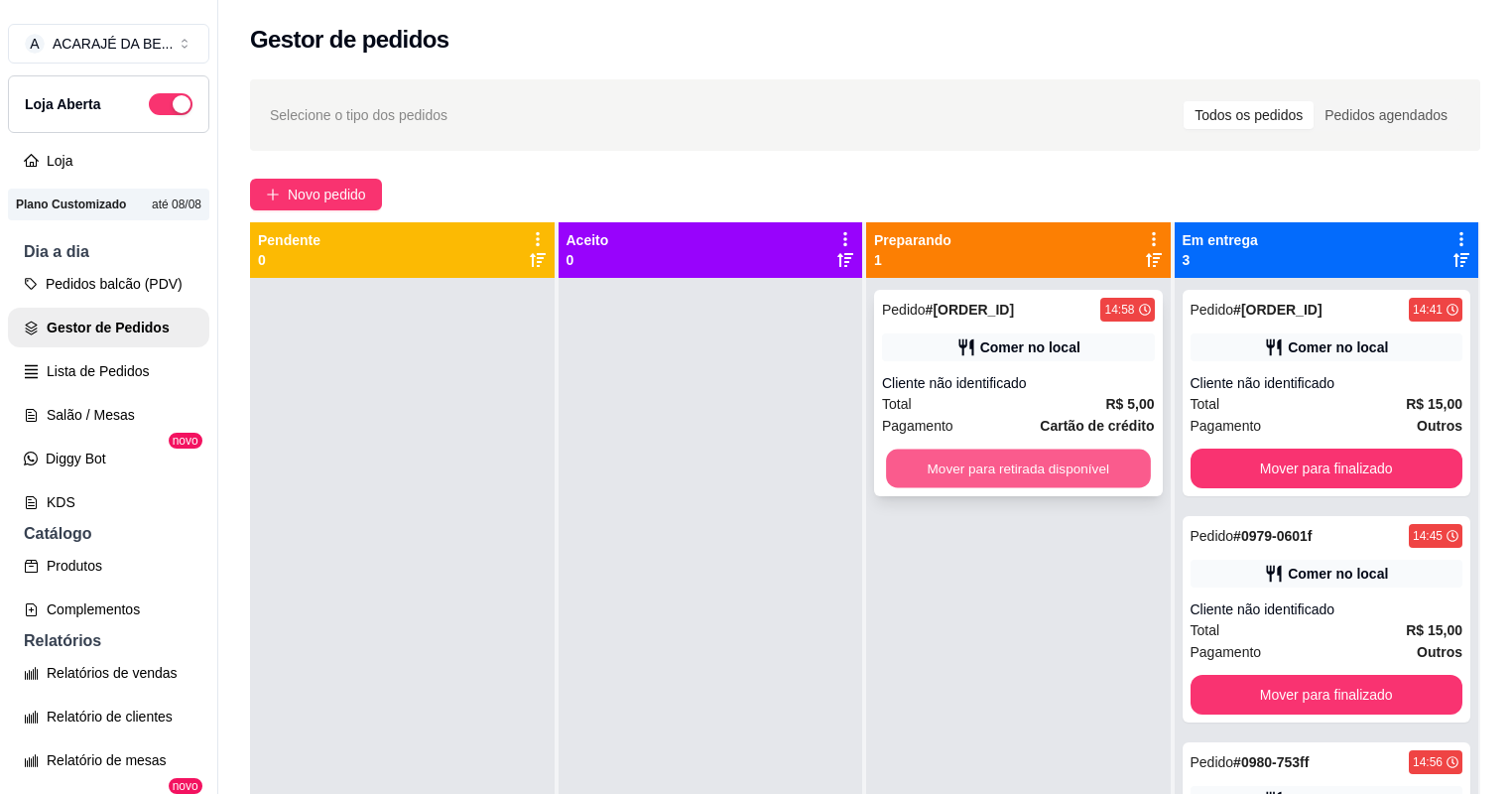 click on "Mover para retirada disponível" at bounding box center [1018, 468] 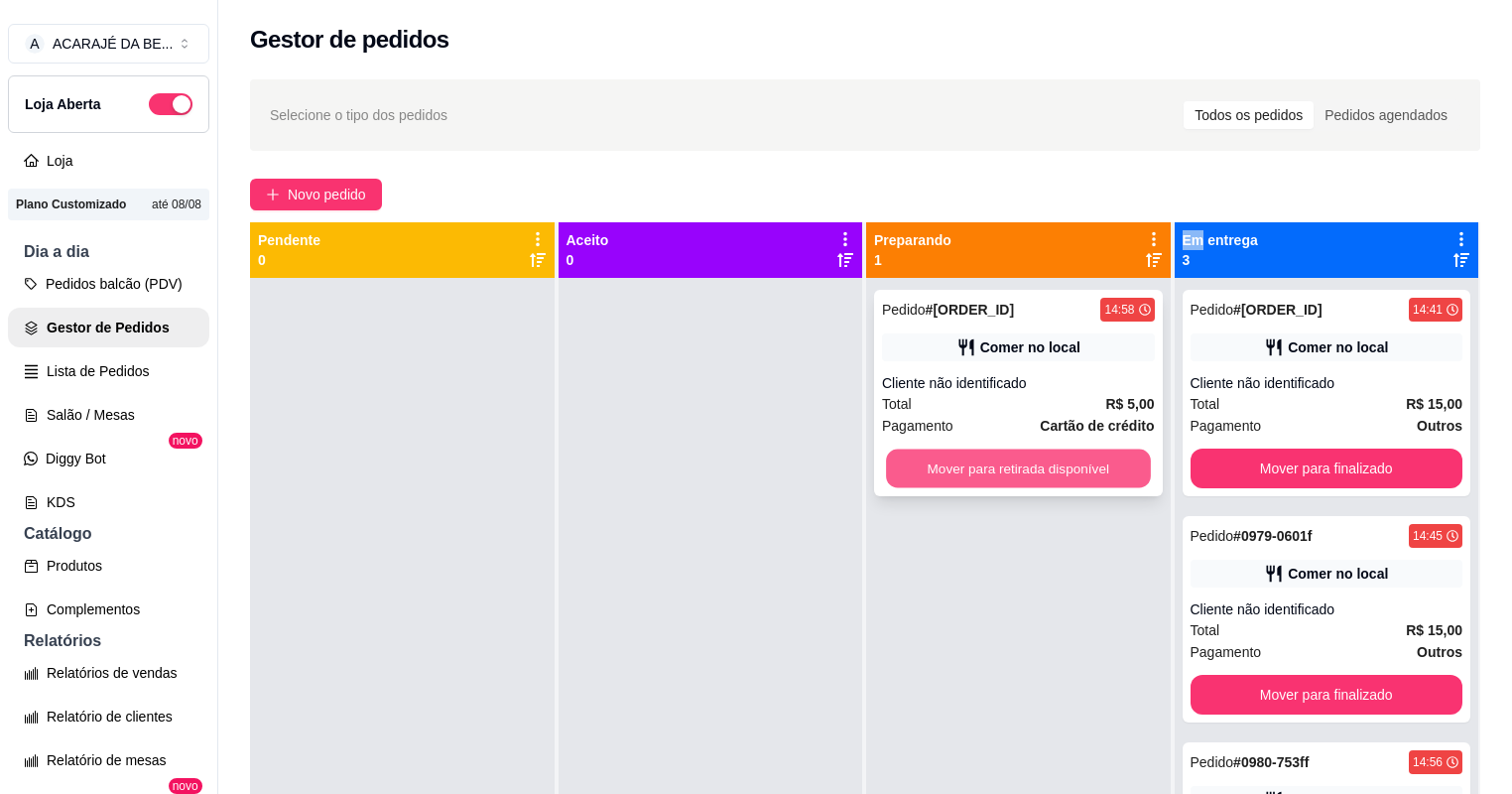 click on "Mover para retirada disponível" at bounding box center (1018, 468) 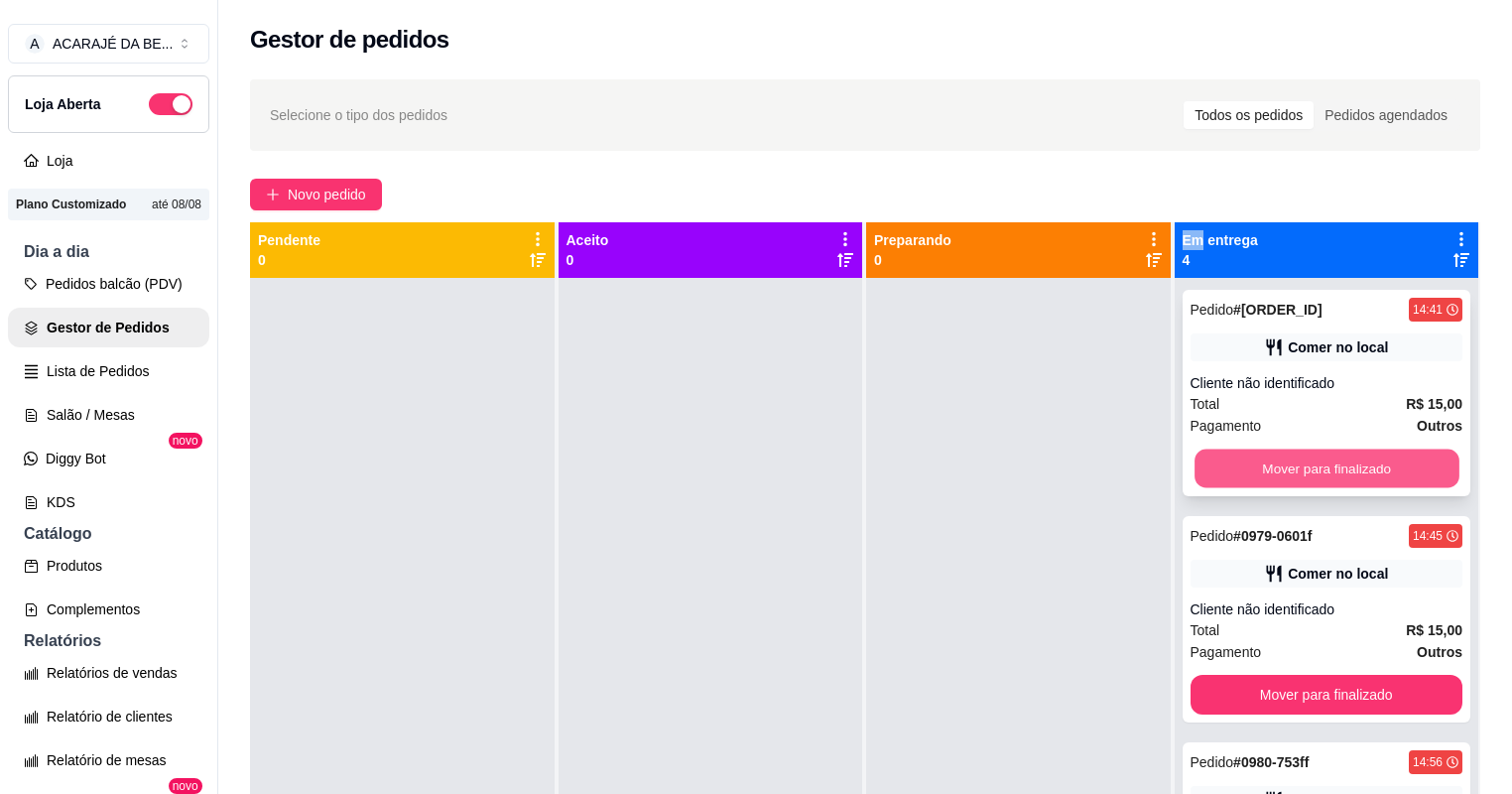 click on "Mover para finalizado" at bounding box center (1326, 468) 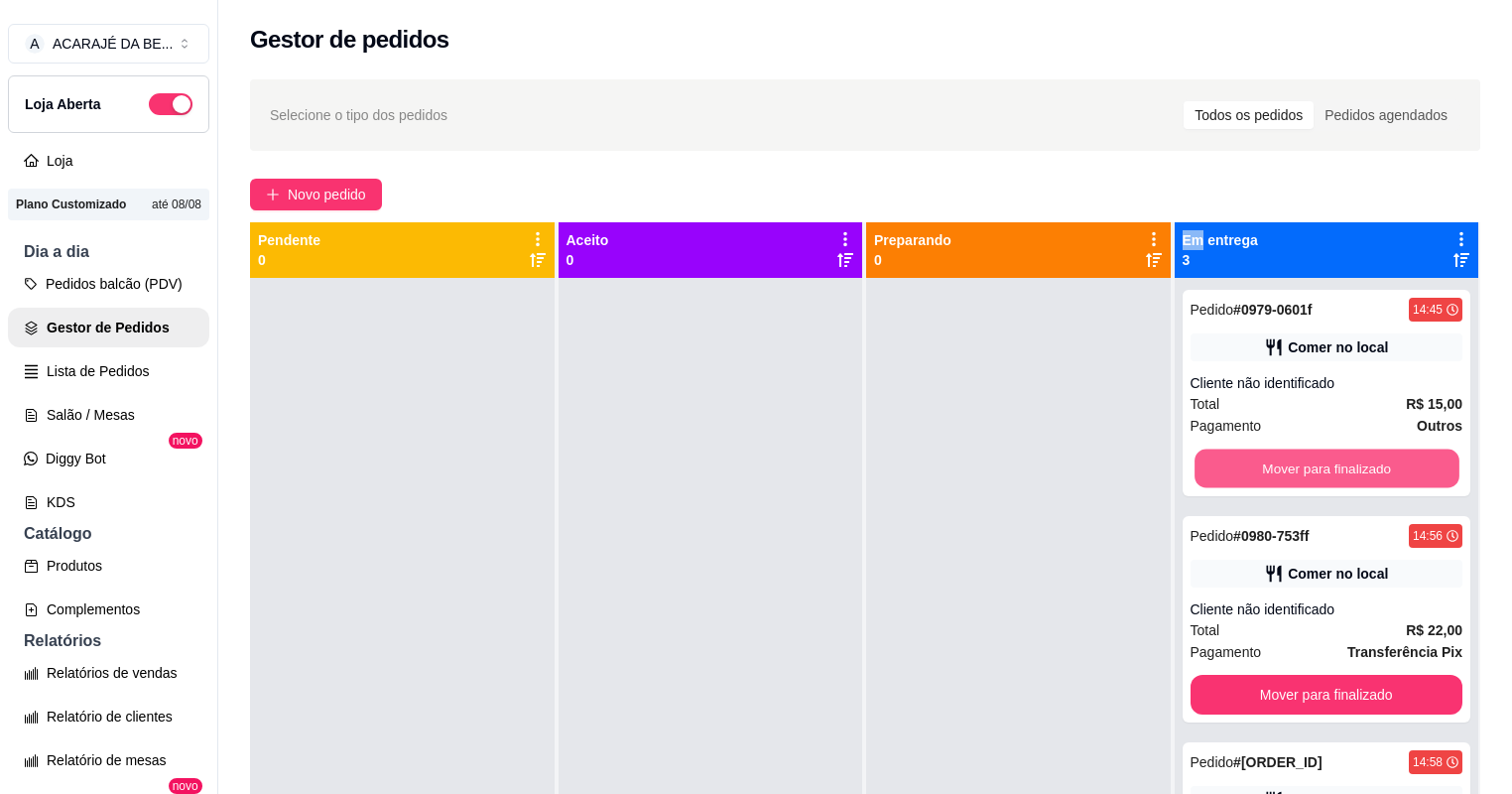 click on "Mover para finalizado" at bounding box center (1326, 468) 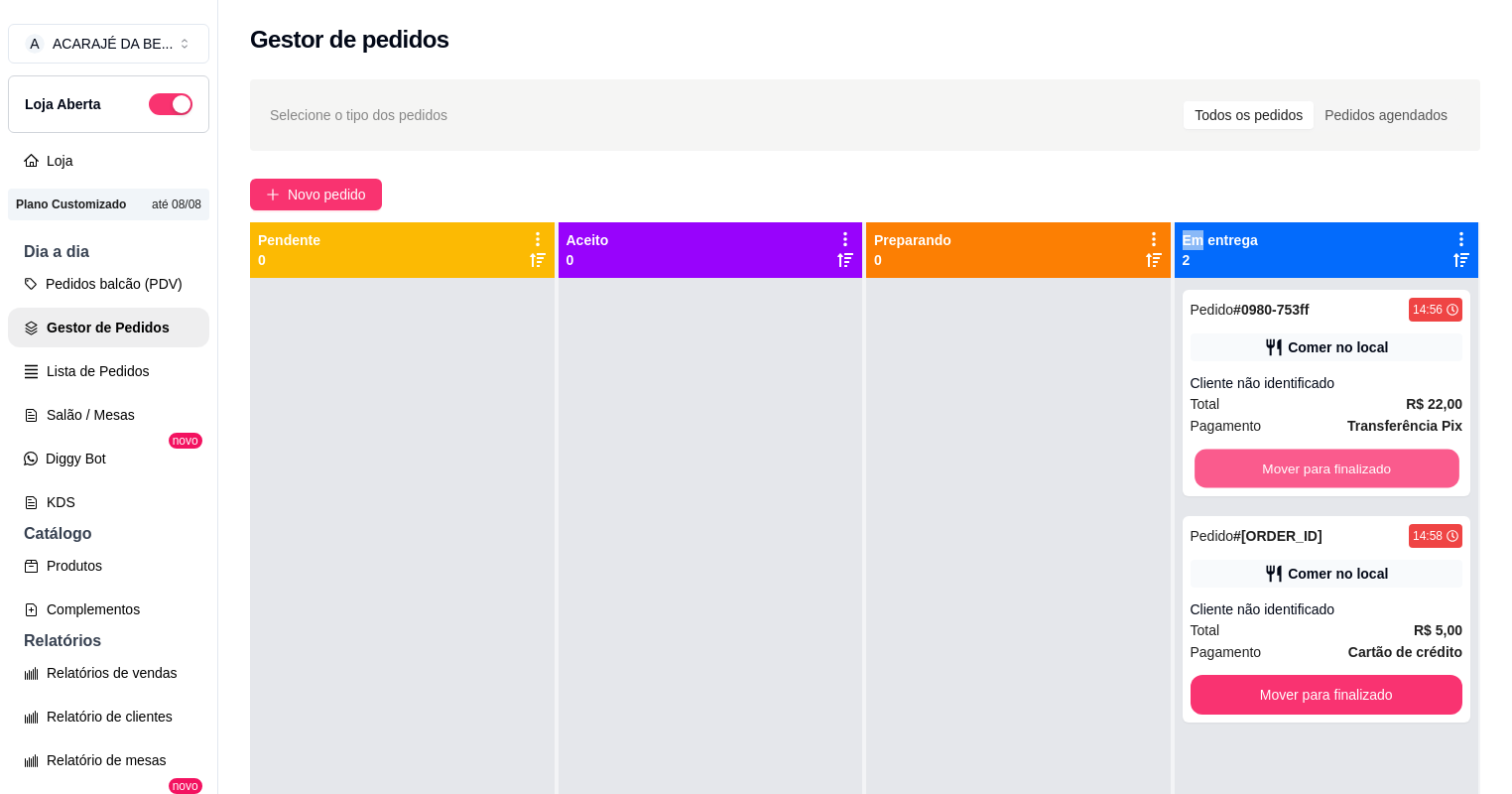 click on "Mover para finalizado" at bounding box center [1326, 468] 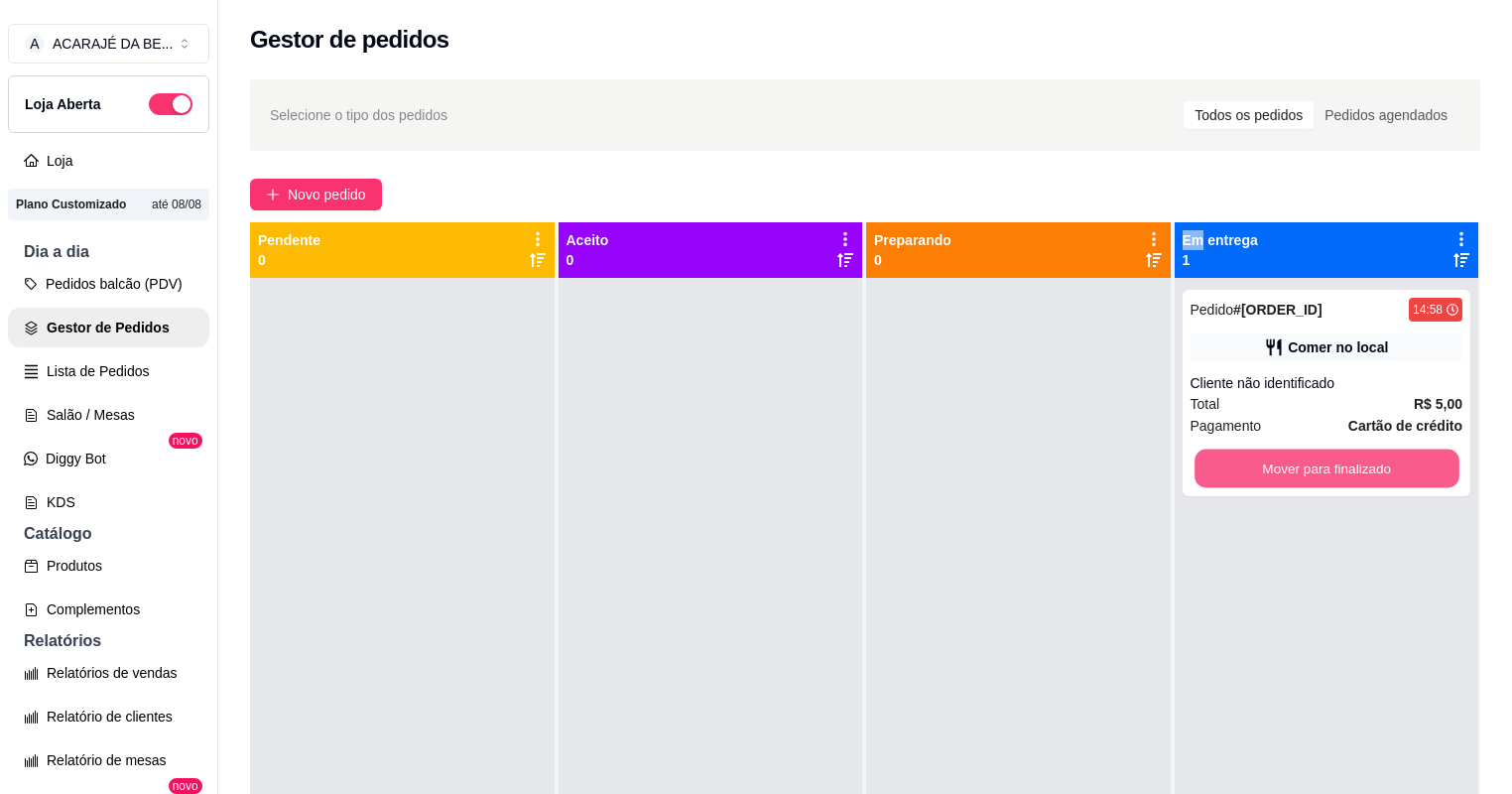 click on "Mover para finalizado" at bounding box center [1326, 468] 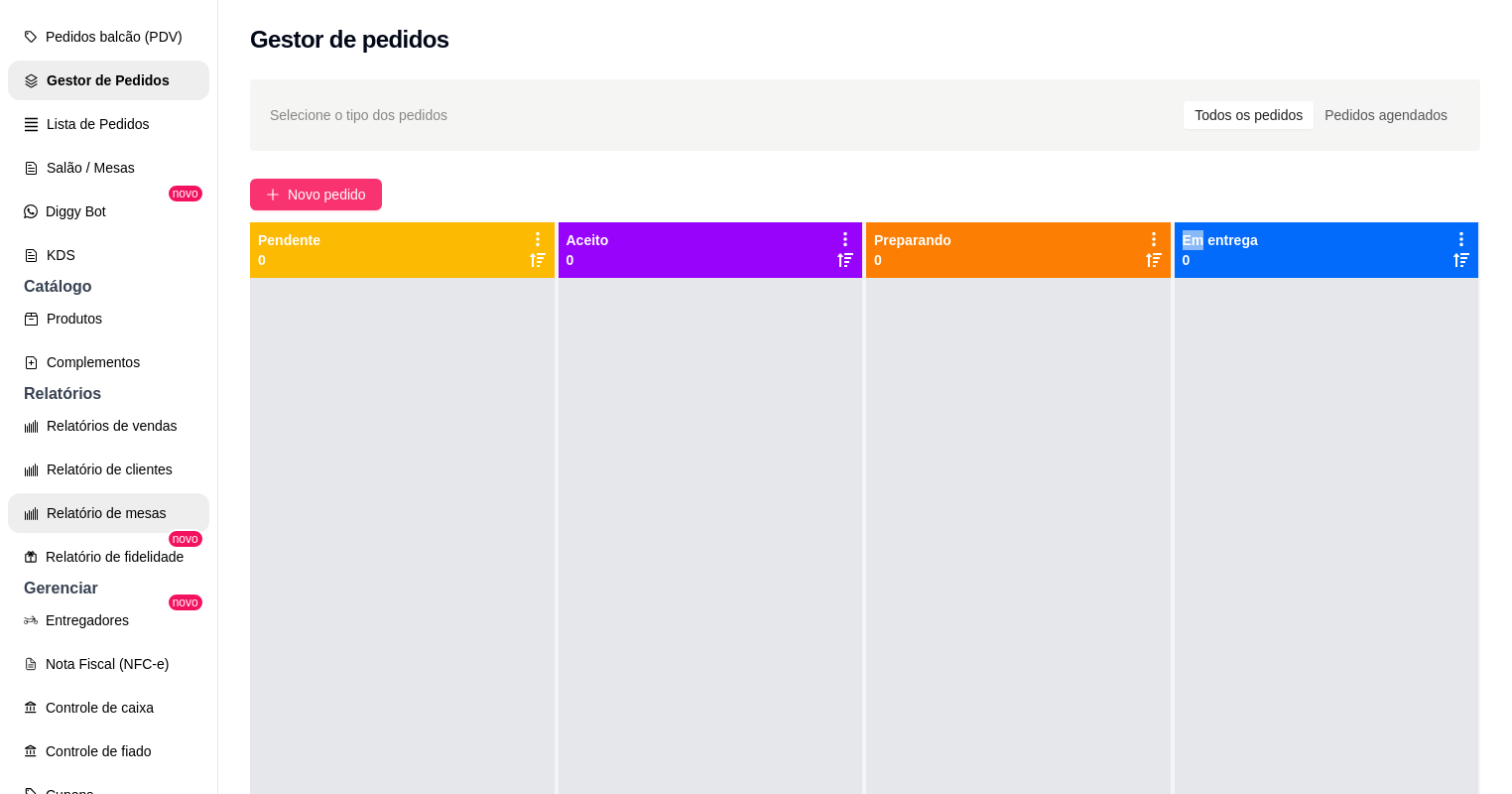 scroll, scrollTop: 397, scrollLeft: 0, axis: vertical 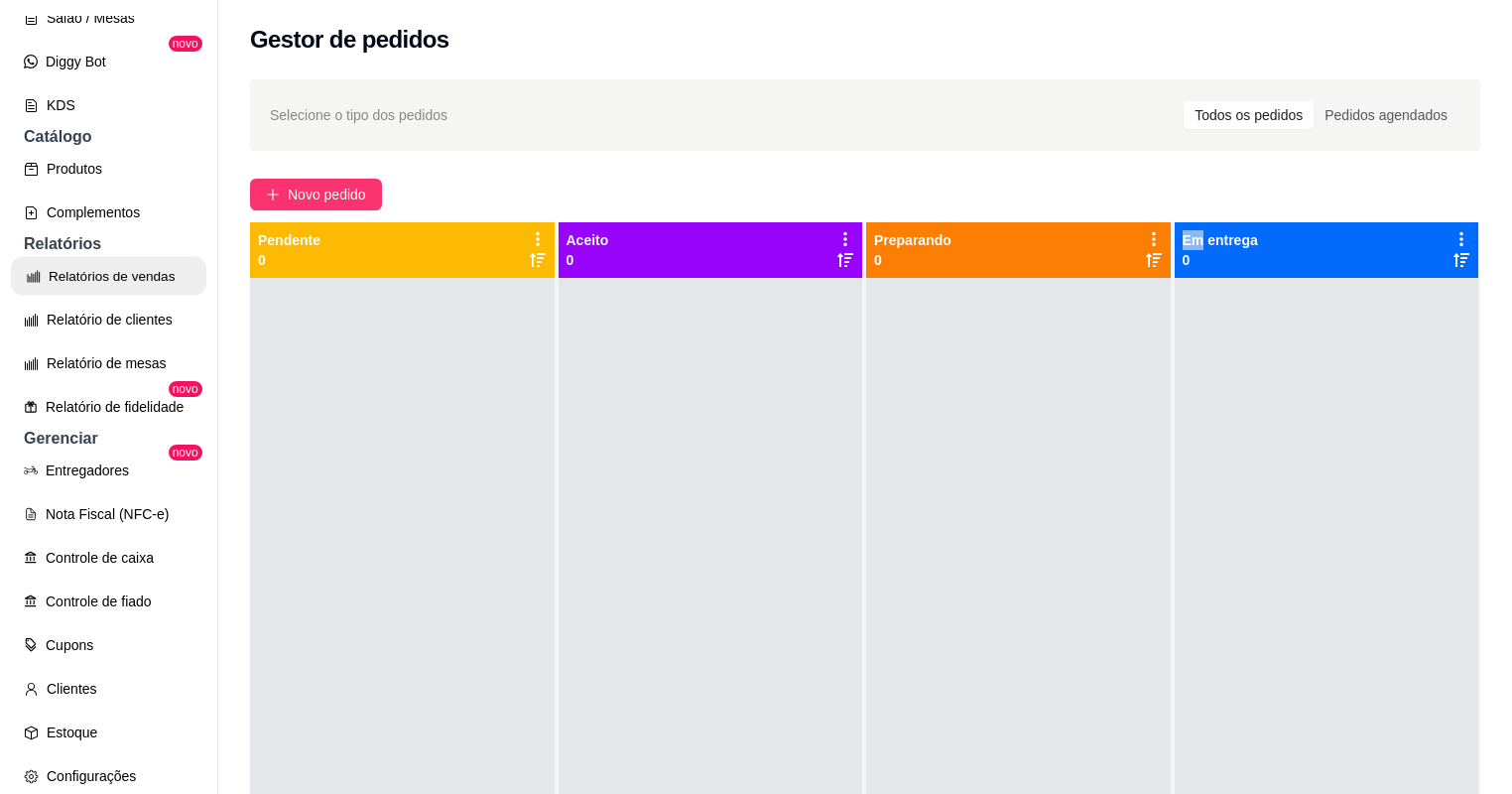 click on "Relatórios de vendas" at bounding box center [108, 276] 